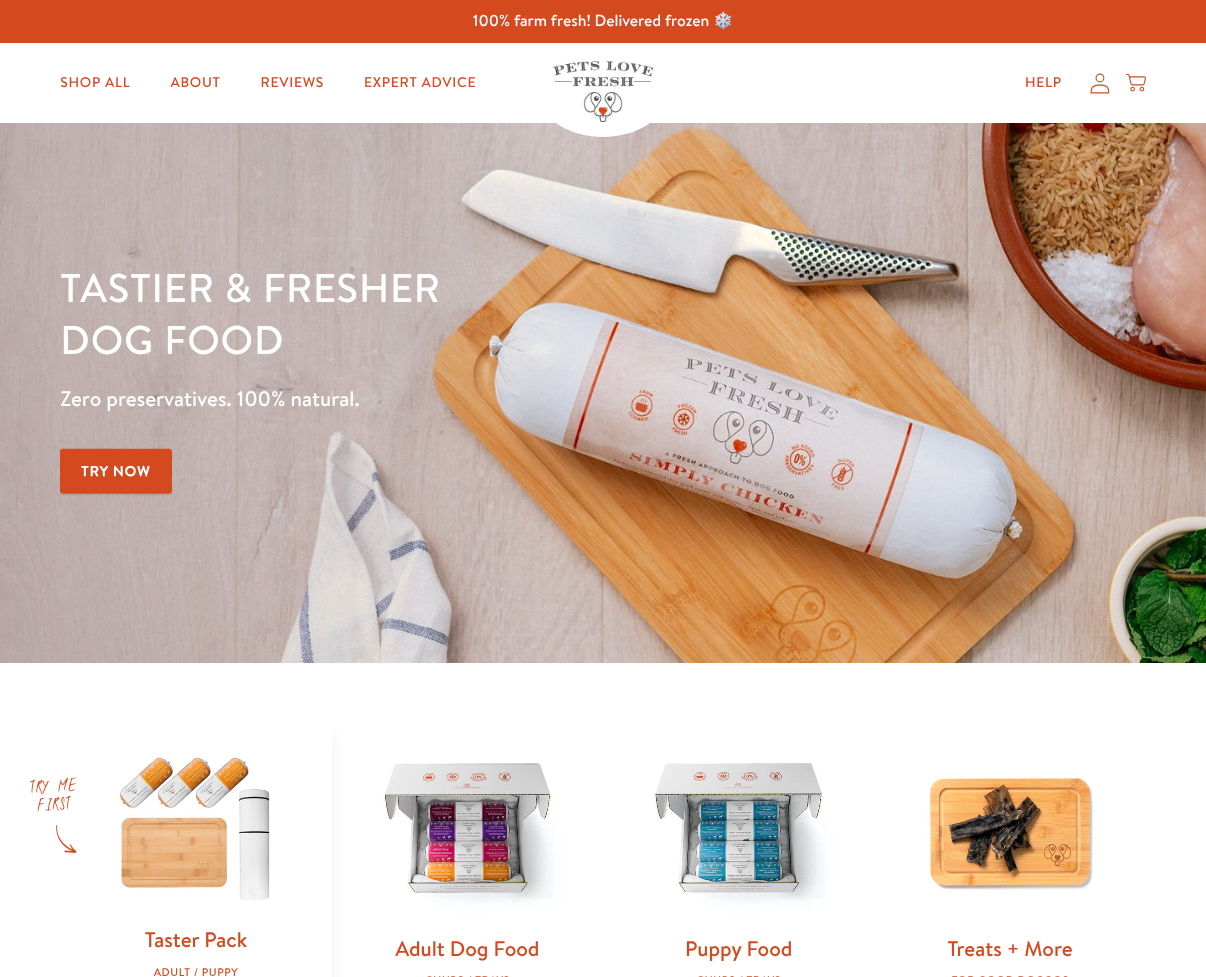 scroll, scrollTop: 0, scrollLeft: 0, axis: both 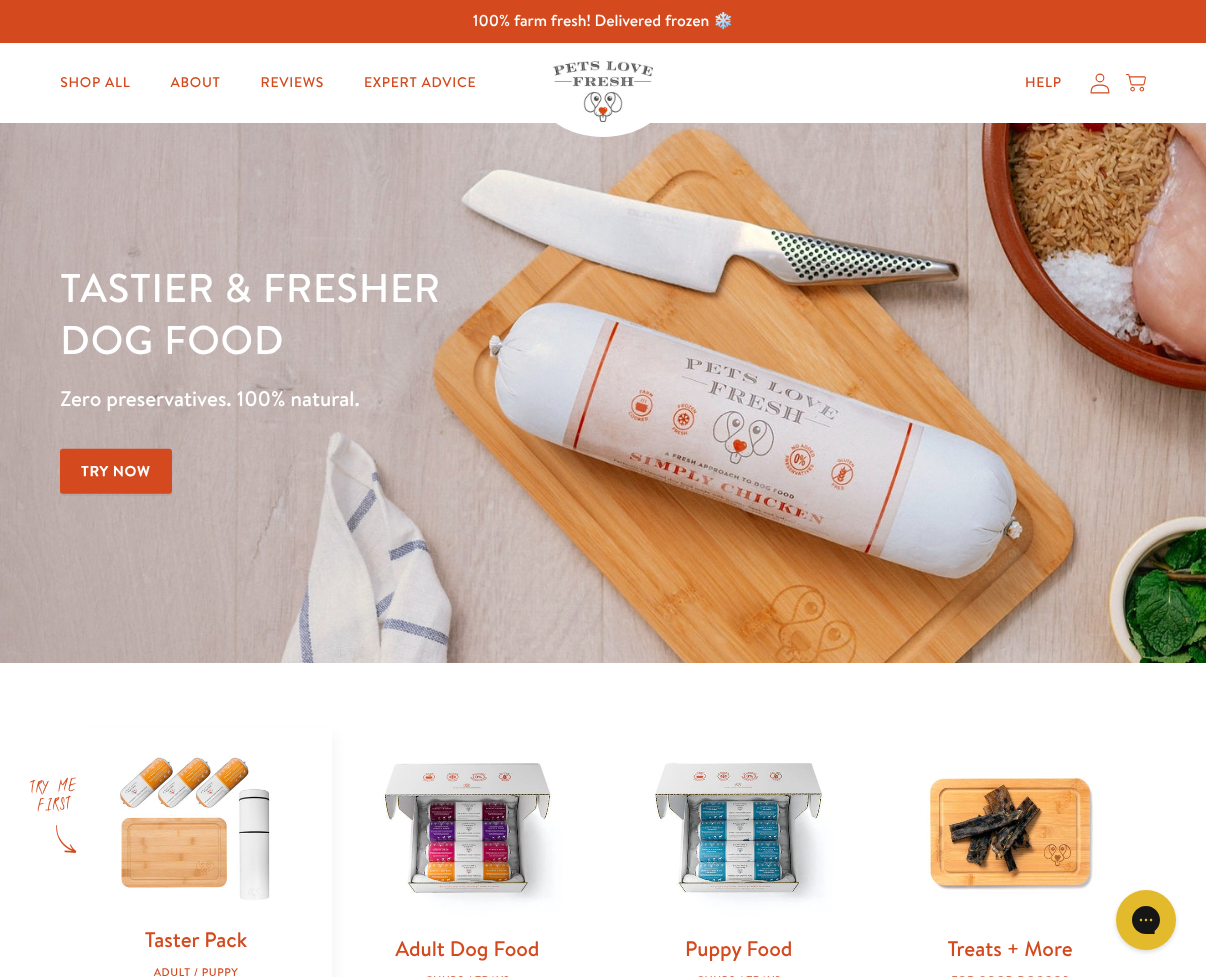 click 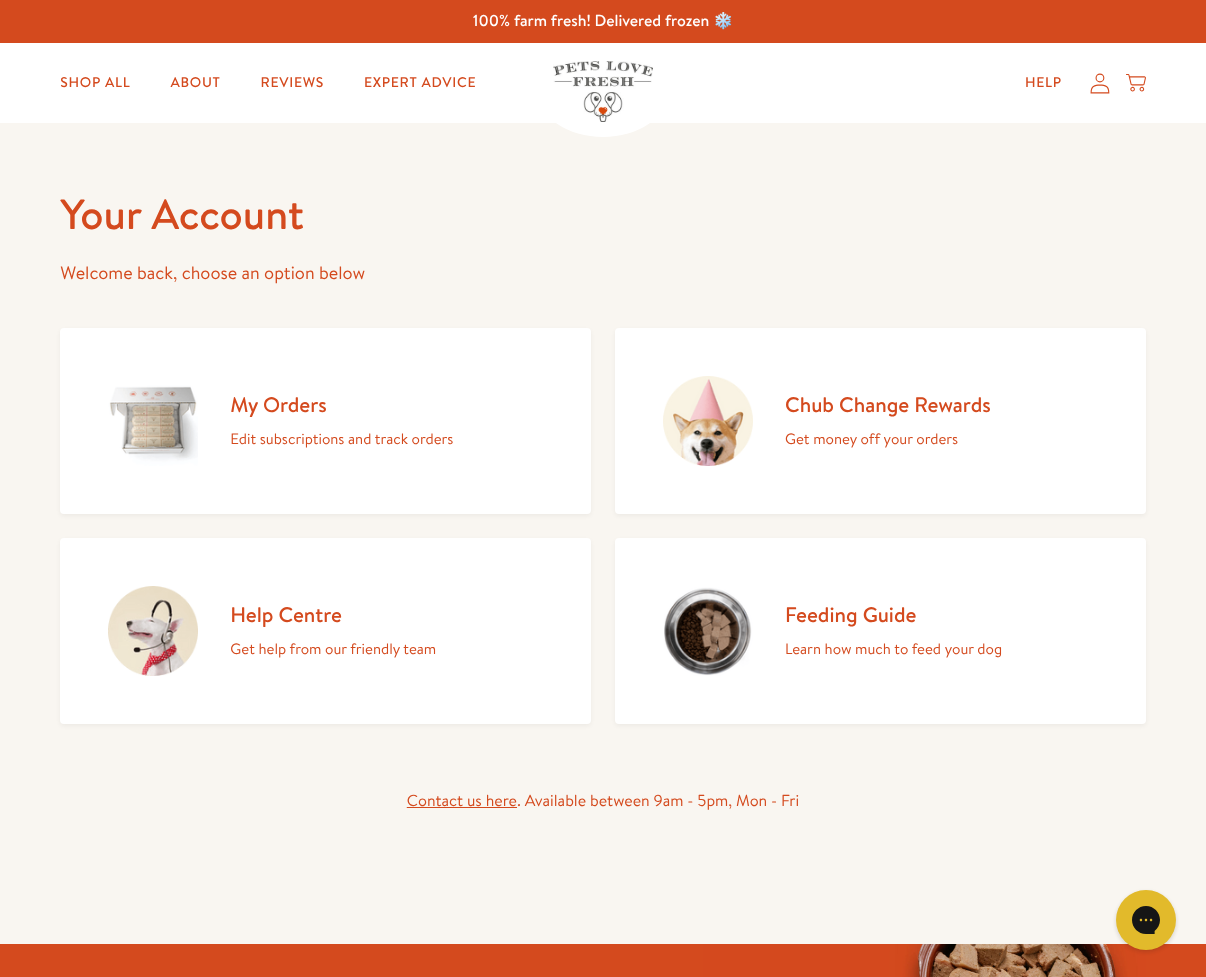 scroll, scrollTop: 0, scrollLeft: 0, axis: both 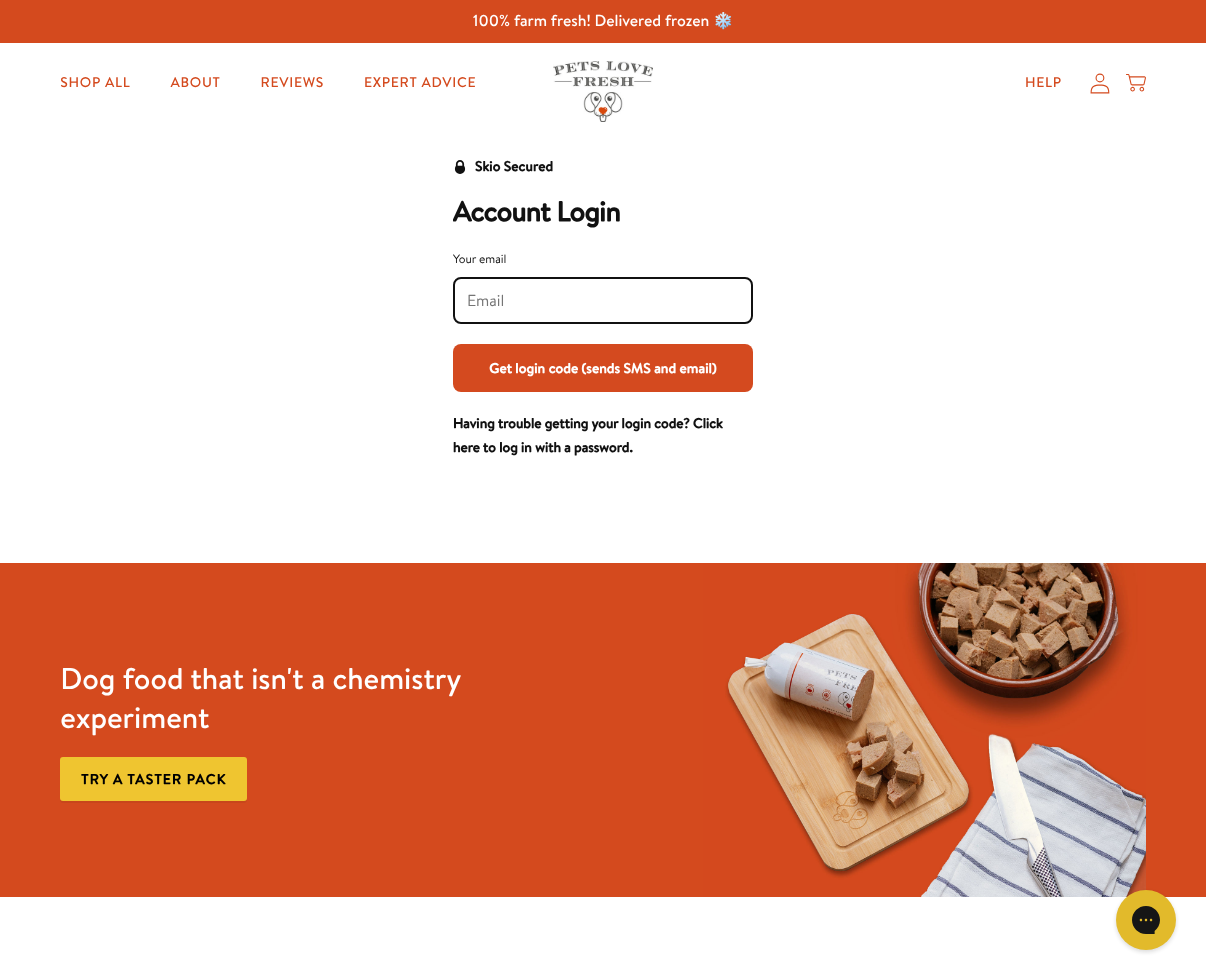 click on "Your email" at bounding box center (603, 301) 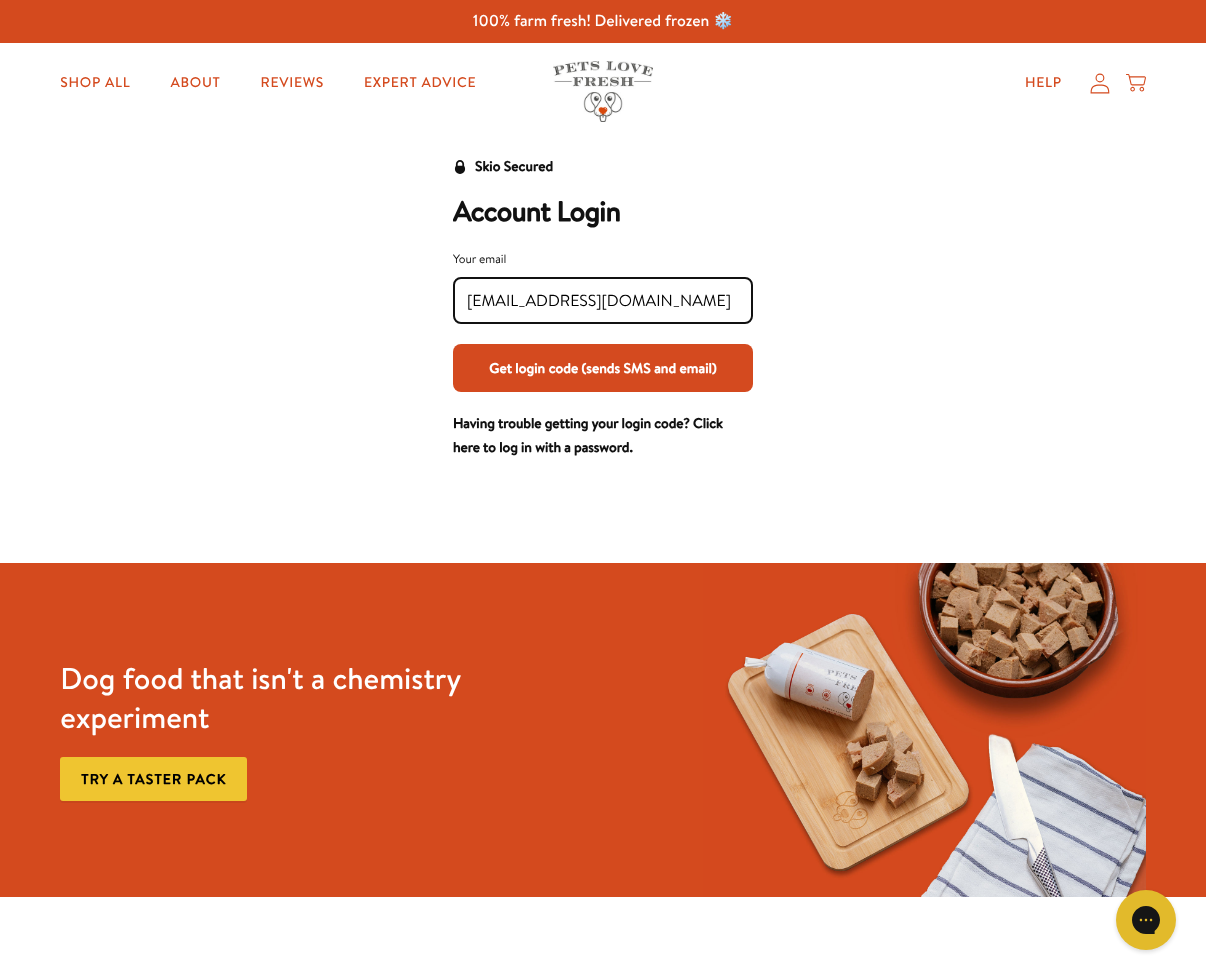 click on "Get login code (sends SMS and email)" at bounding box center [603, 368] 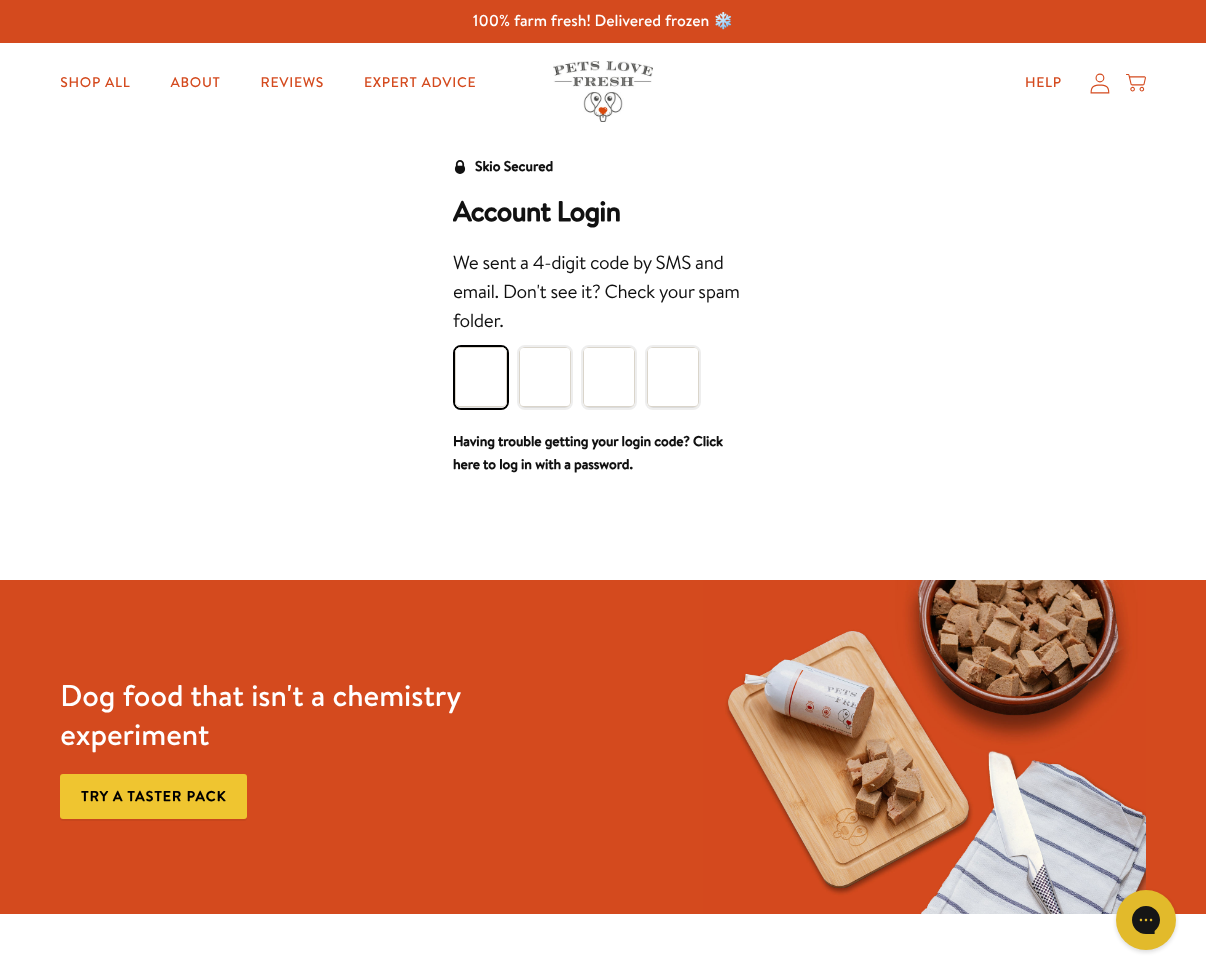 type on "4" 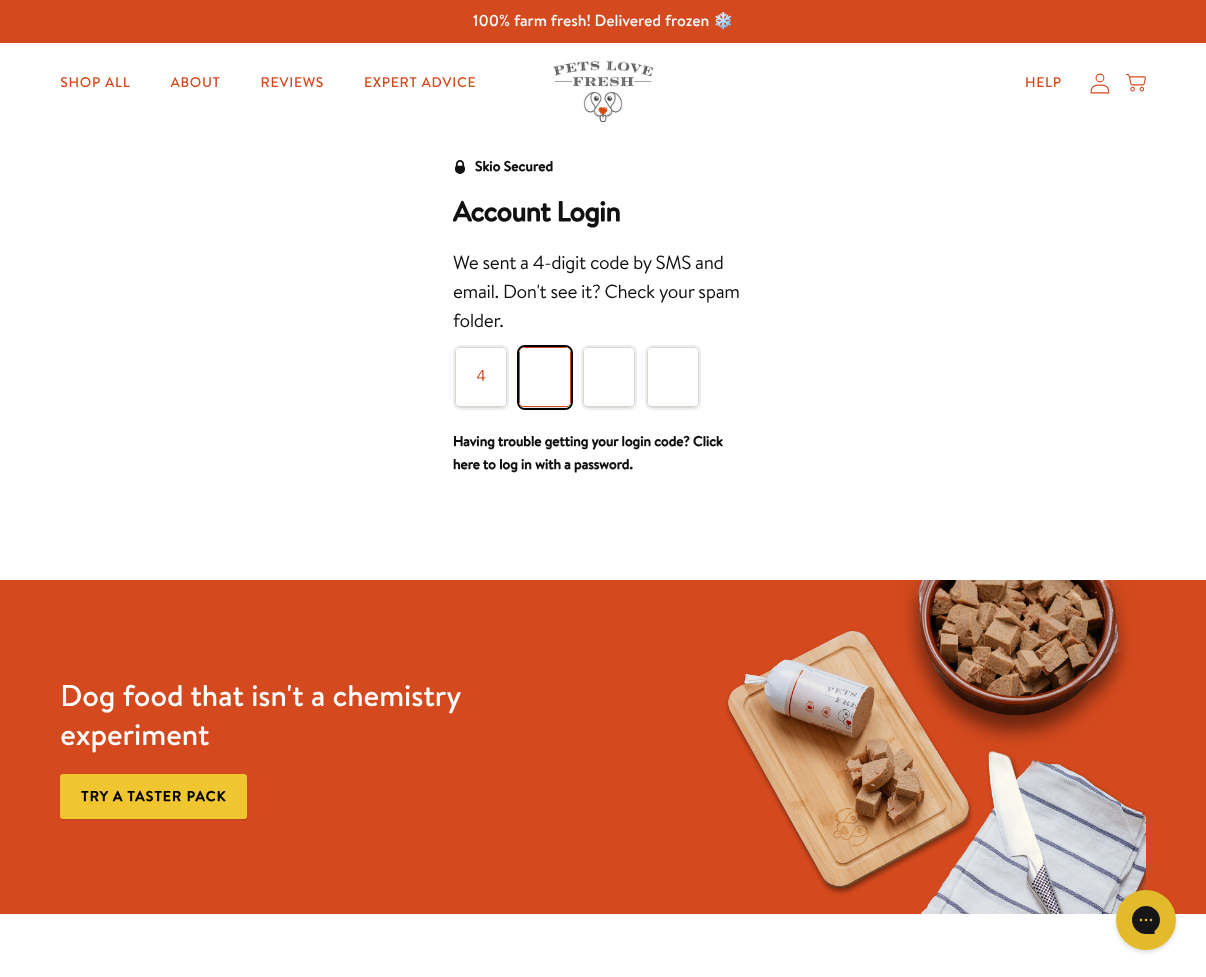 type on "8" 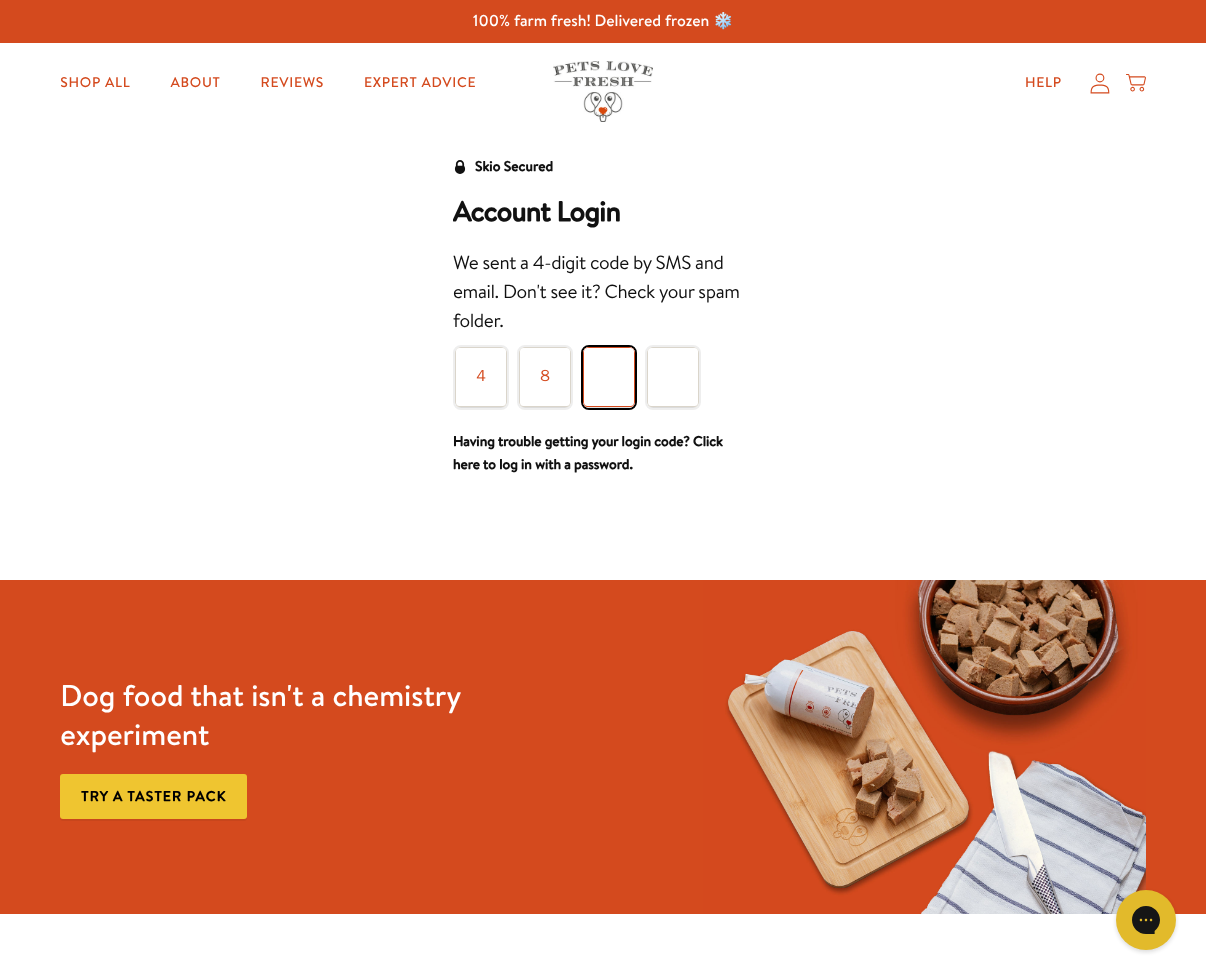 type on "1" 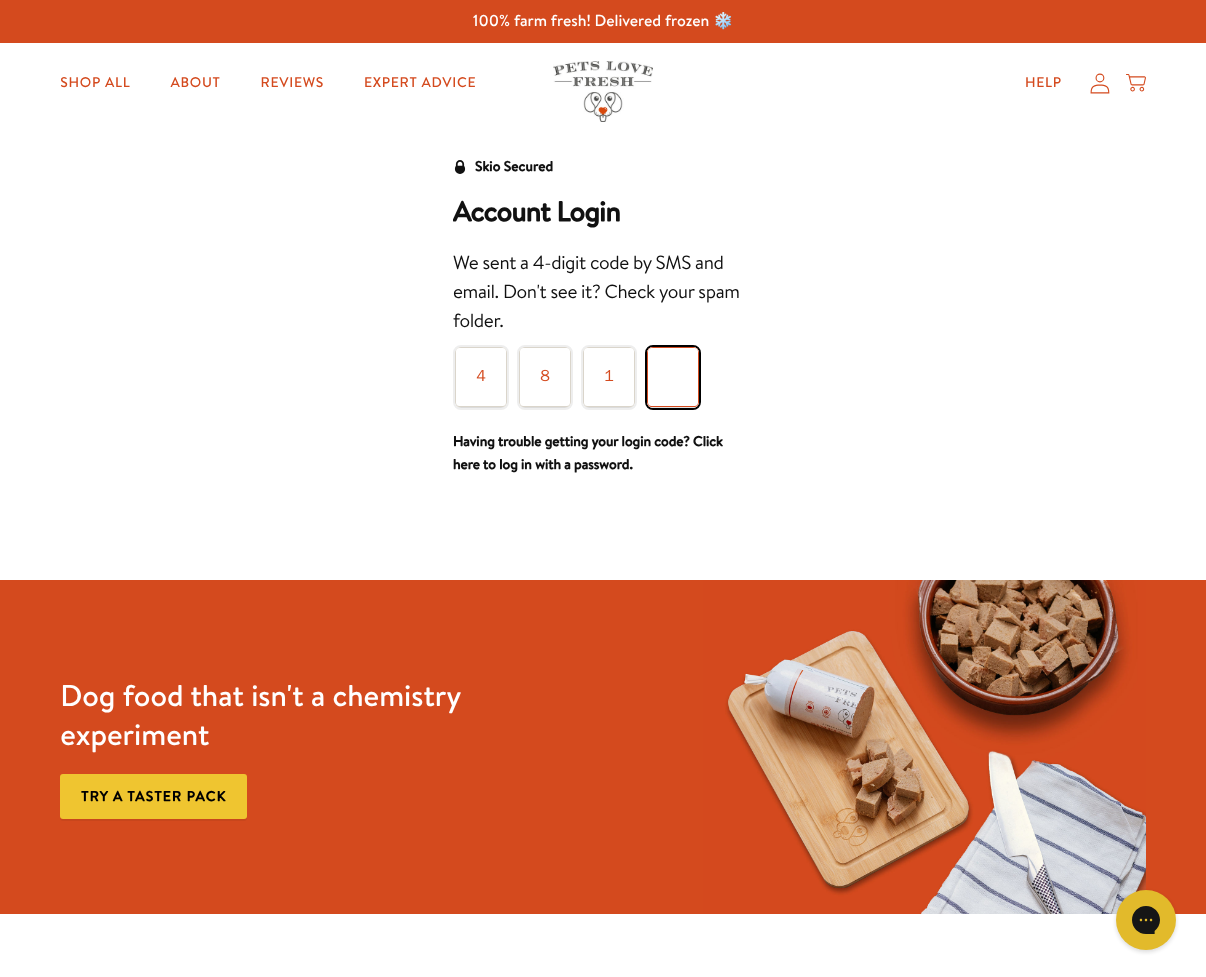 type on "3" 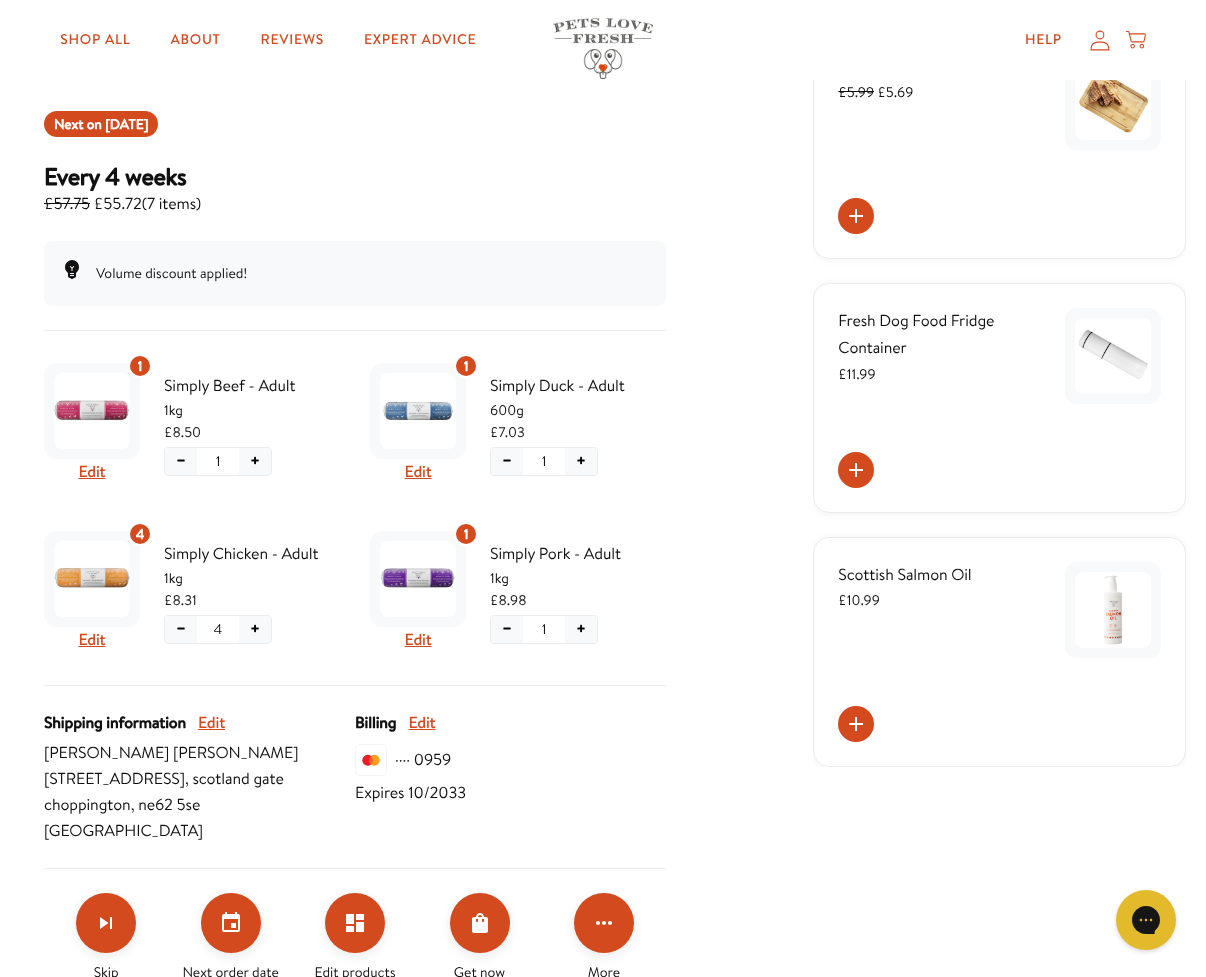 scroll, scrollTop: 212, scrollLeft: 0, axis: vertical 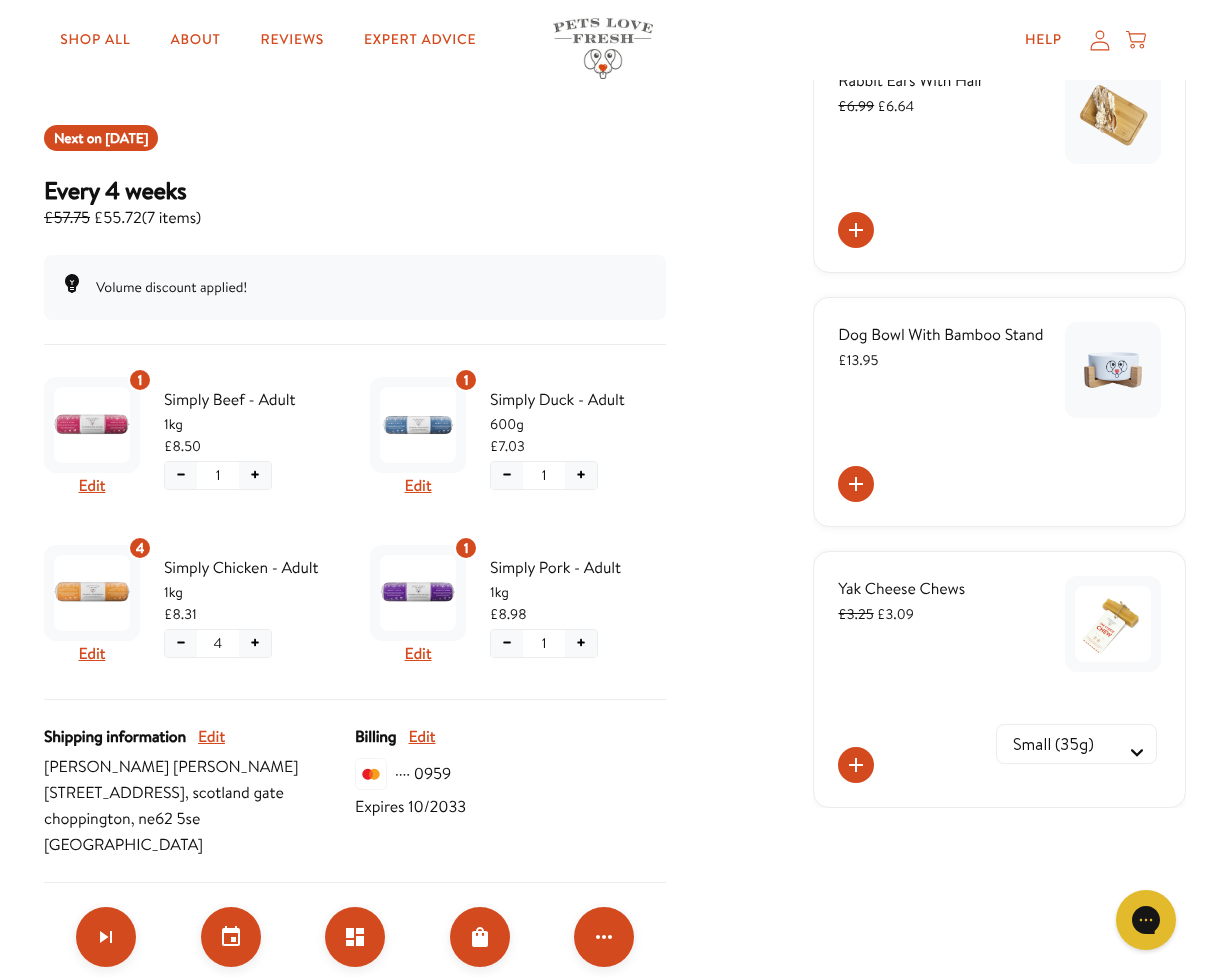 click on "−" at bounding box center [507, 475] 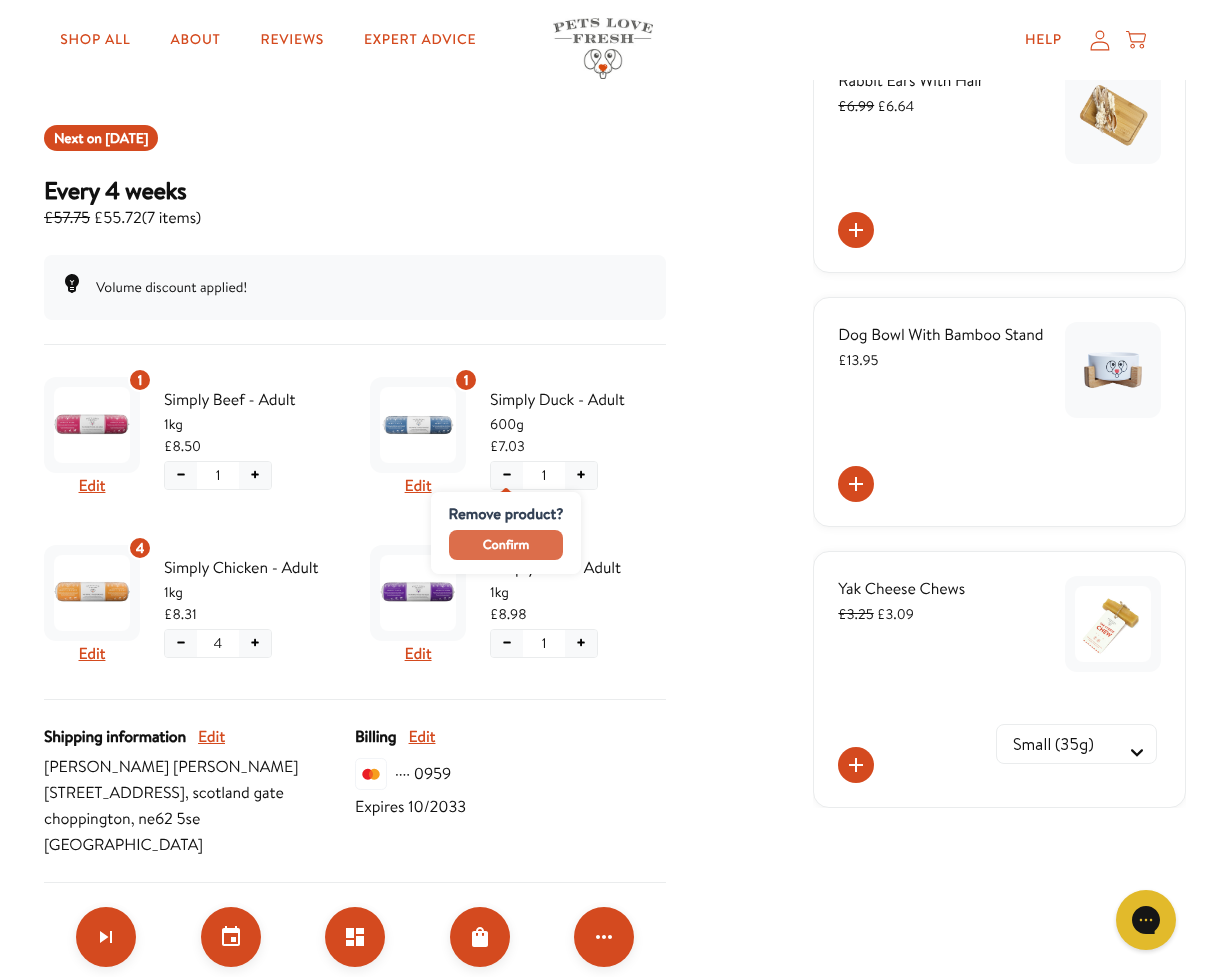 click on "Confirm" at bounding box center (506, 545) 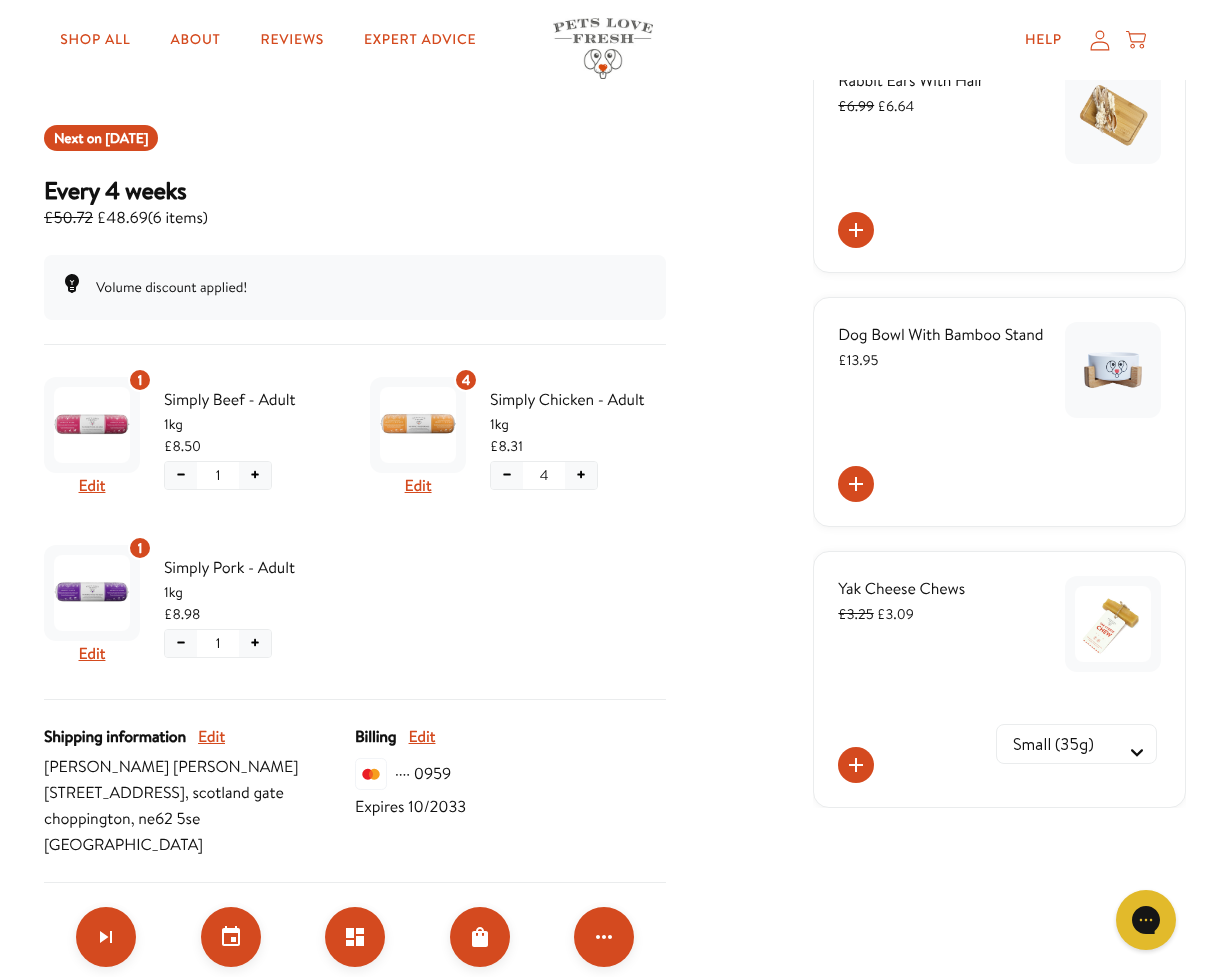 click on "−" at bounding box center [181, 643] 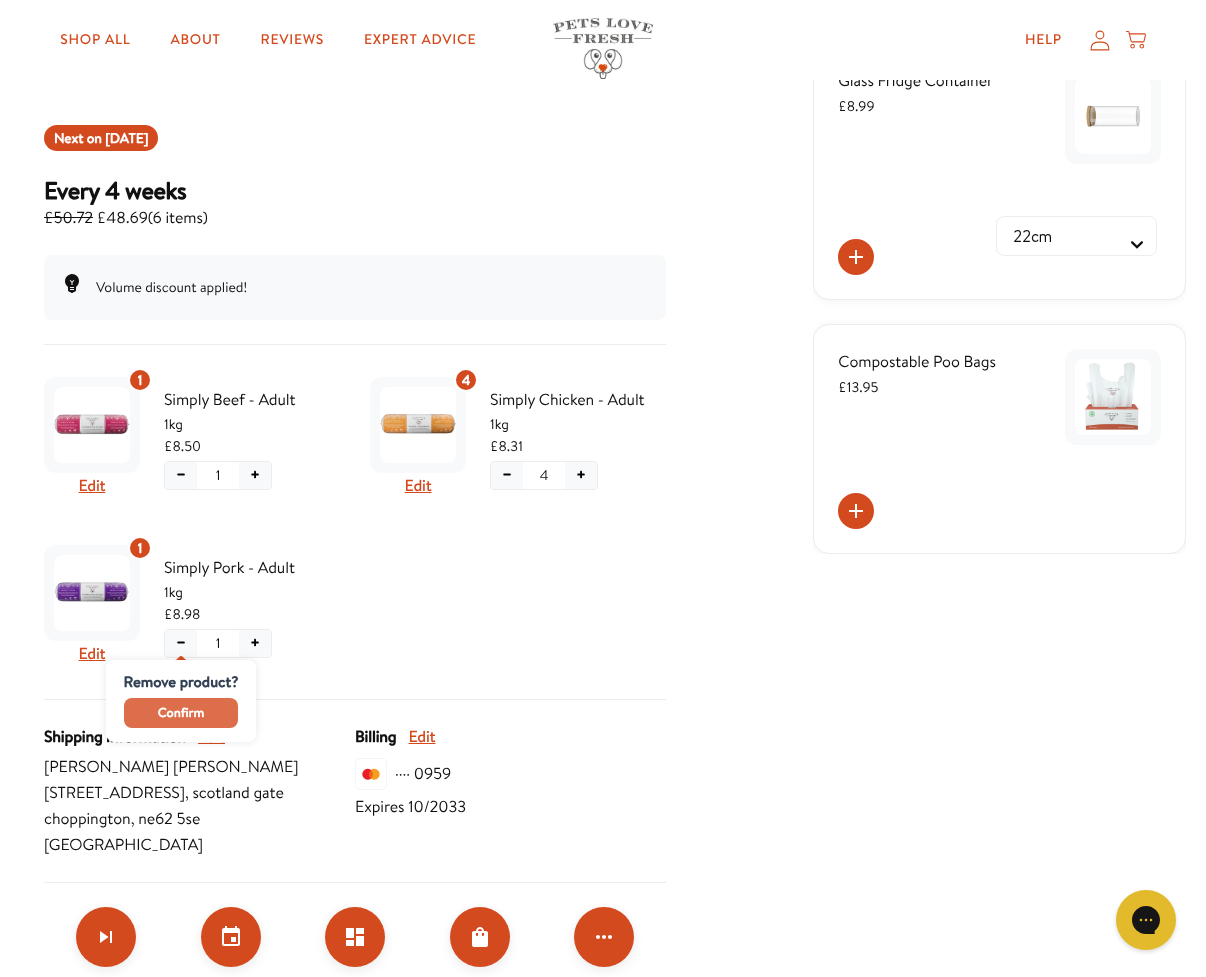 click on "Confirm" at bounding box center (181, 713) 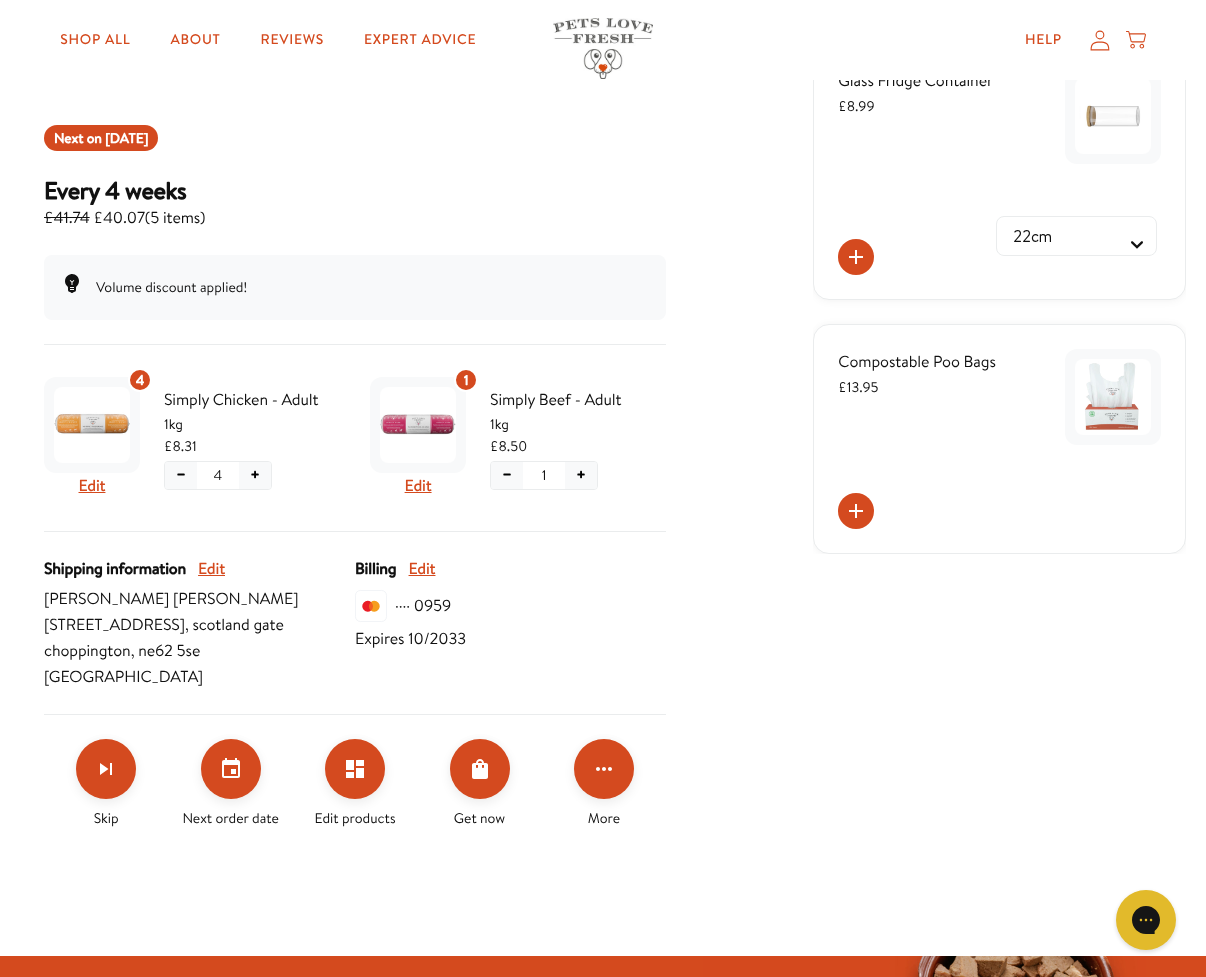 click on "+" at bounding box center (581, 475) 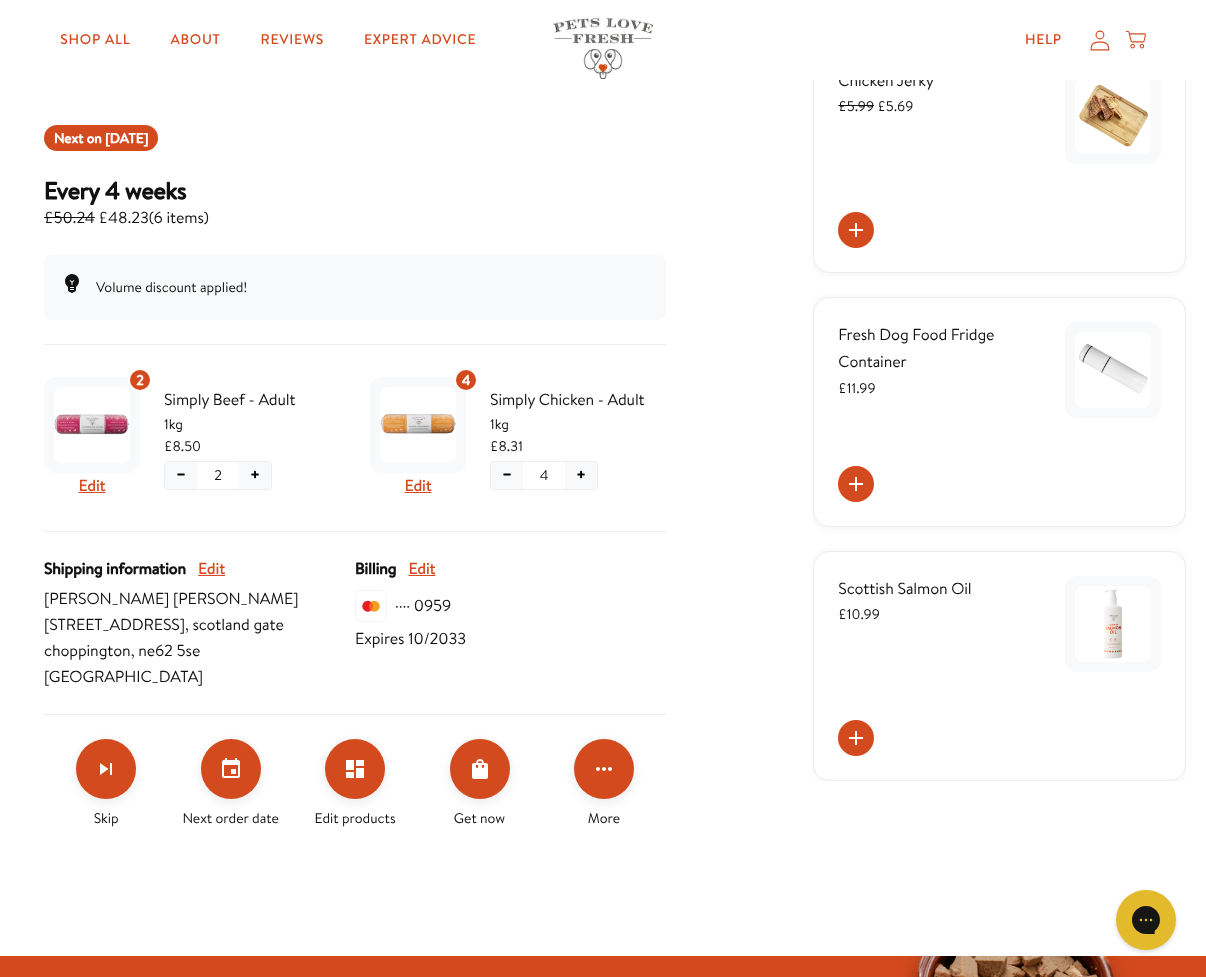 click on "+" at bounding box center (255, 475) 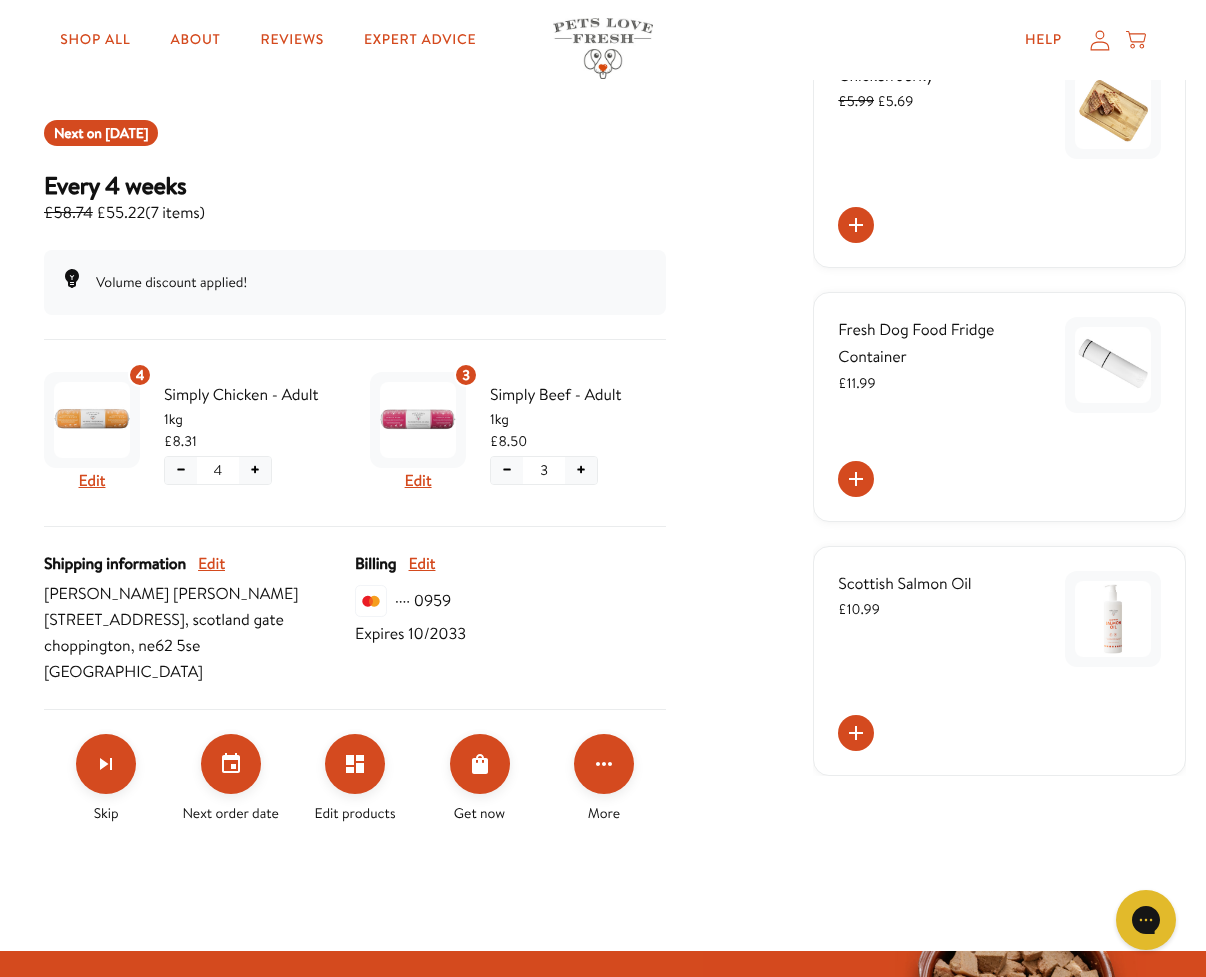 scroll, scrollTop: 225, scrollLeft: 0, axis: vertical 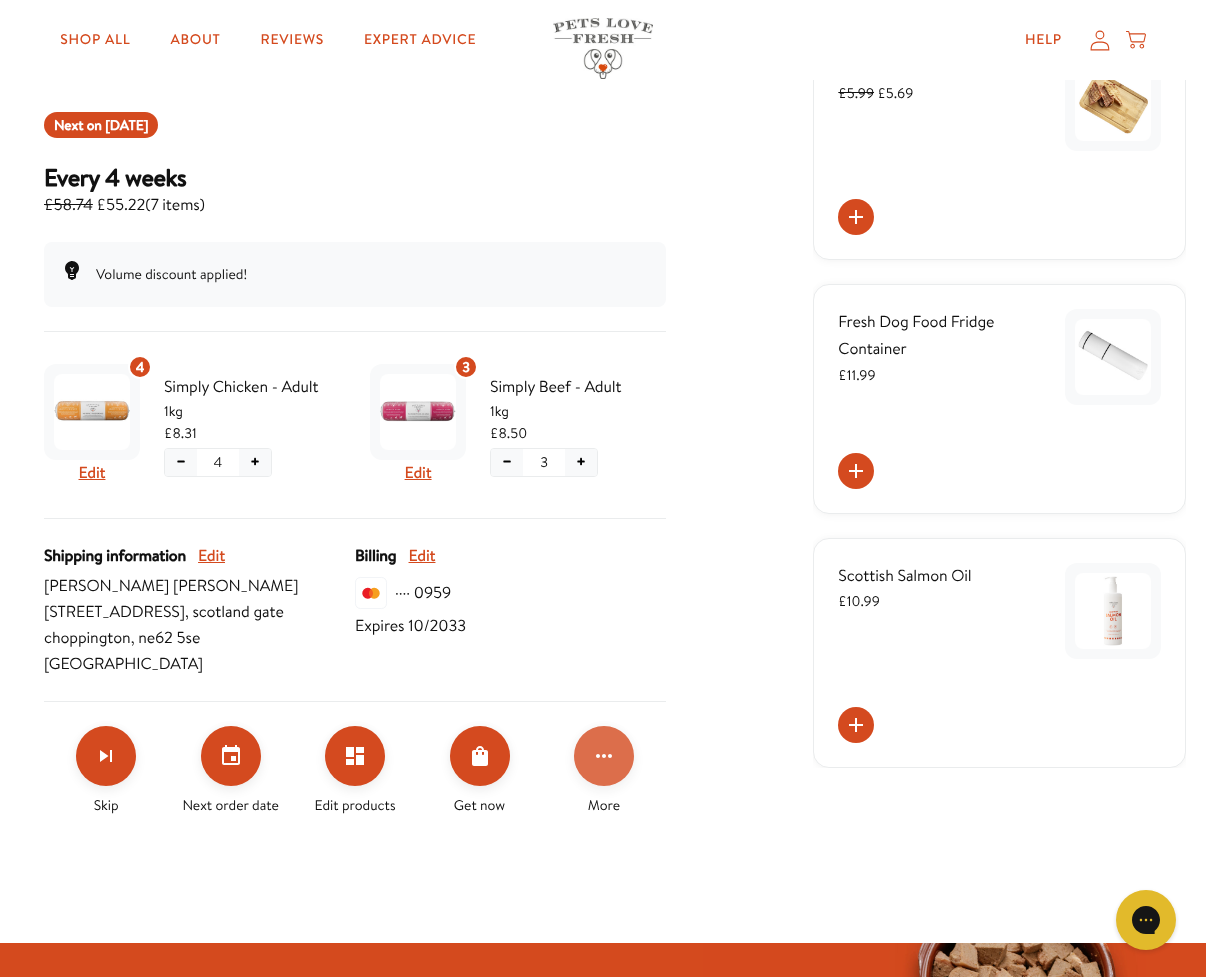 click 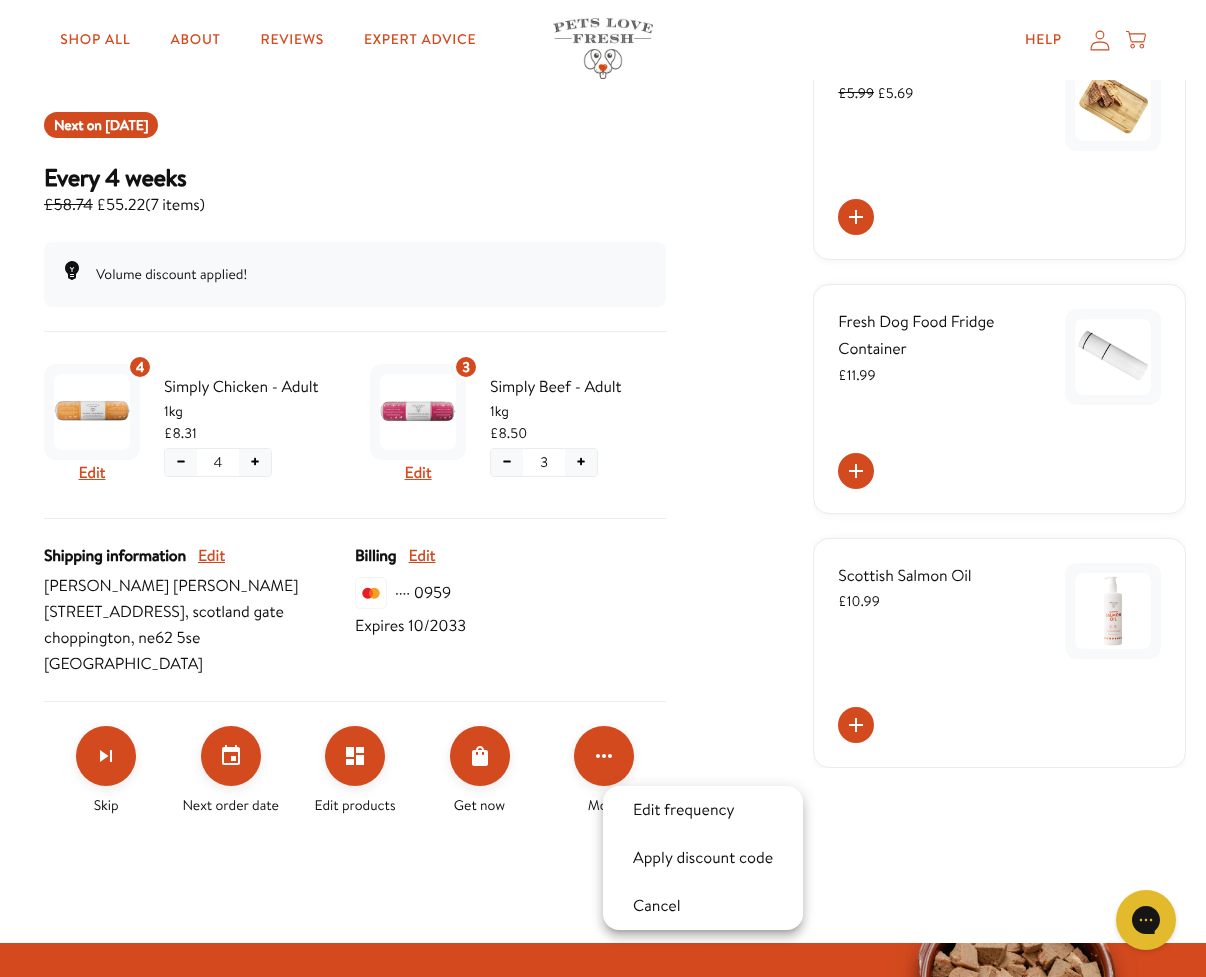 click at bounding box center [603, 488] 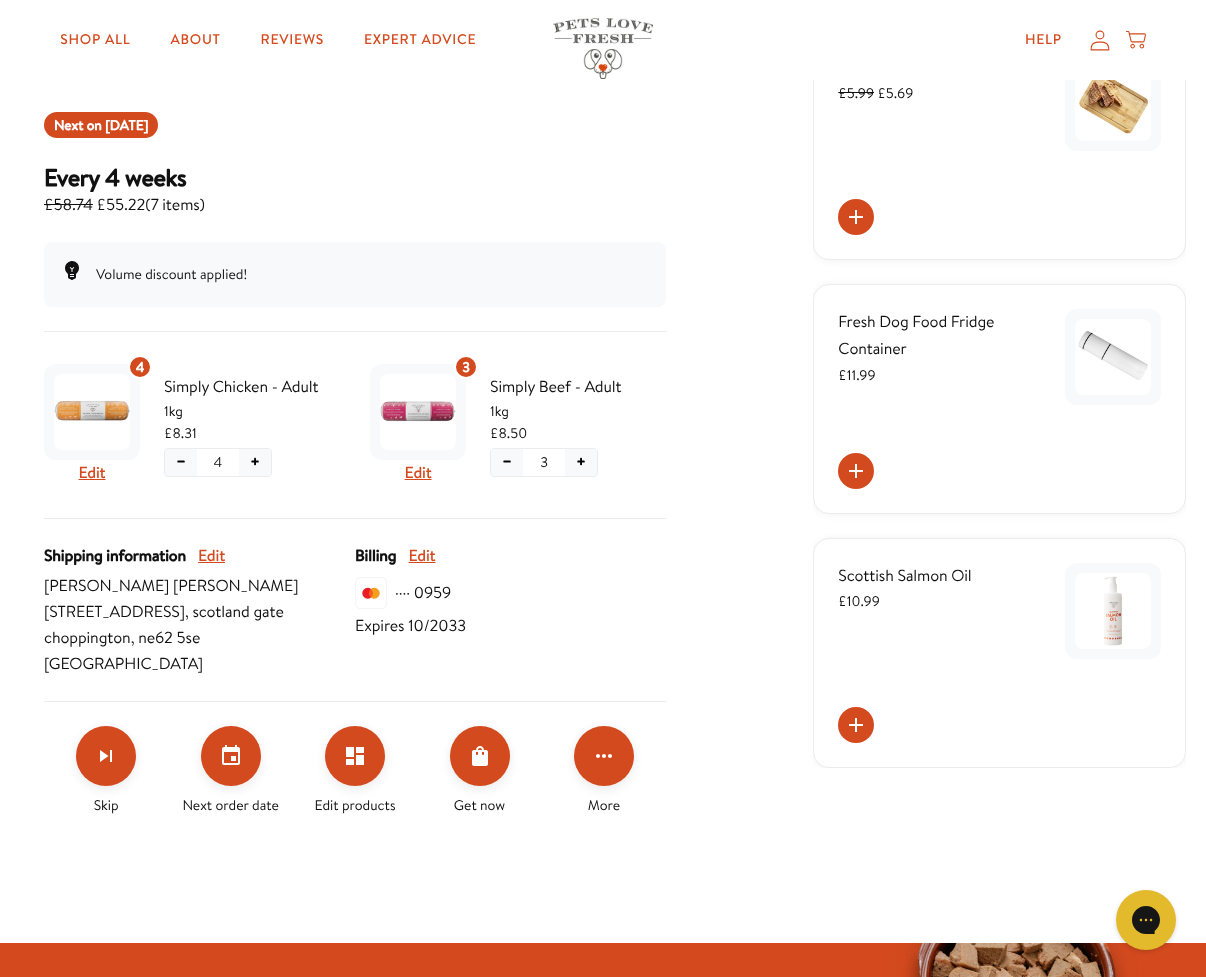 scroll, scrollTop: 0, scrollLeft: 0, axis: both 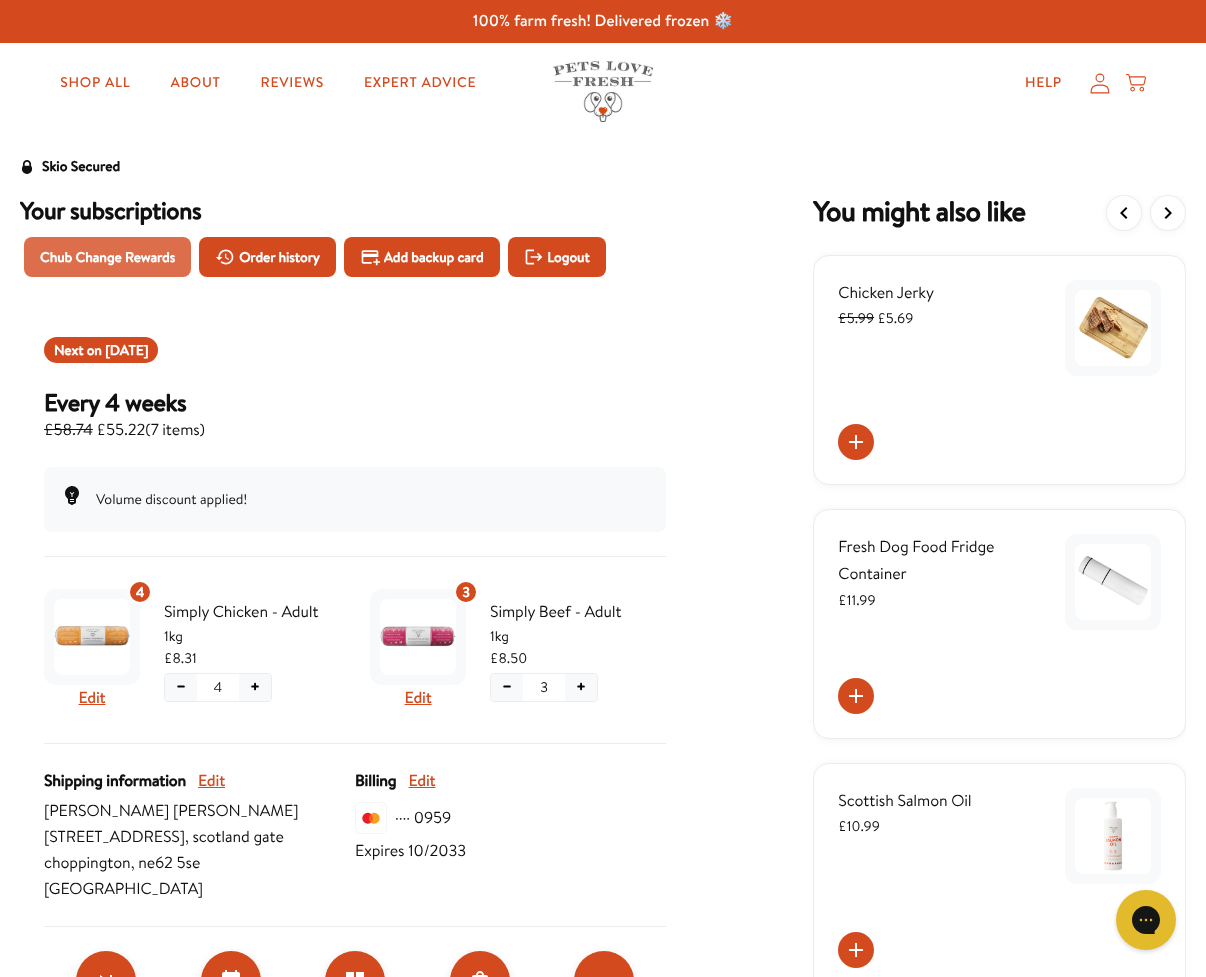 click on "Chub Change Rewards" at bounding box center (107, 257) 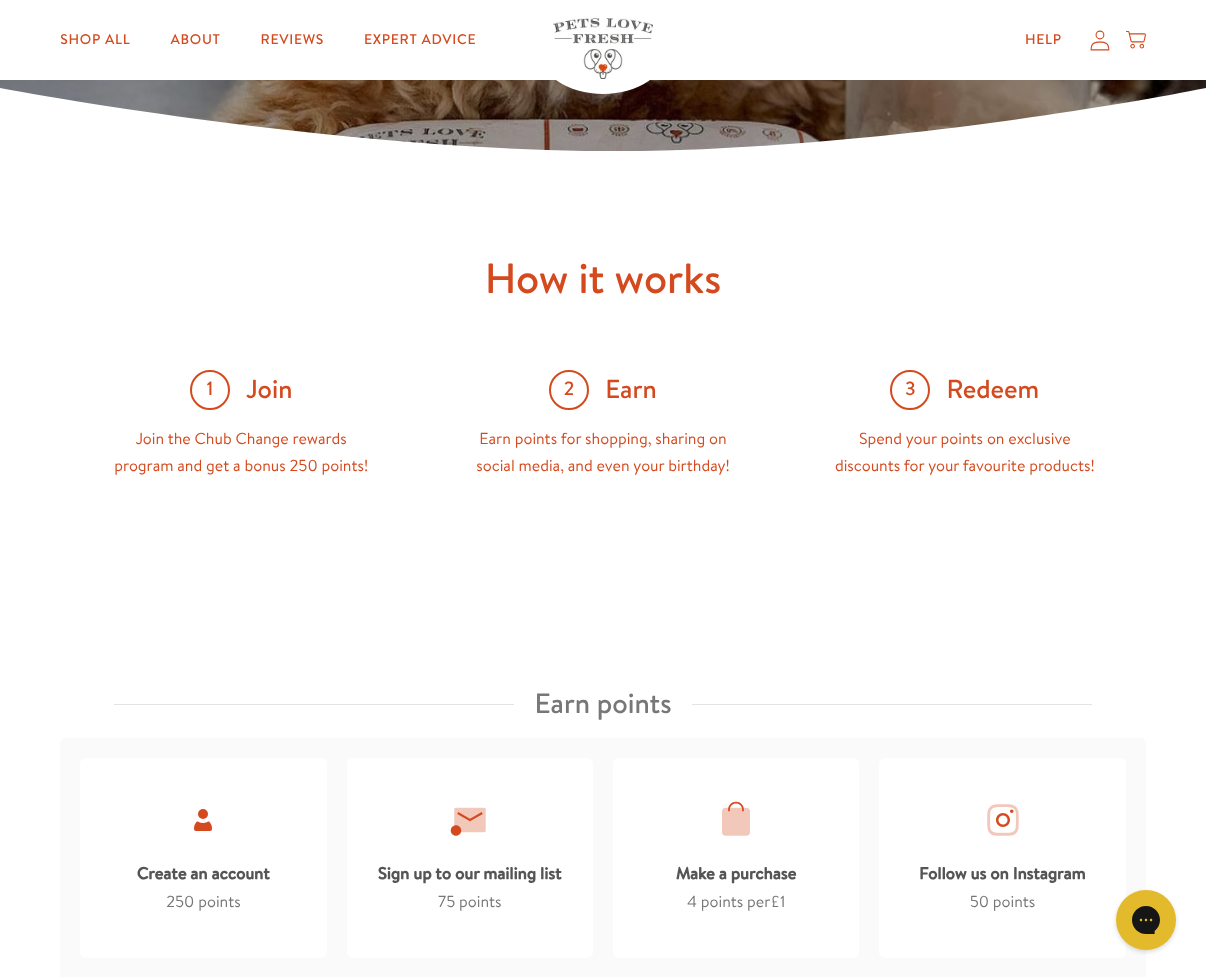 scroll, scrollTop: 0, scrollLeft: 0, axis: both 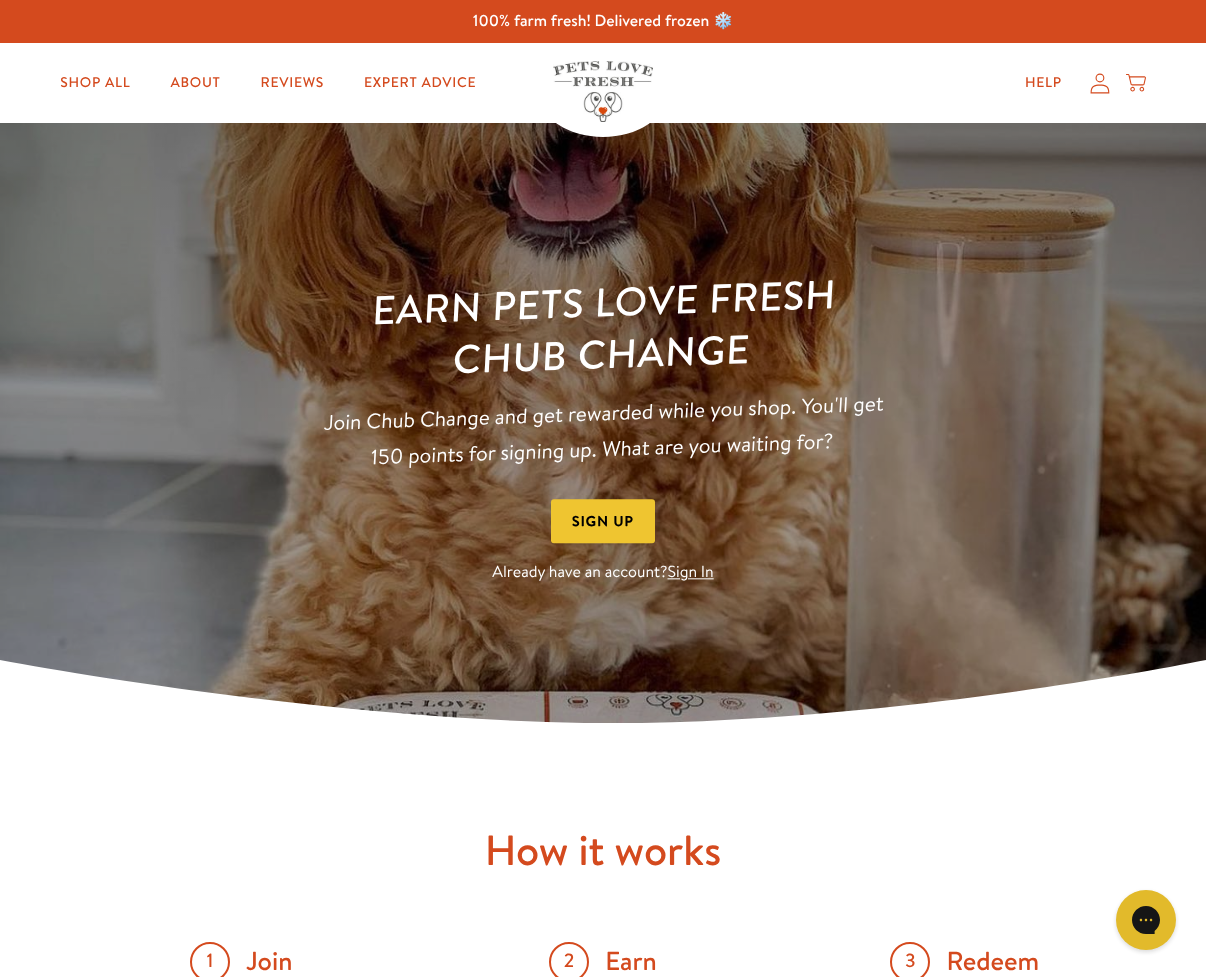 click 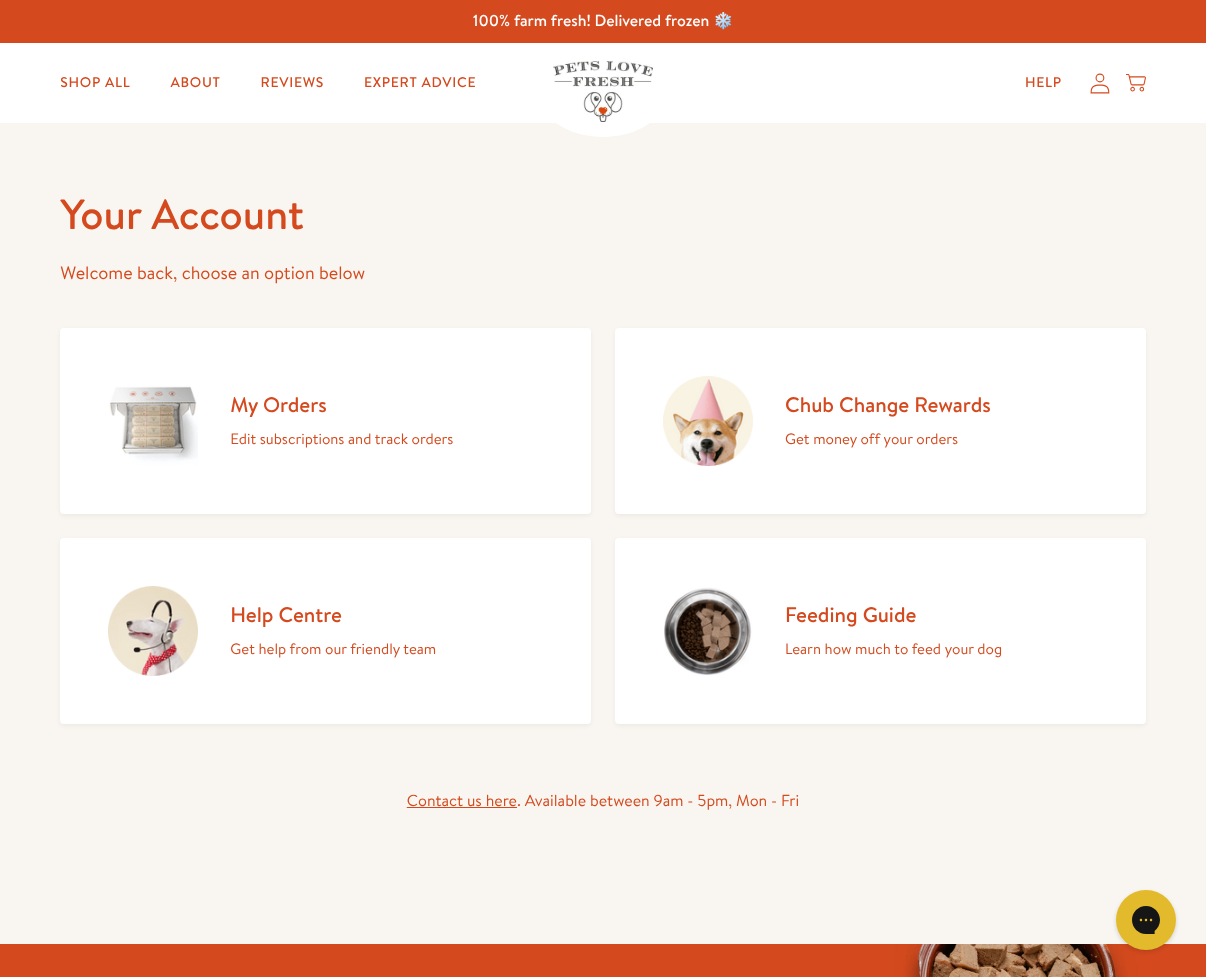 scroll, scrollTop: 0, scrollLeft: 0, axis: both 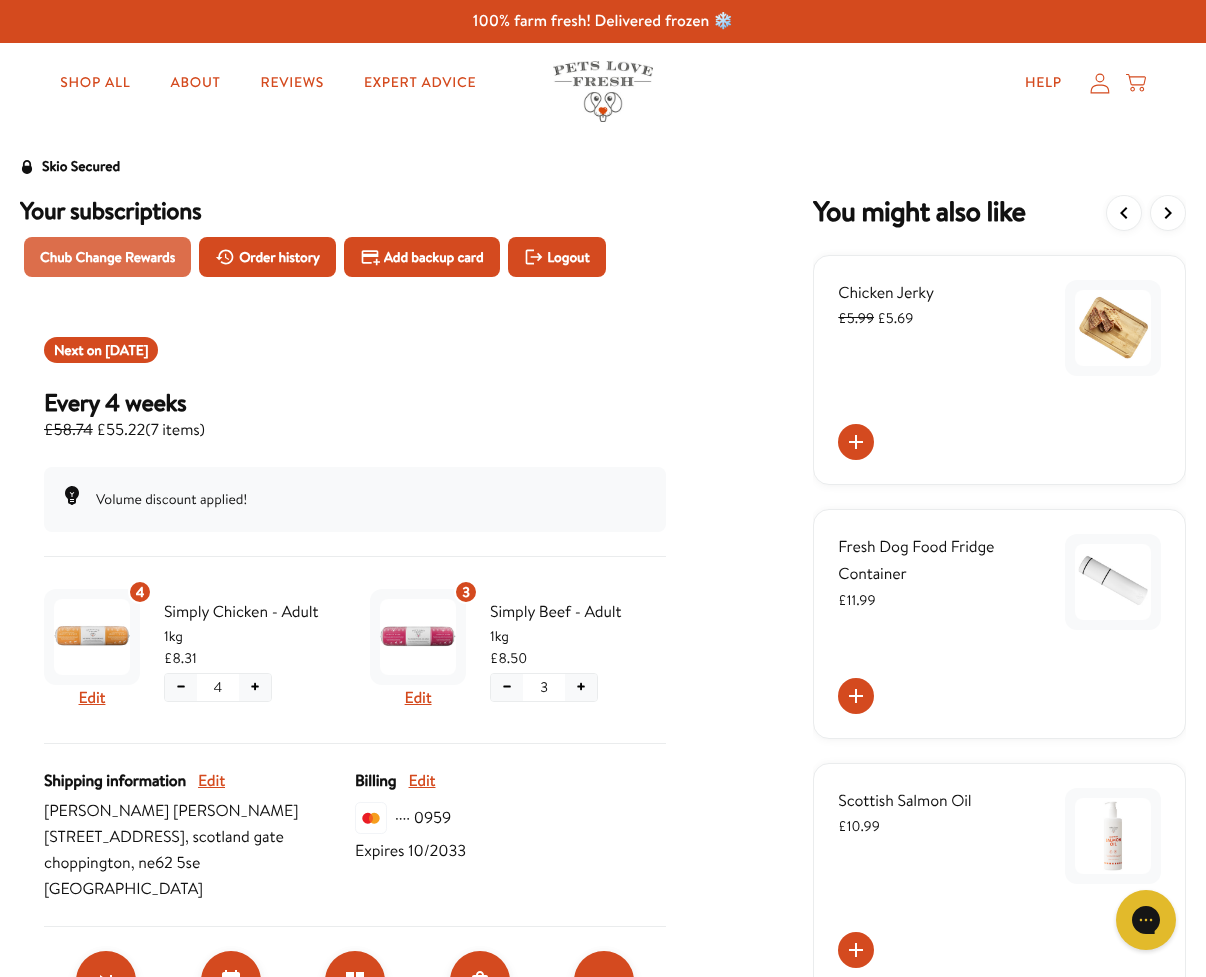 click on "Chub Change Rewards" at bounding box center [107, 257] 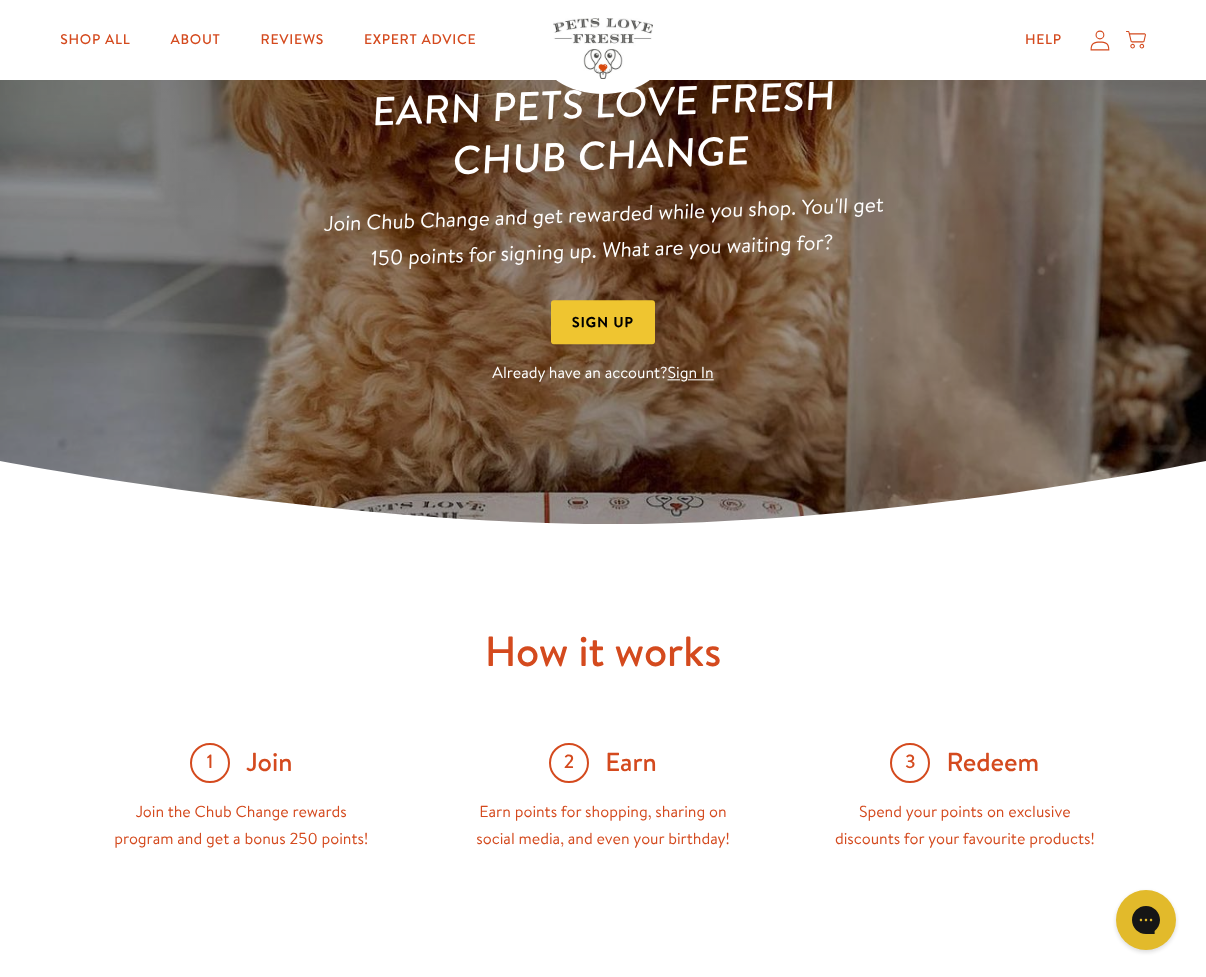 scroll, scrollTop: 0, scrollLeft: 0, axis: both 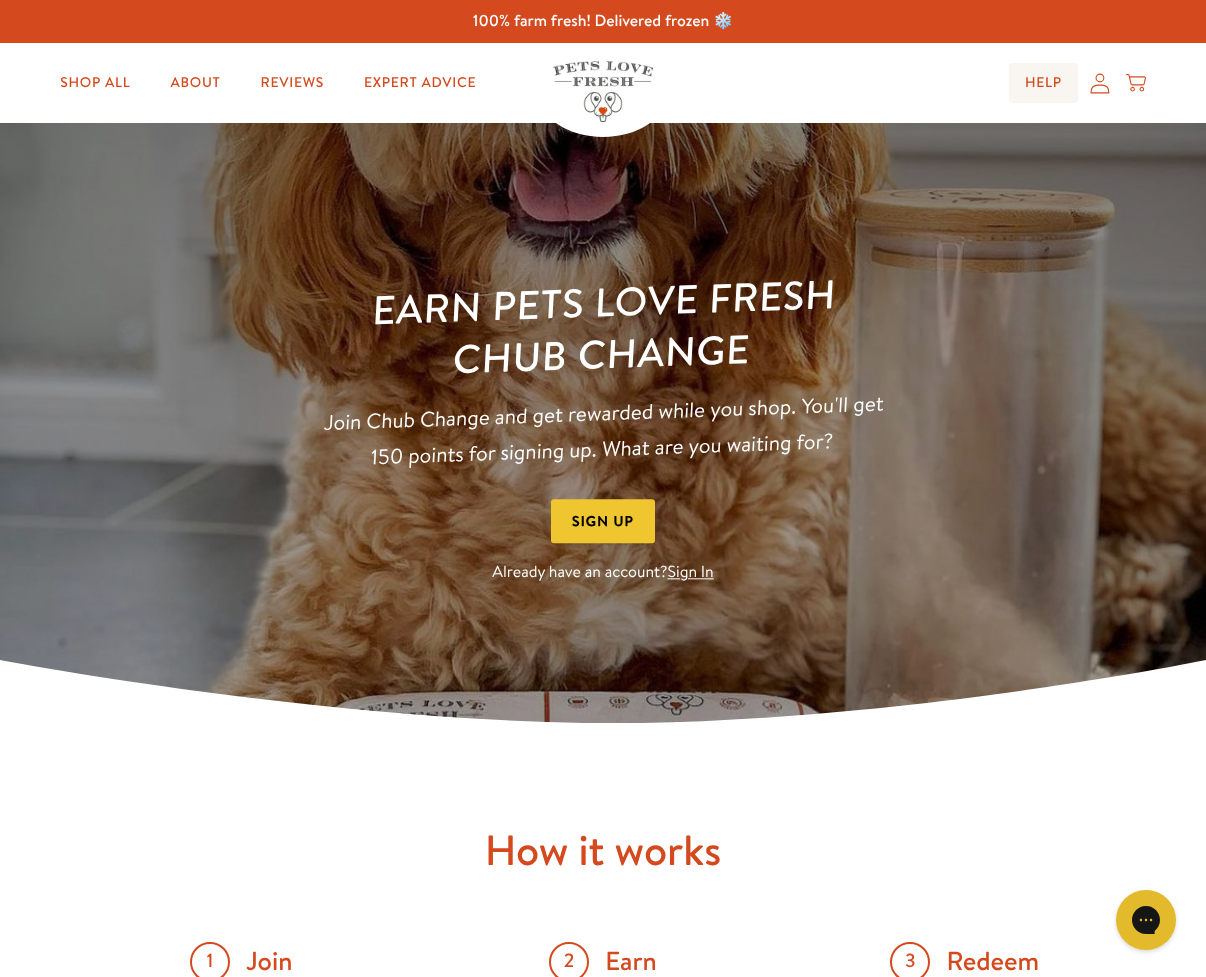 click on "Help" at bounding box center (1043, 83) 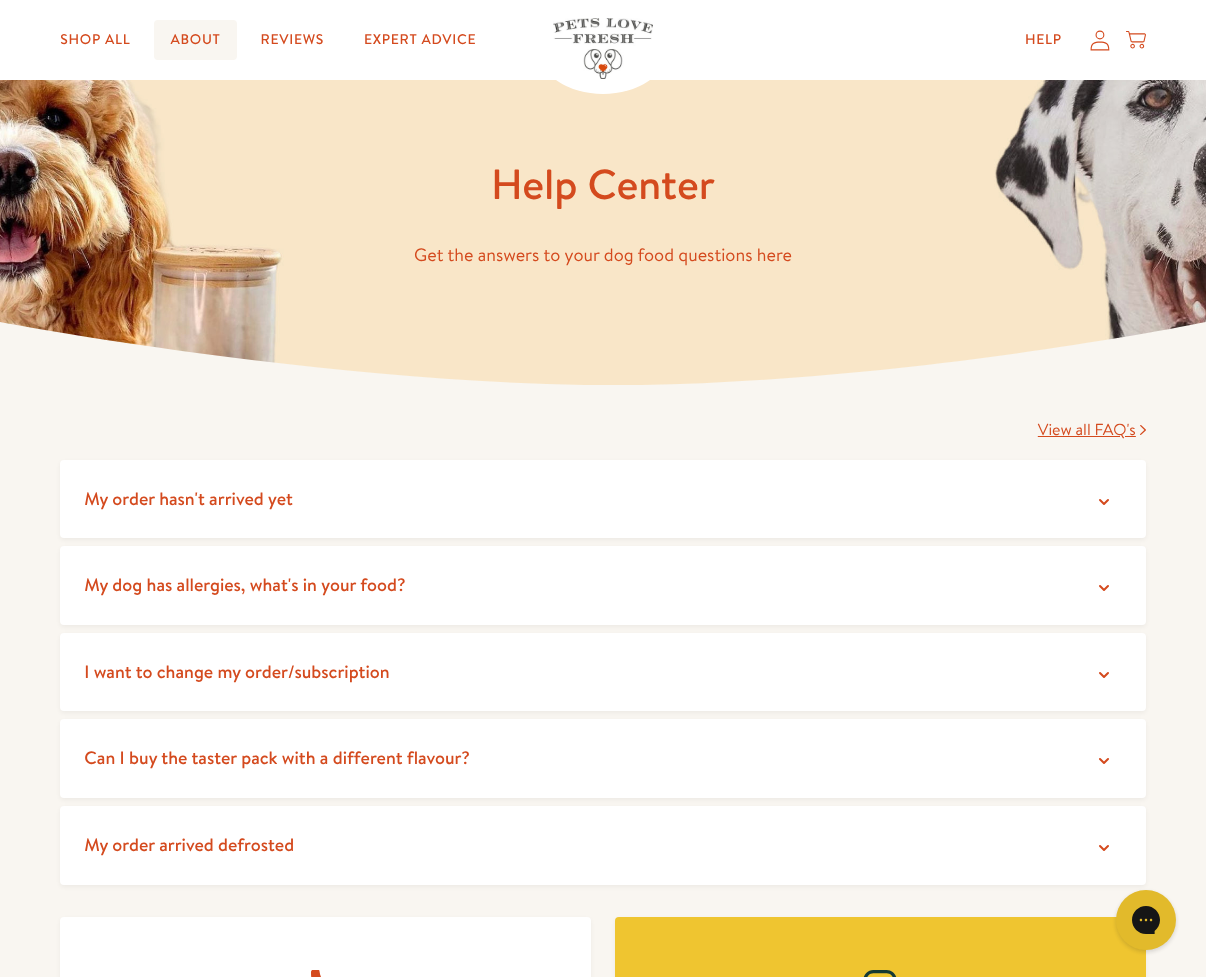scroll, scrollTop: 0, scrollLeft: 0, axis: both 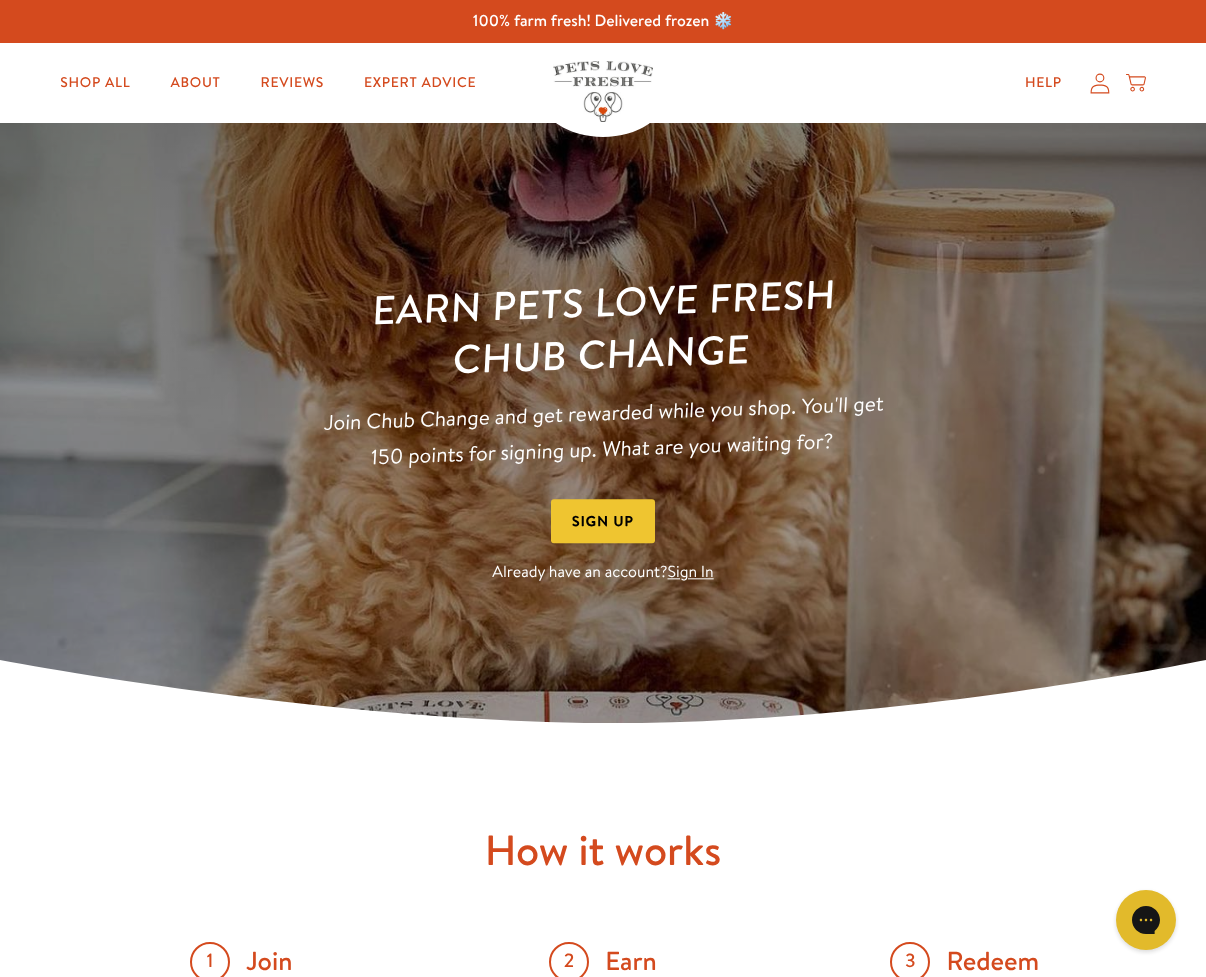 click 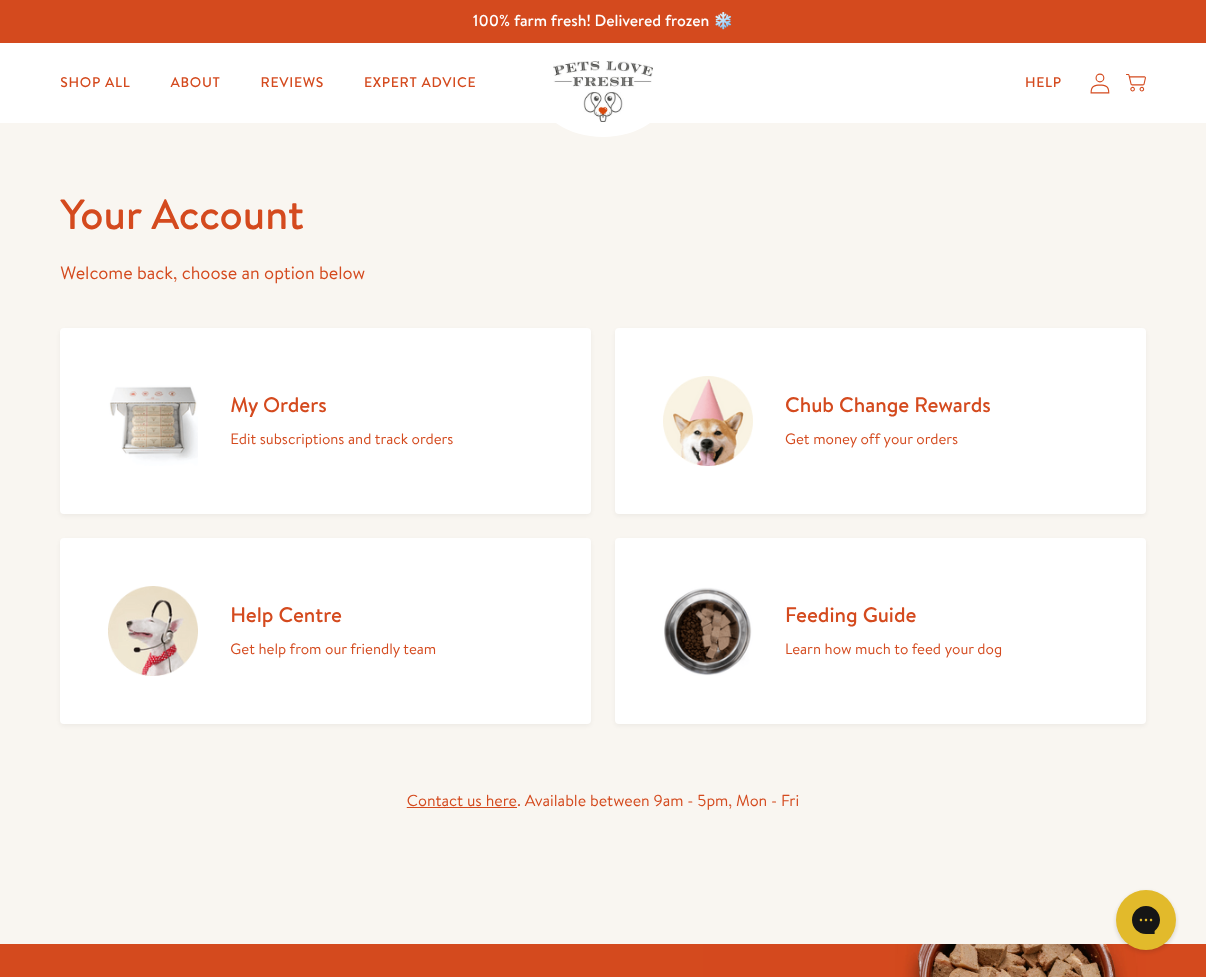 scroll, scrollTop: 0, scrollLeft: 0, axis: both 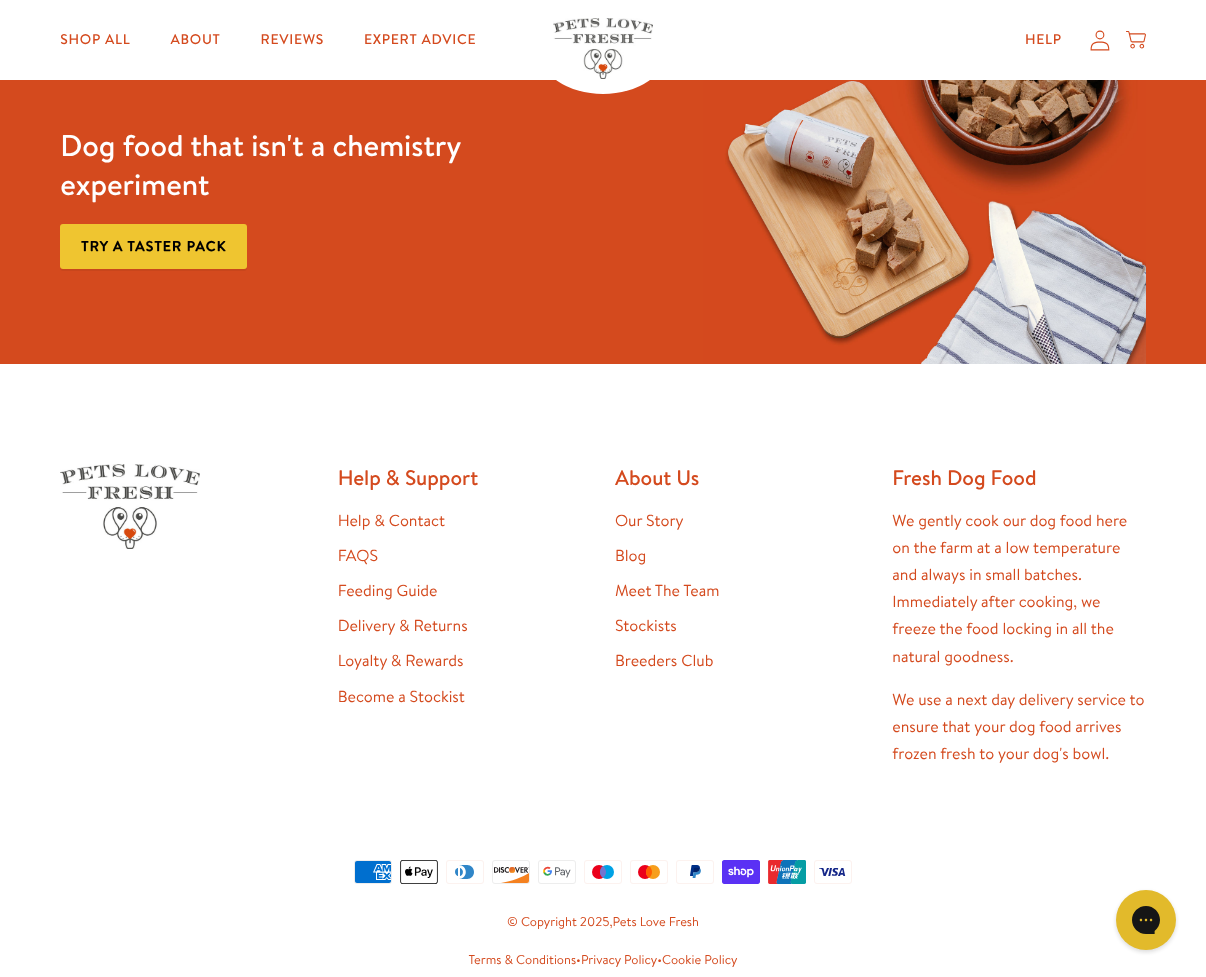 click on "Loyalty & Rewards" at bounding box center (401, 661) 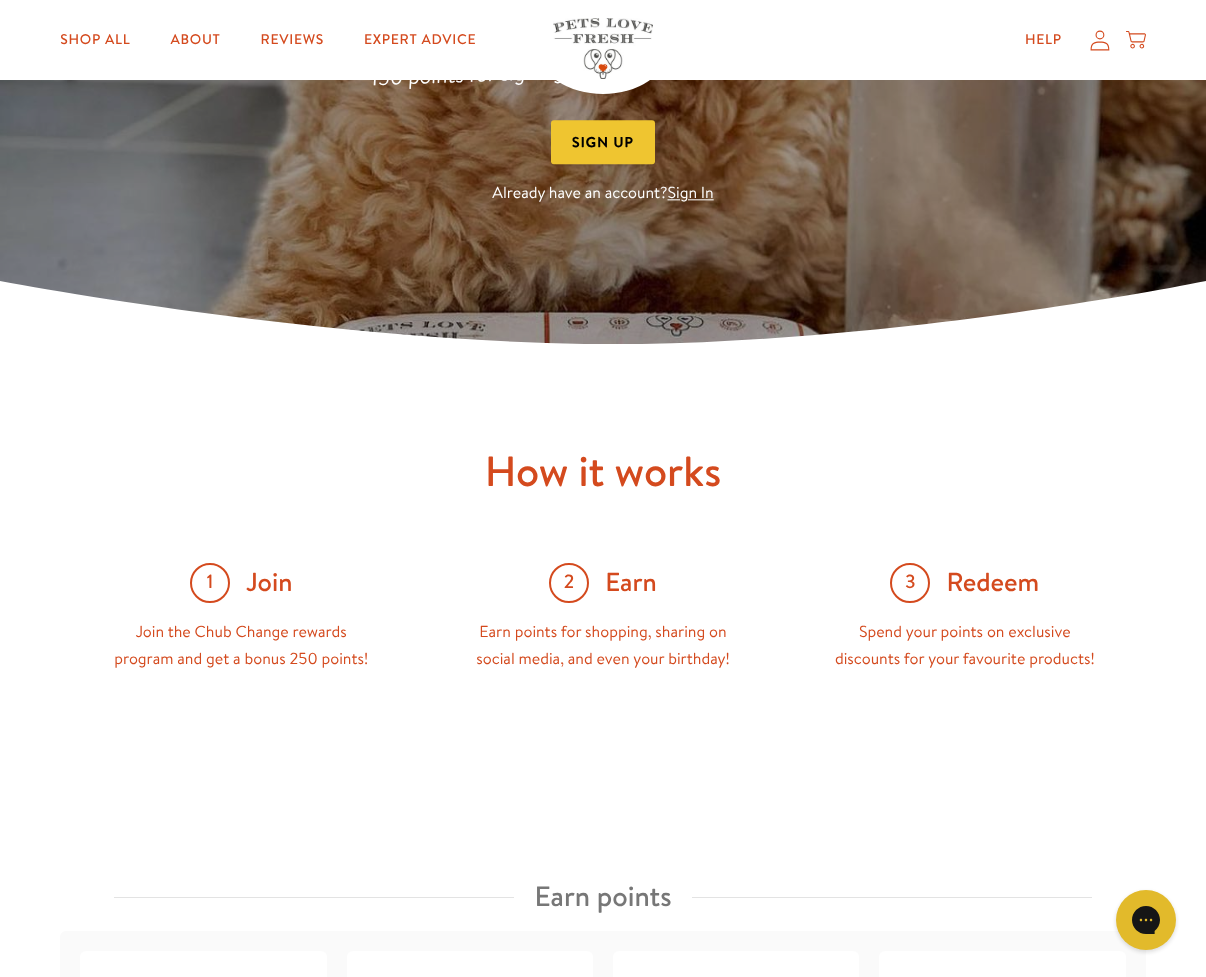 scroll, scrollTop: 380, scrollLeft: 0, axis: vertical 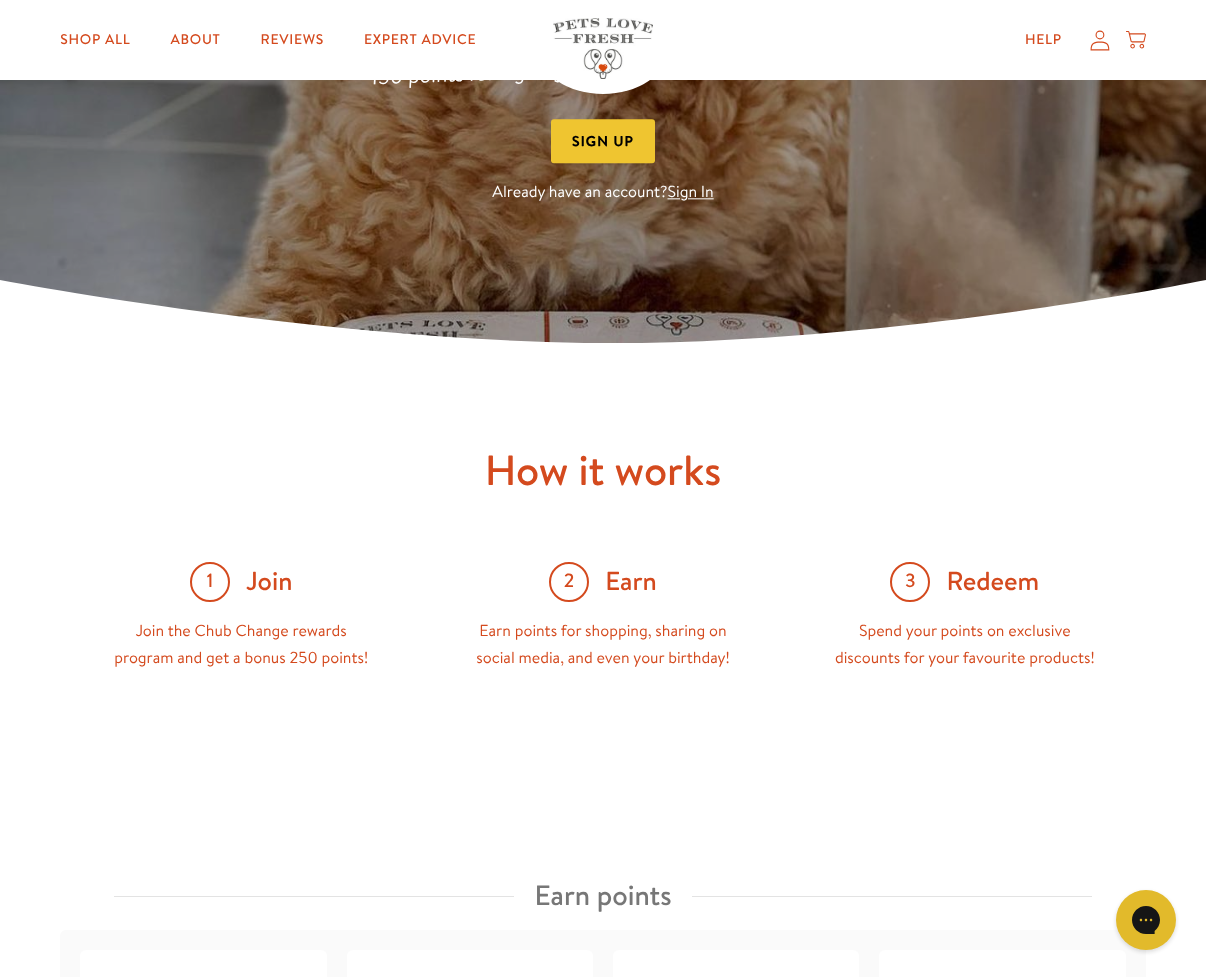 click on "Redeem" at bounding box center (992, 582) 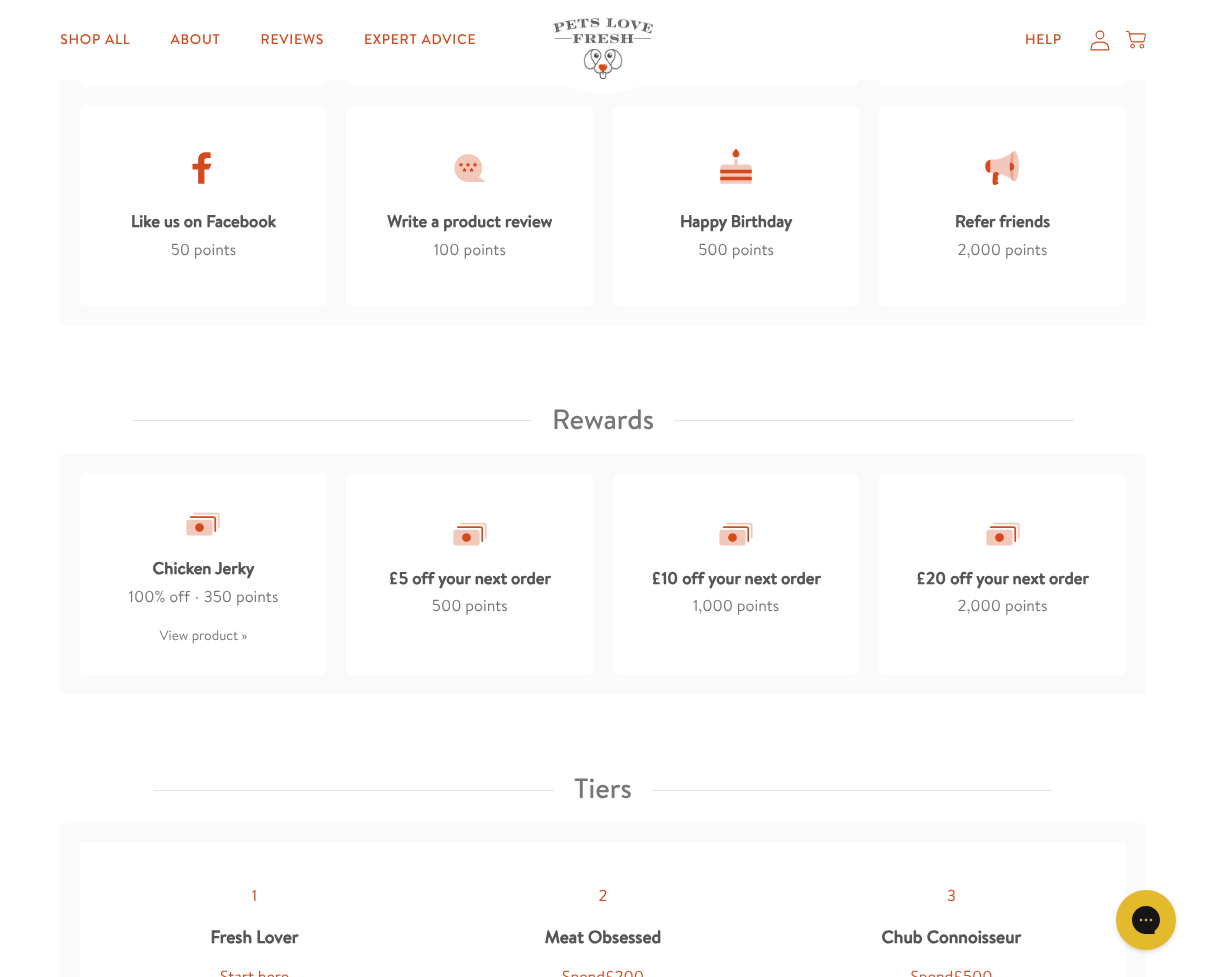 scroll, scrollTop: 1453, scrollLeft: 0, axis: vertical 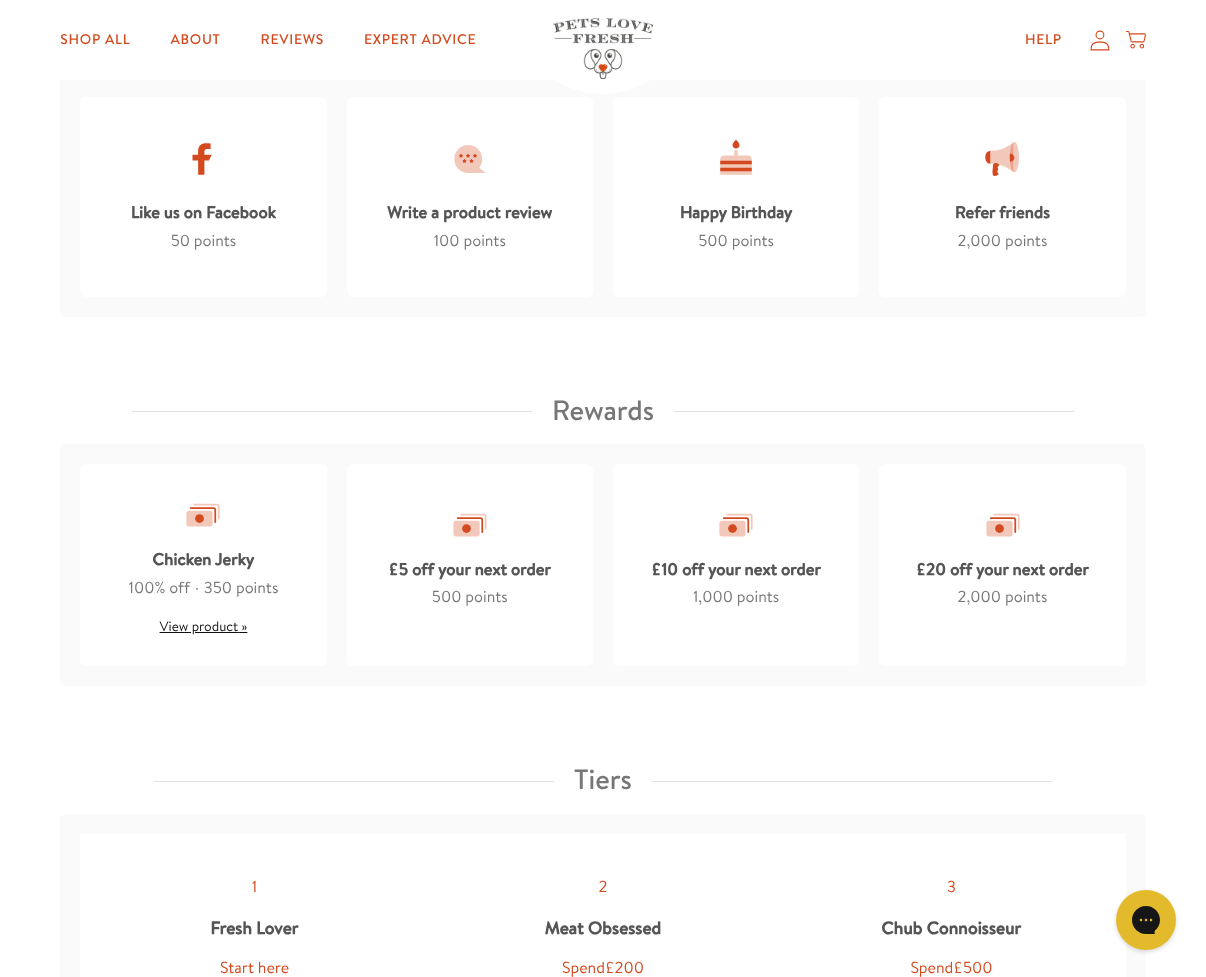 click on "View product" at bounding box center [204, 626] 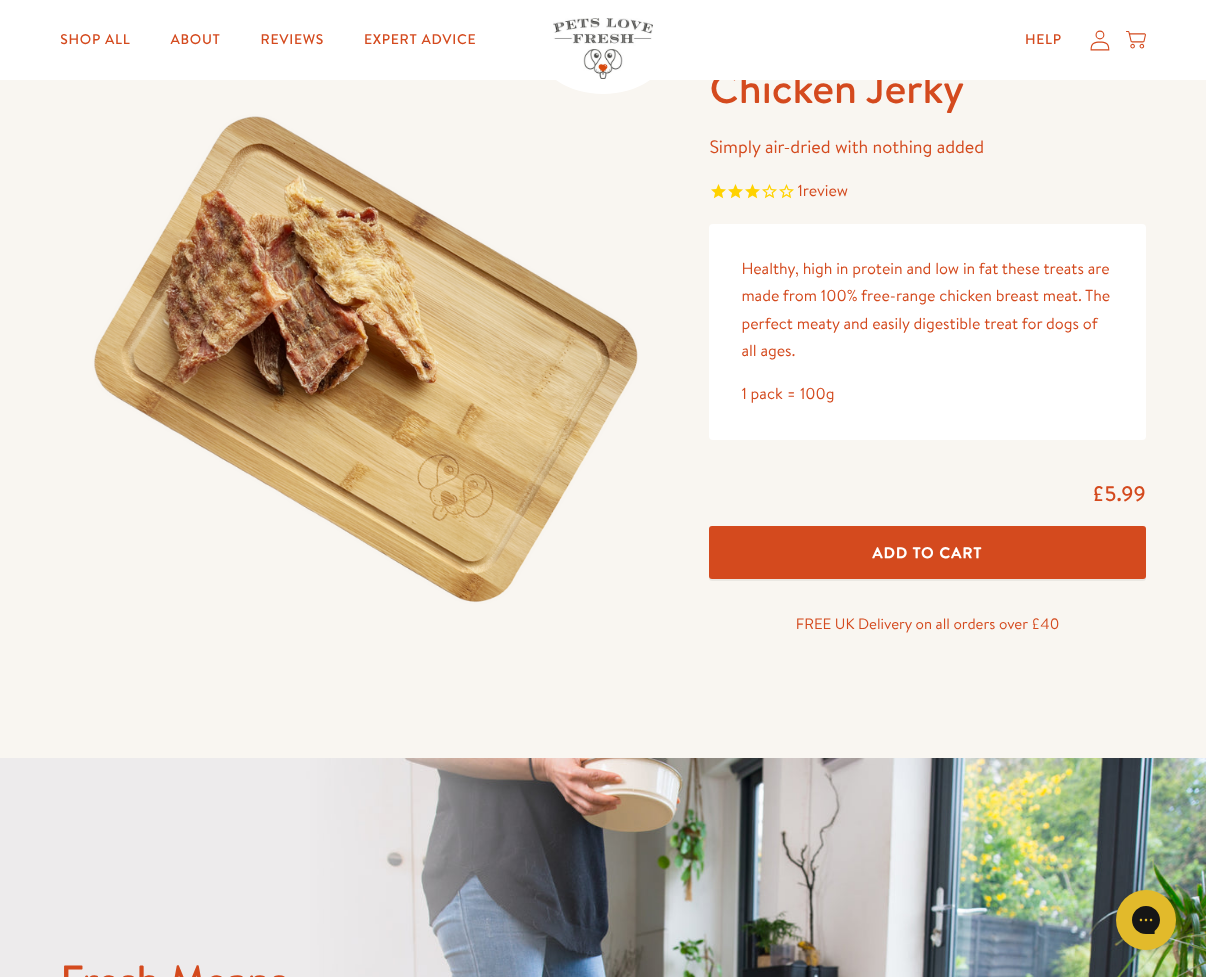 scroll, scrollTop: 0, scrollLeft: 0, axis: both 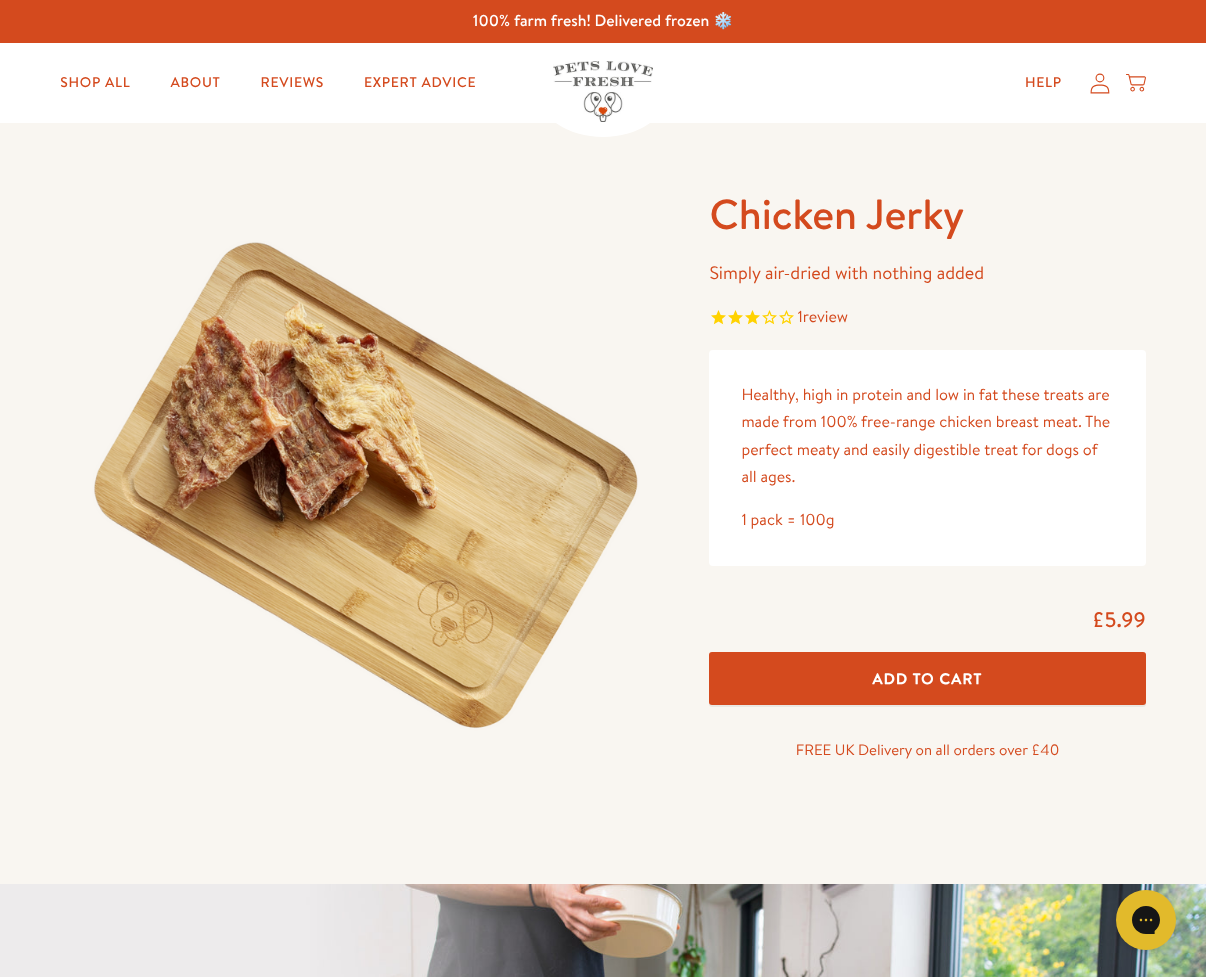 click 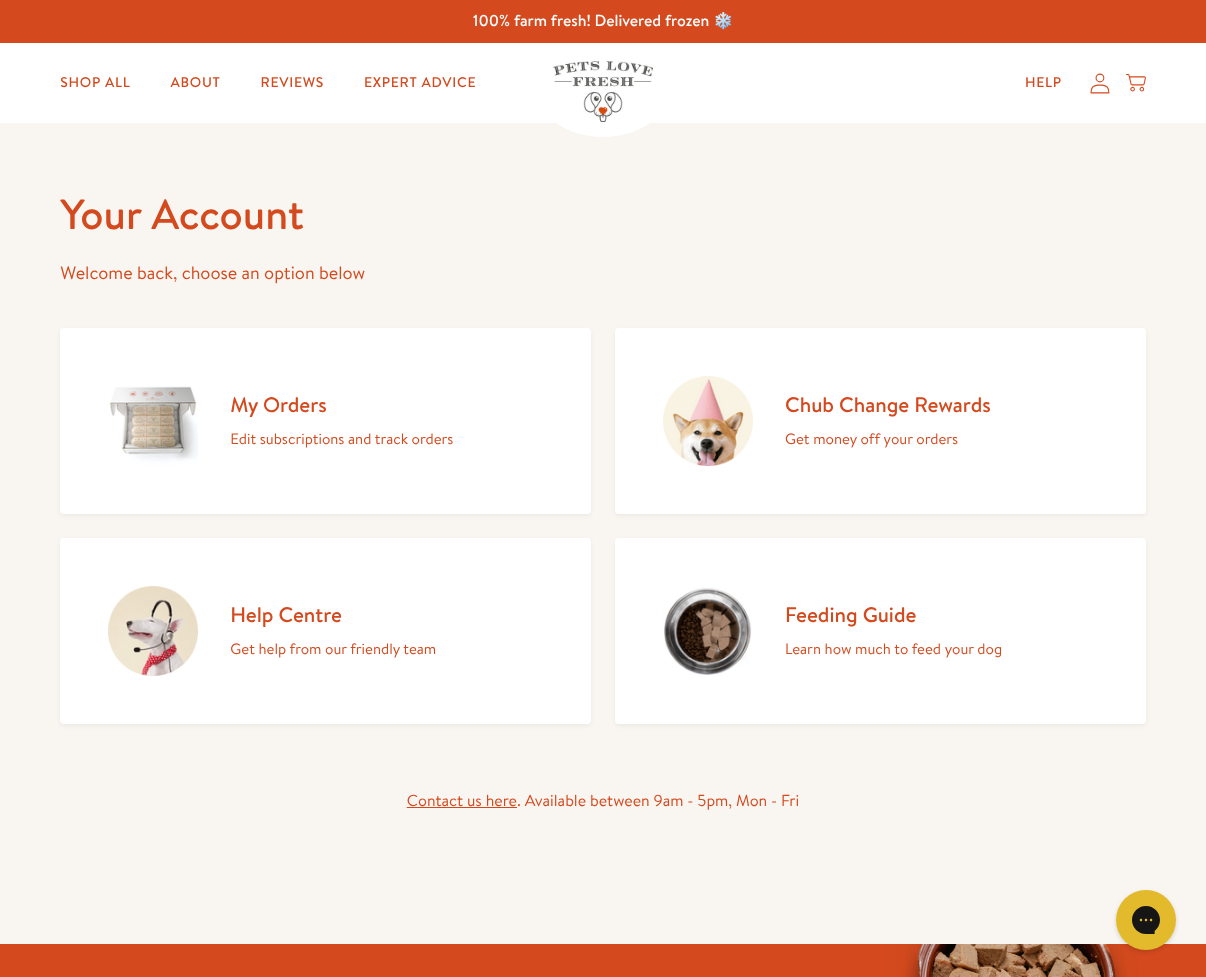 scroll, scrollTop: 0, scrollLeft: 0, axis: both 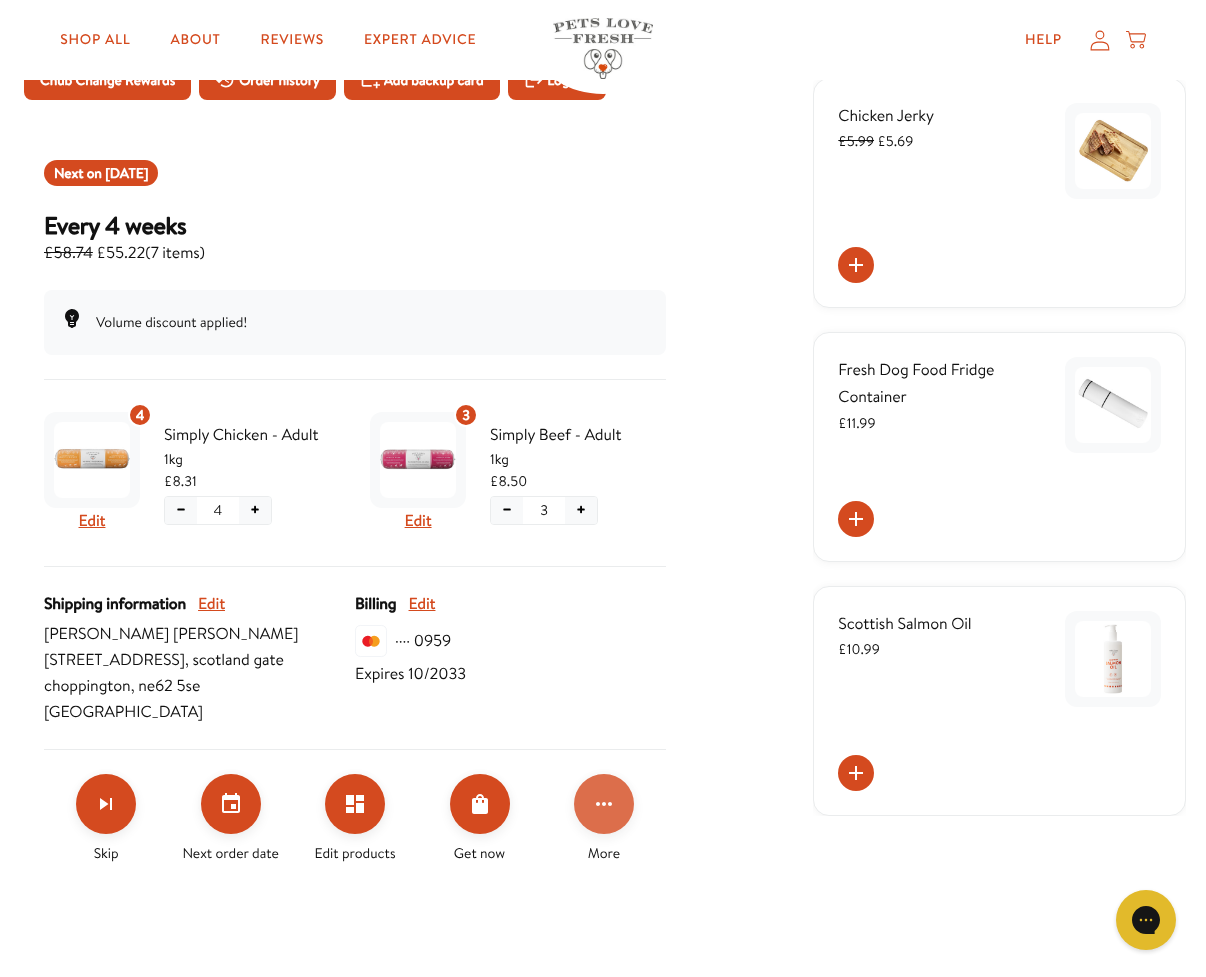 click 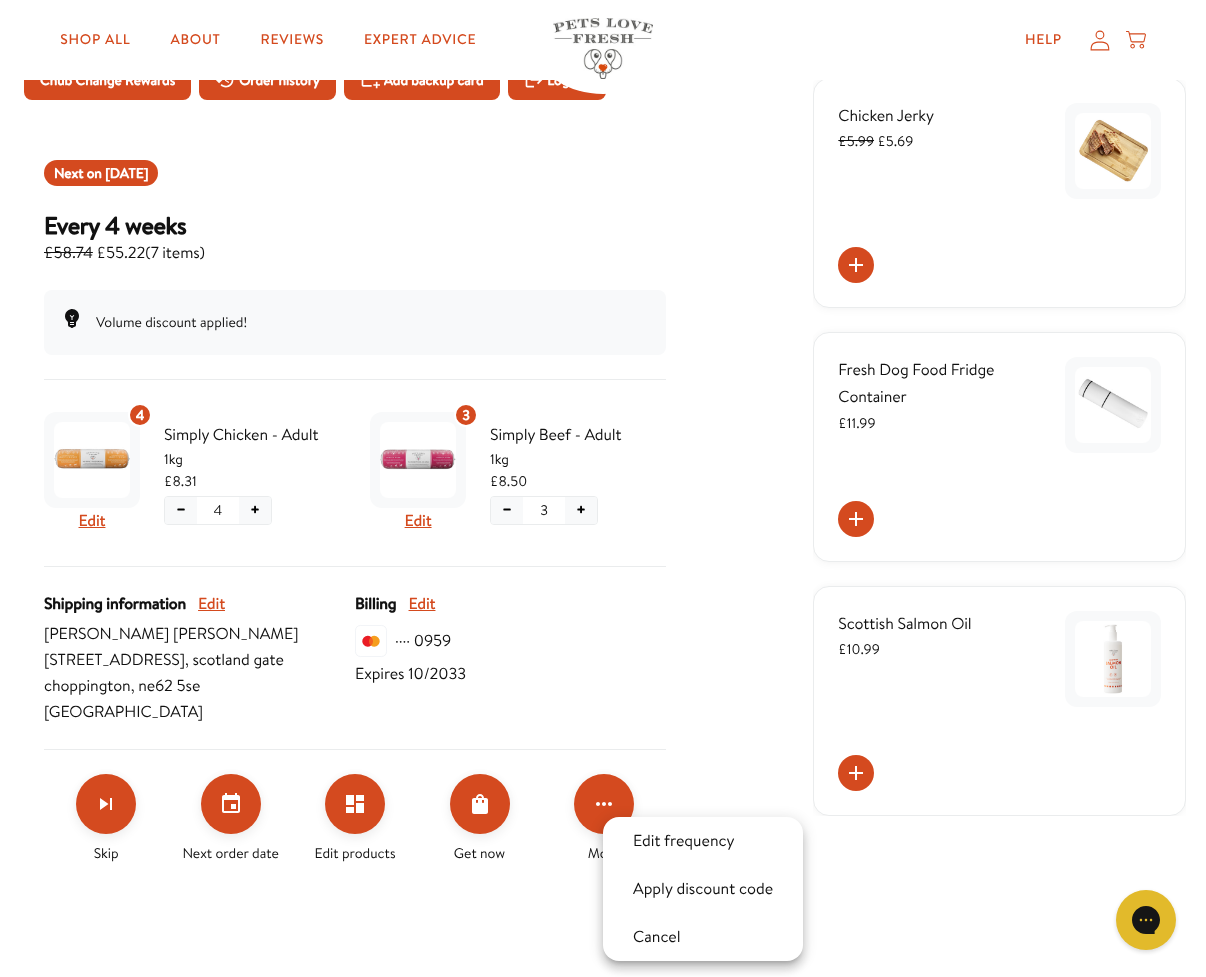 click at bounding box center (603, 488) 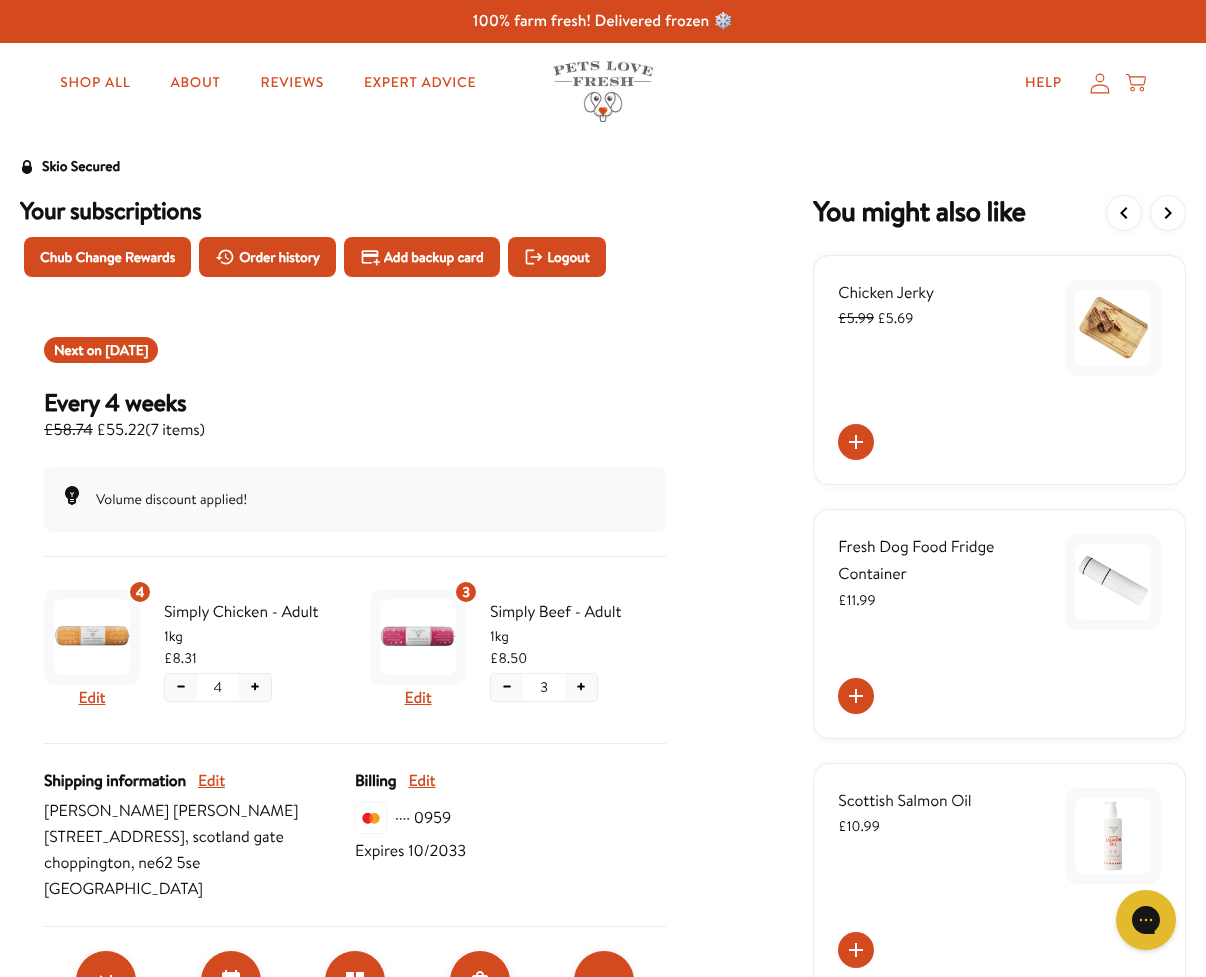 scroll, scrollTop: 131, scrollLeft: 0, axis: vertical 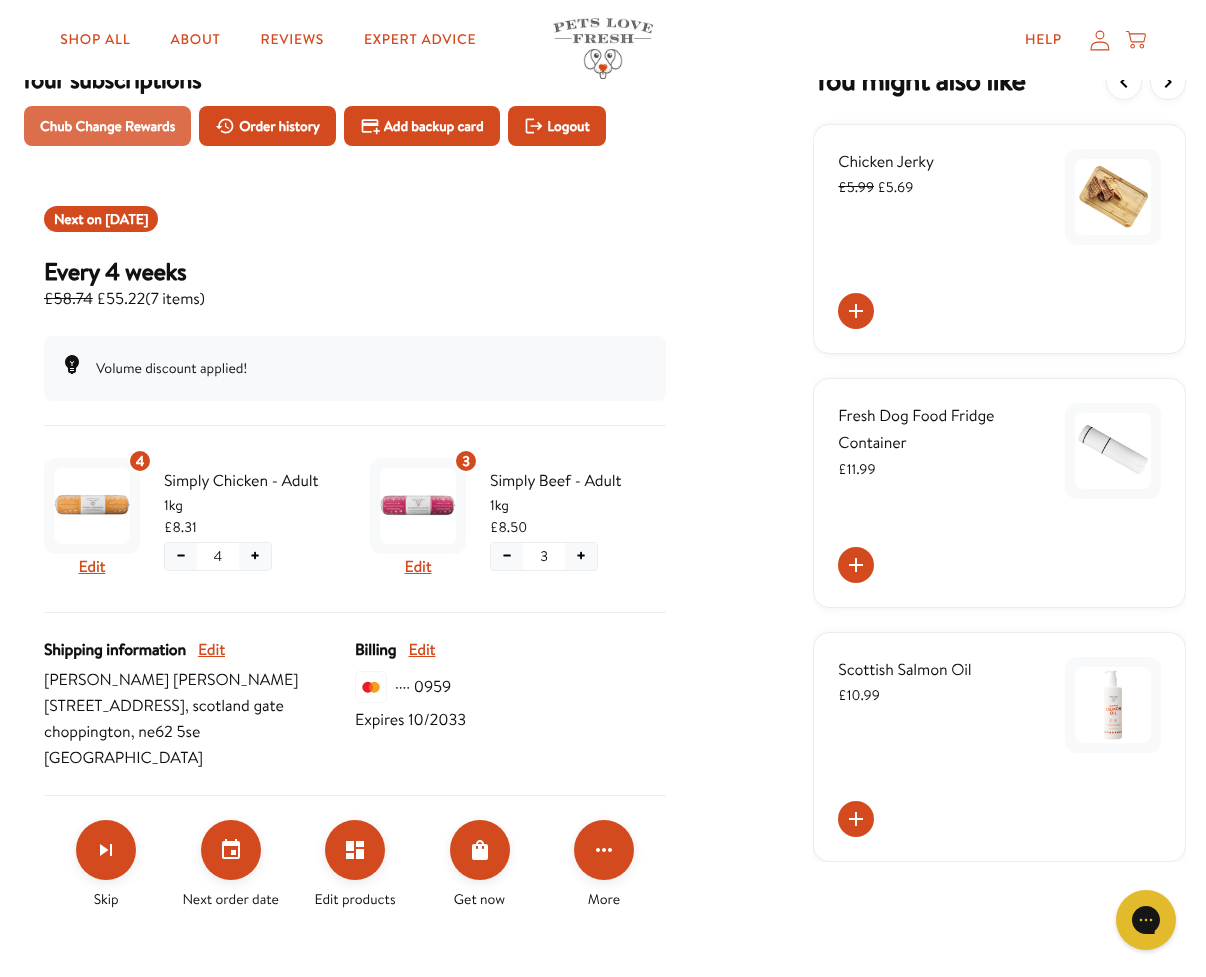 click on "Chub Change Rewards" at bounding box center [107, 126] 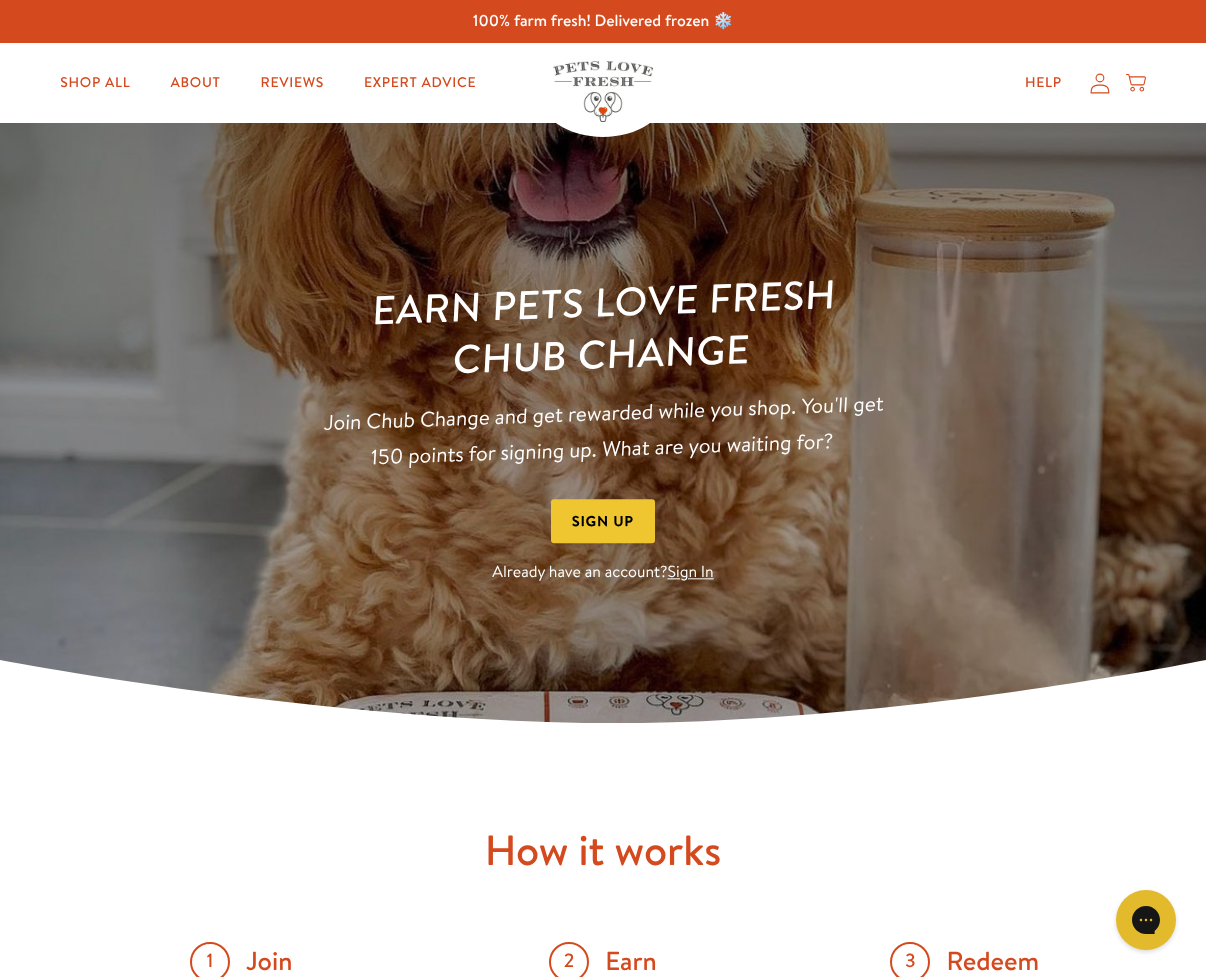 scroll, scrollTop: 0, scrollLeft: 0, axis: both 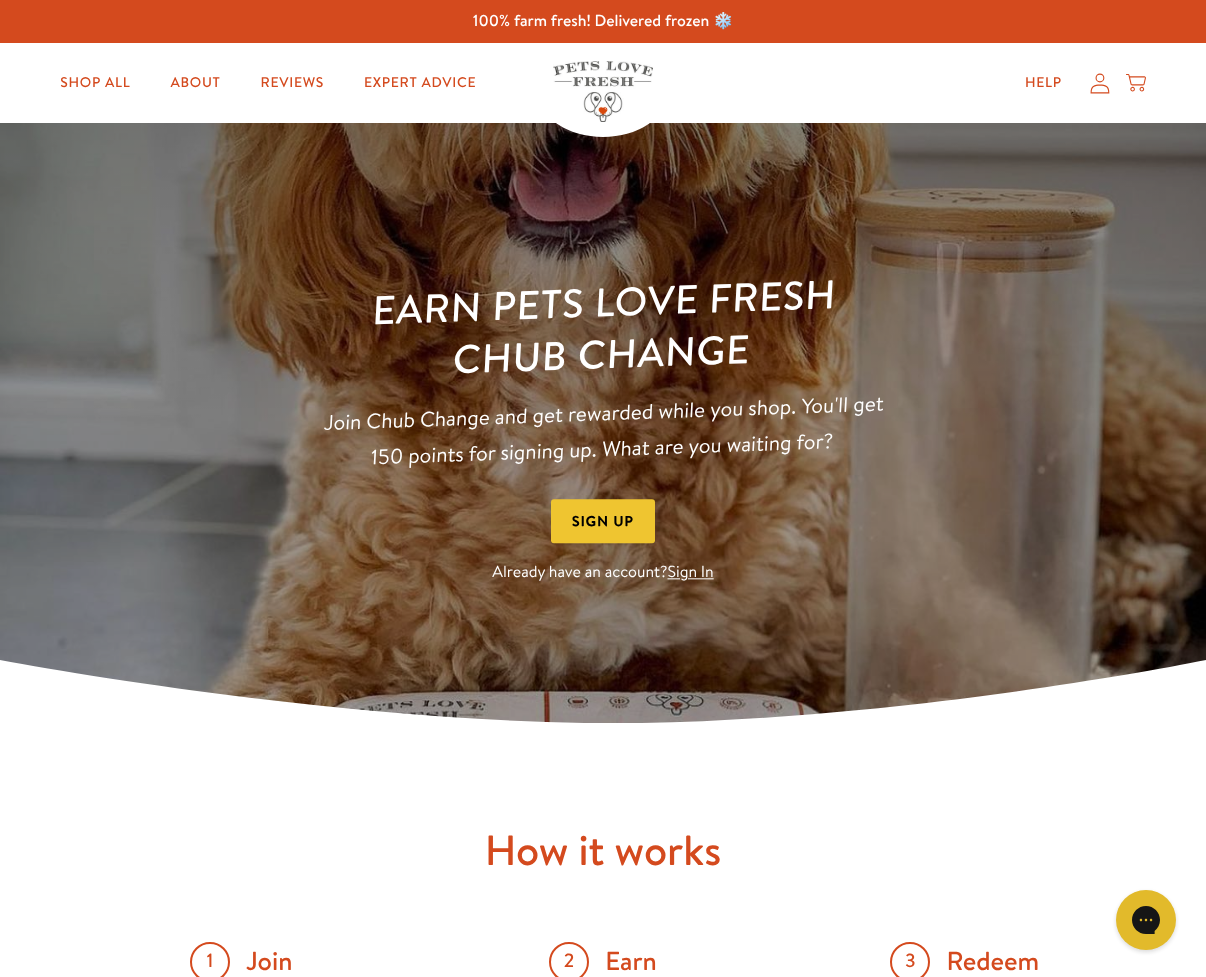 click on "Sign In" at bounding box center (691, 573) 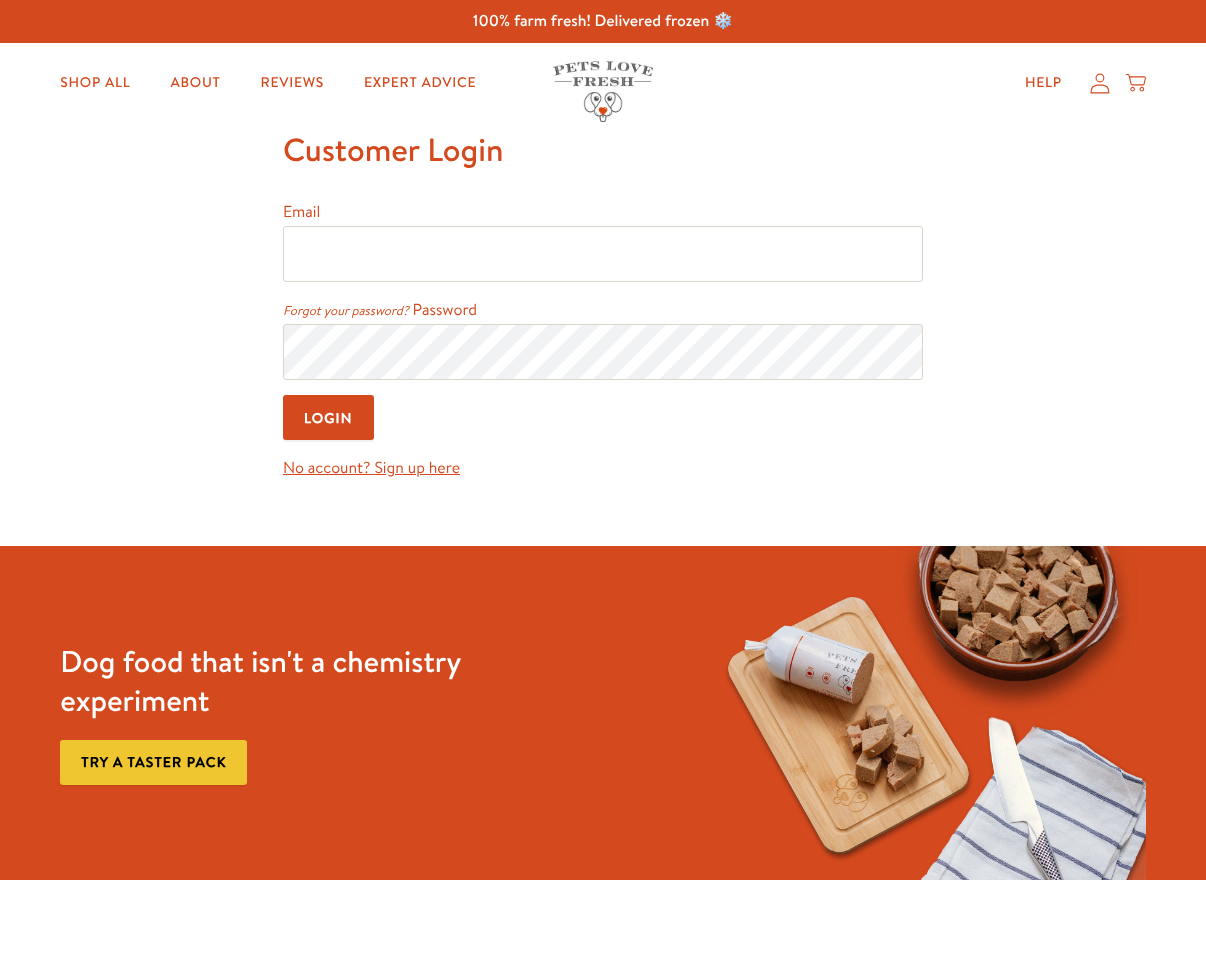 scroll, scrollTop: 0, scrollLeft: 0, axis: both 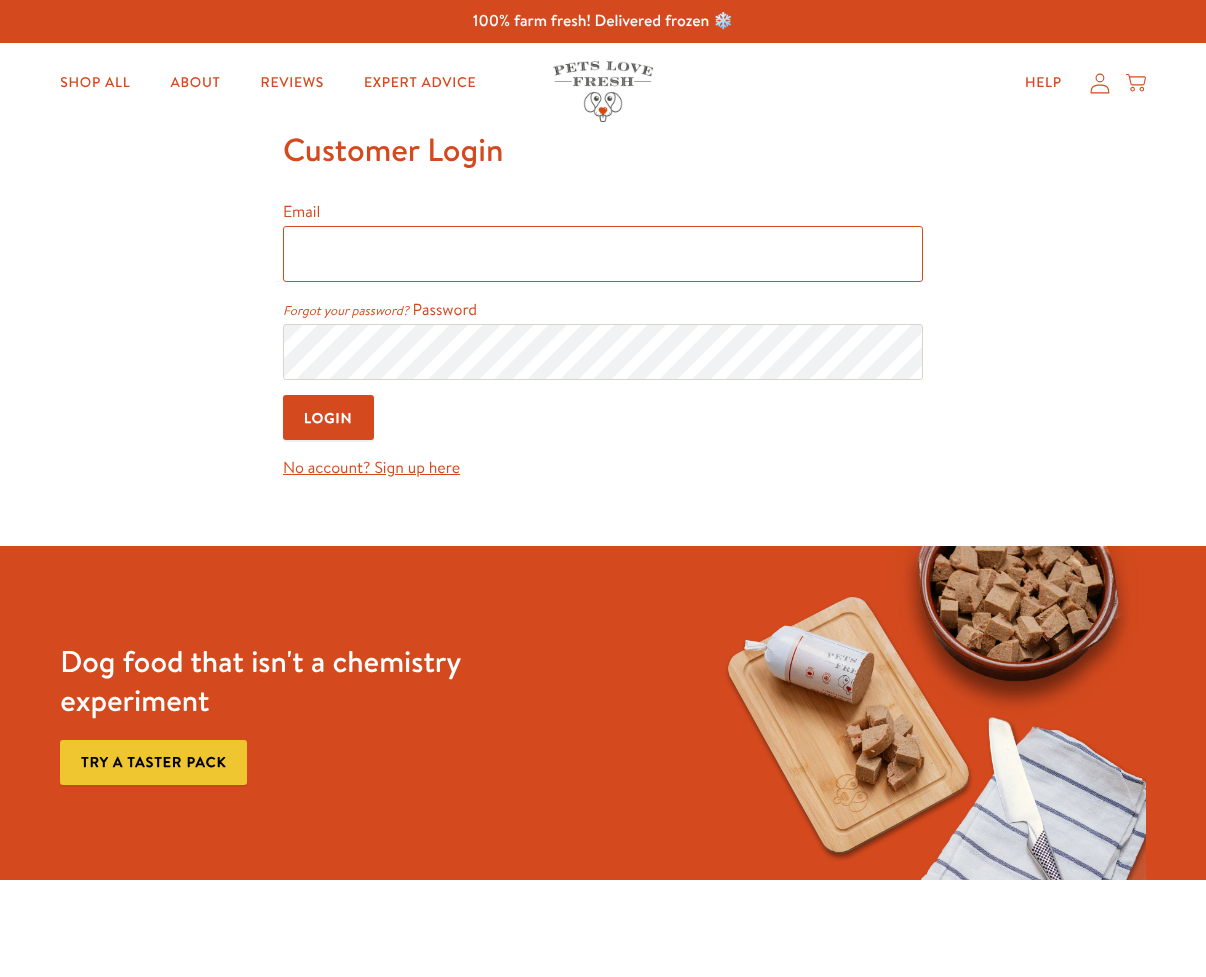click on "Email" at bounding box center (603, 254) 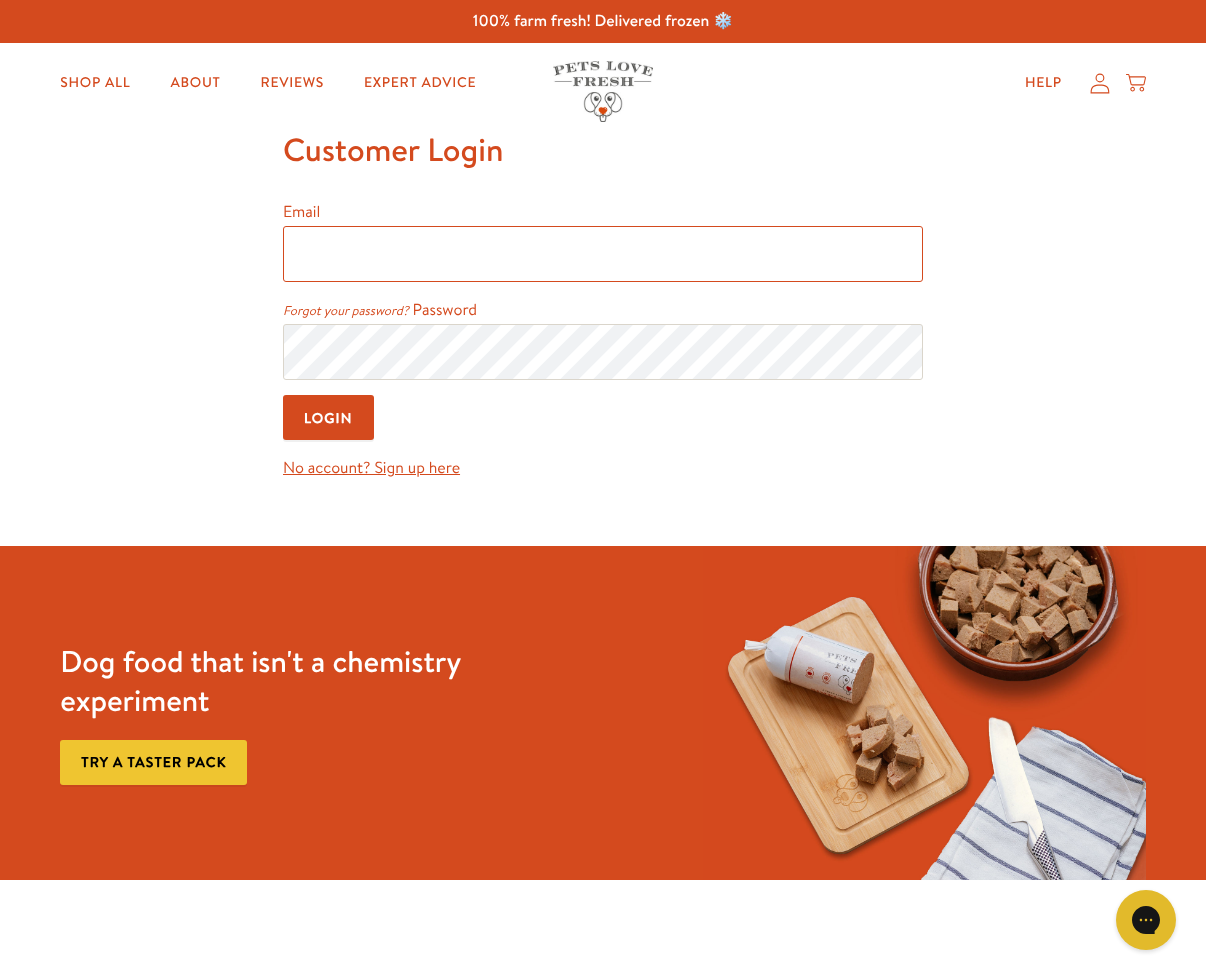 type on "katie.jamieson2@icloud.com" 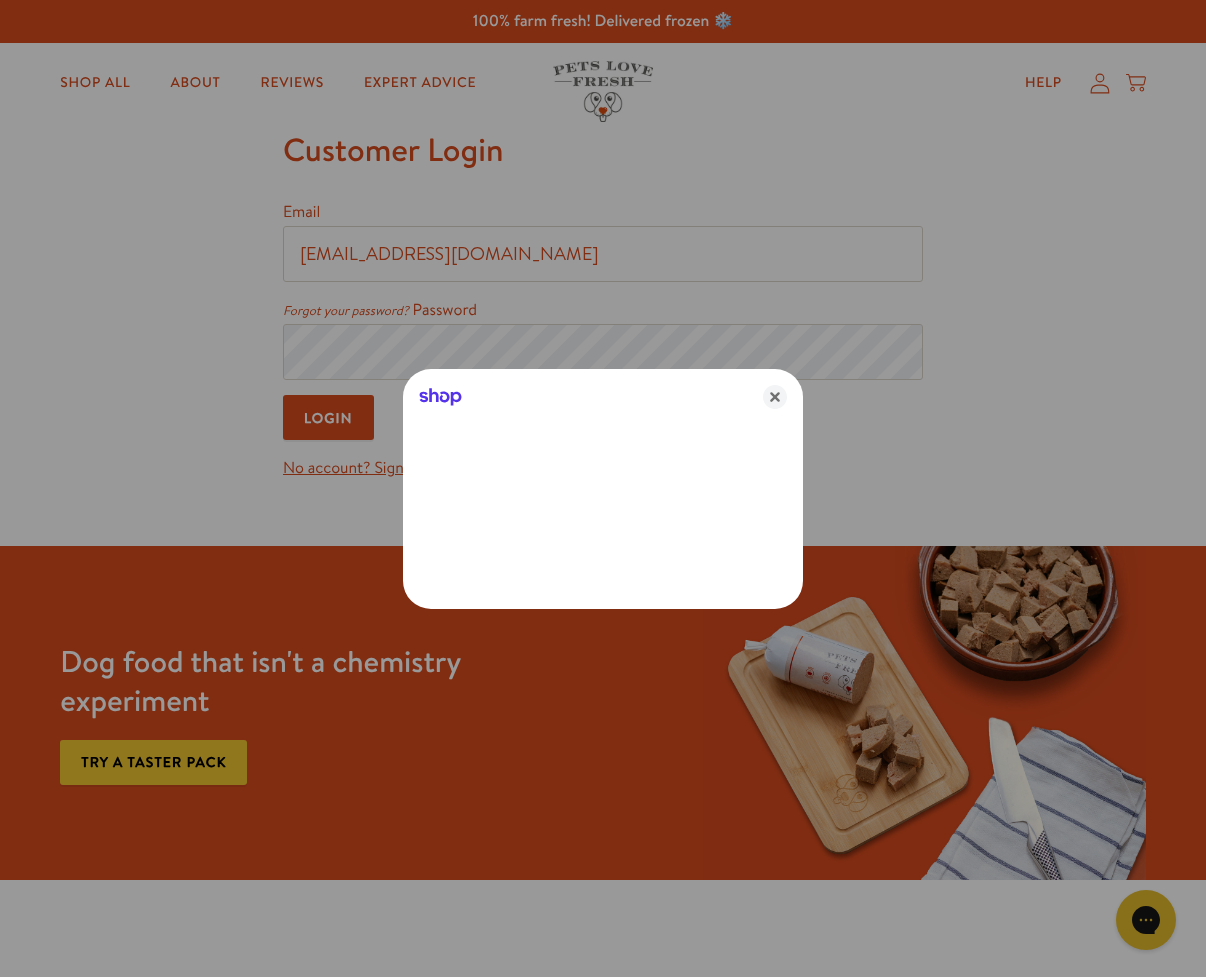 click at bounding box center [603, 488] 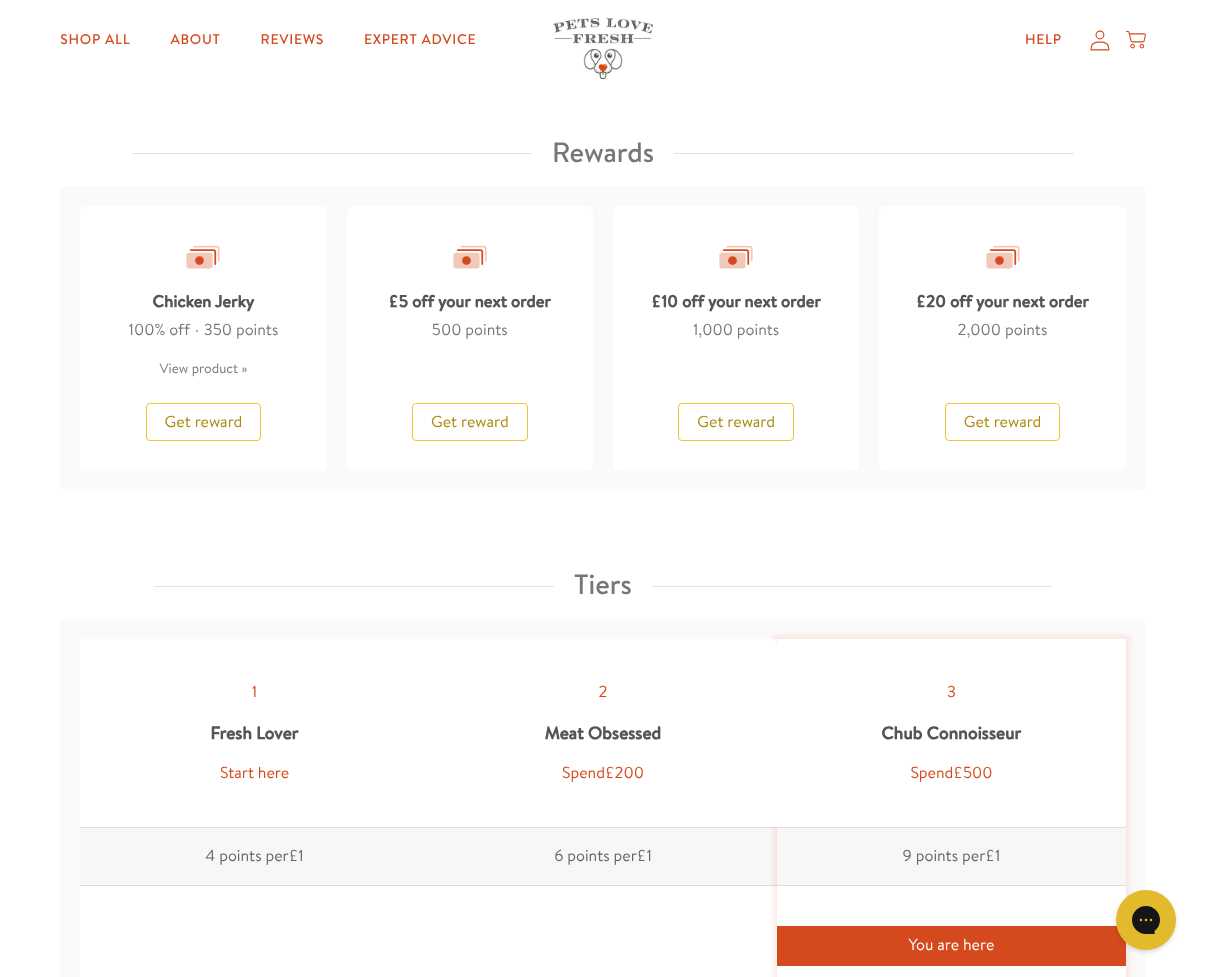 scroll, scrollTop: 1751, scrollLeft: 0, axis: vertical 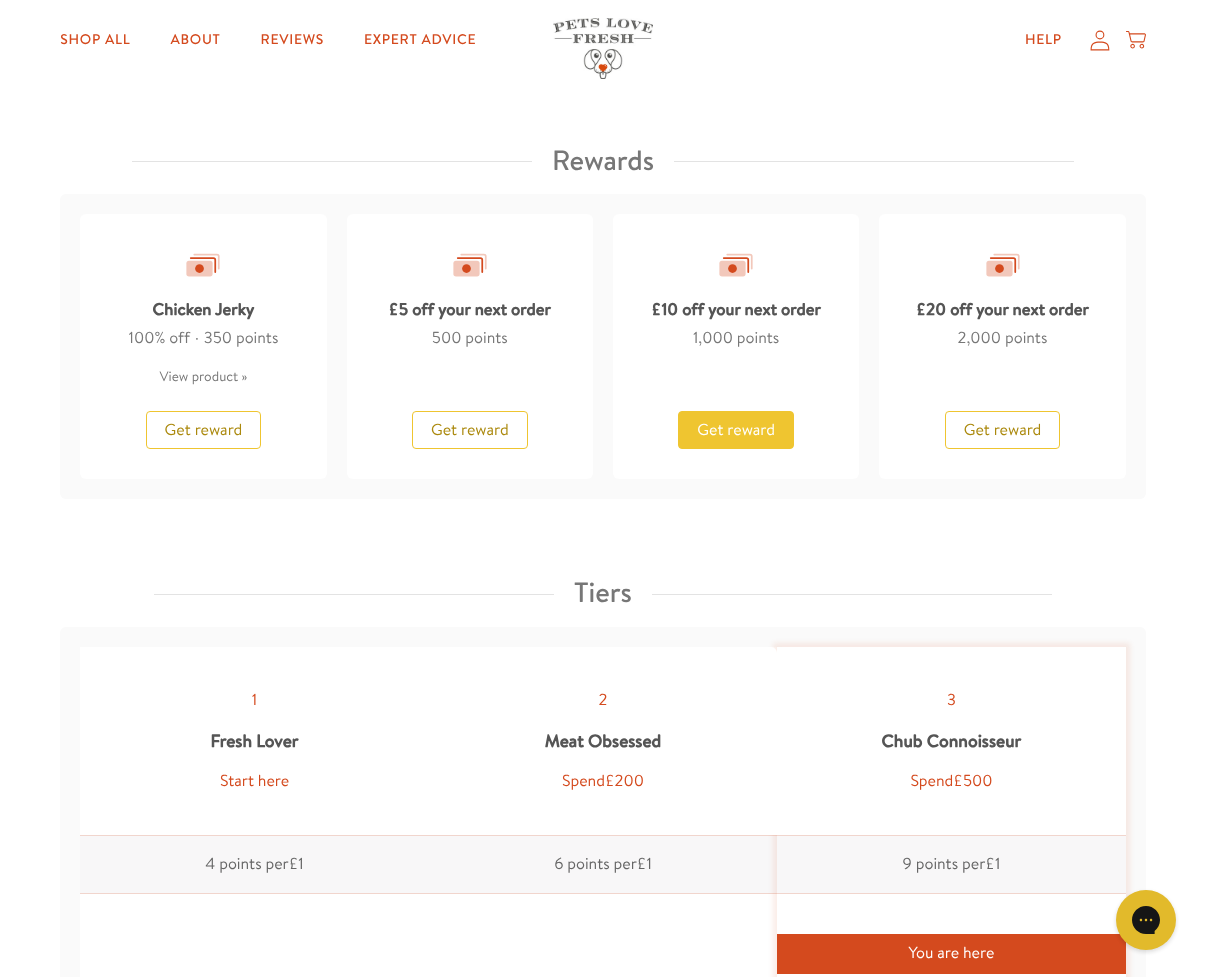 click on "Get reward" at bounding box center [736, 430] 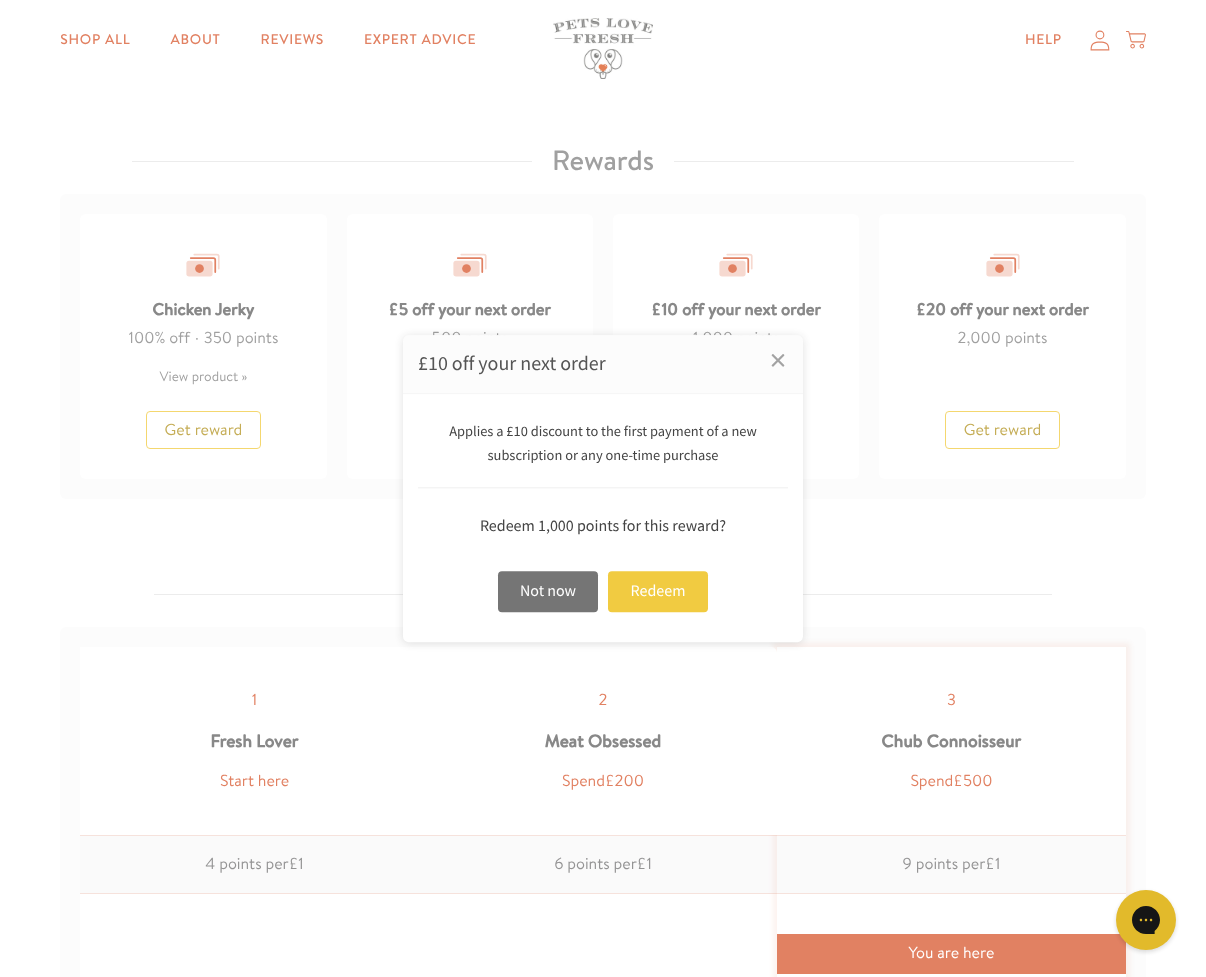 click on "Redeem" at bounding box center (658, 591) 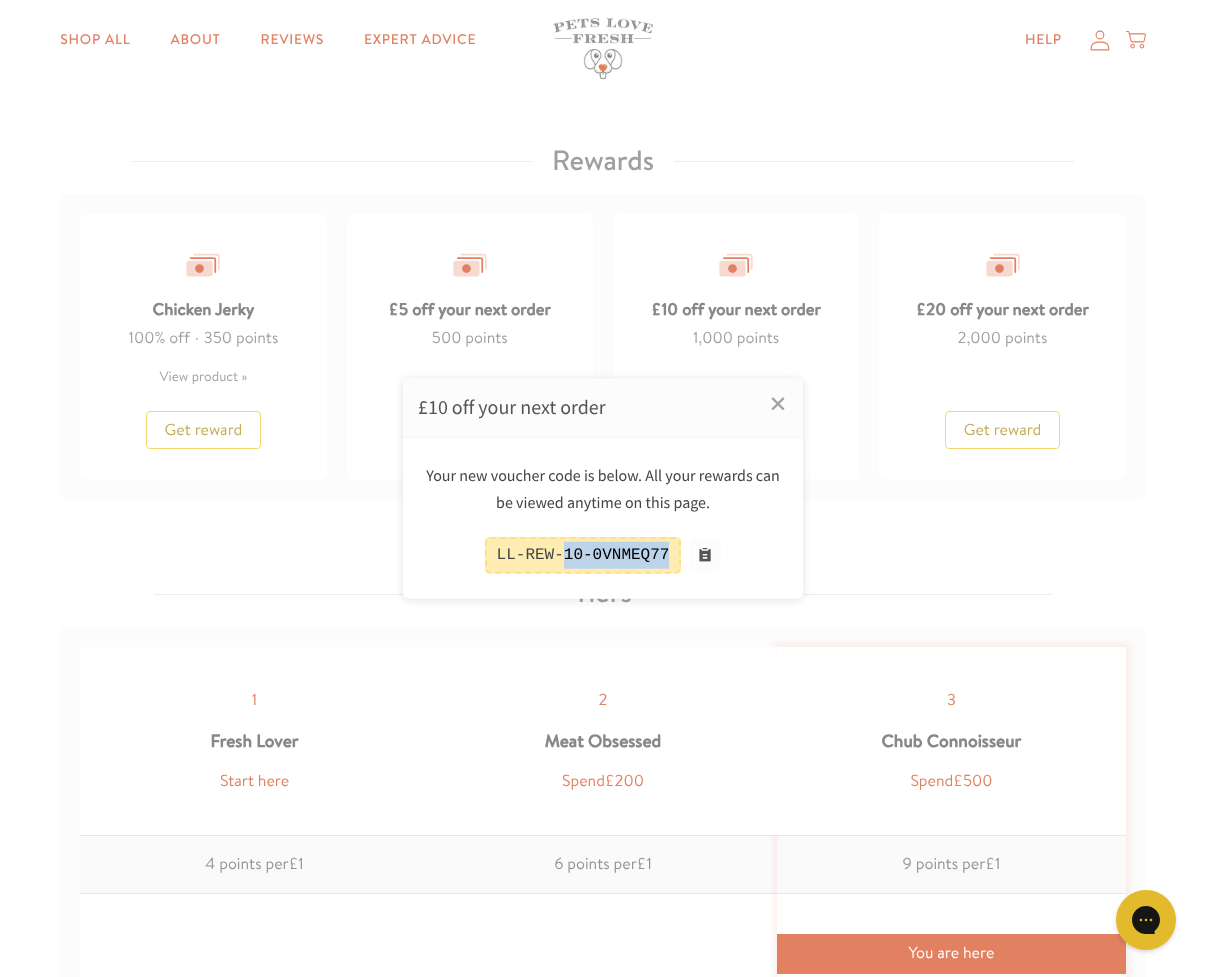 drag, startPoint x: 675, startPoint y: 553, endPoint x: 560, endPoint y: 562, distance: 115.35164 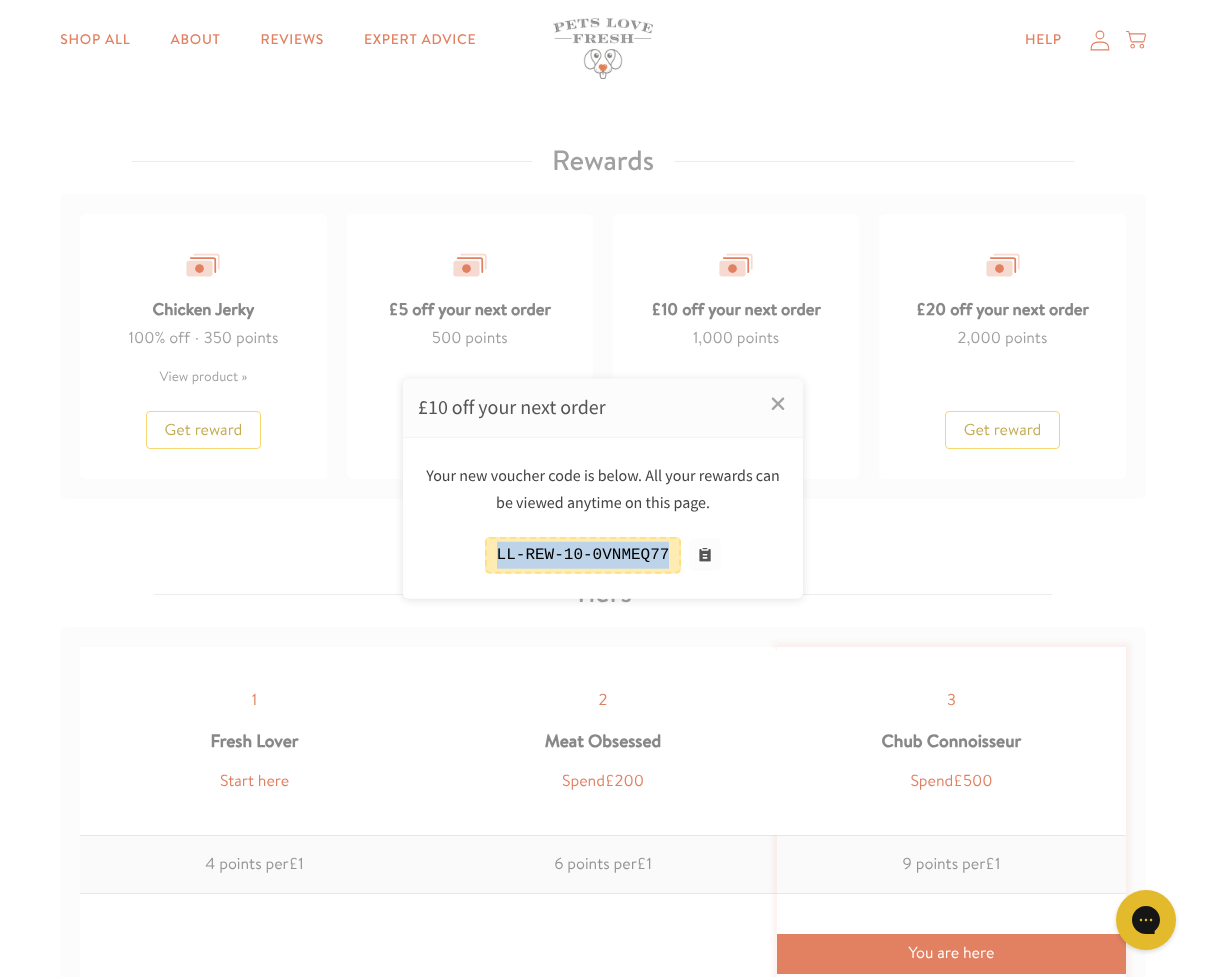 drag, startPoint x: 668, startPoint y: 549, endPoint x: 476, endPoint y: 555, distance: 192.09373 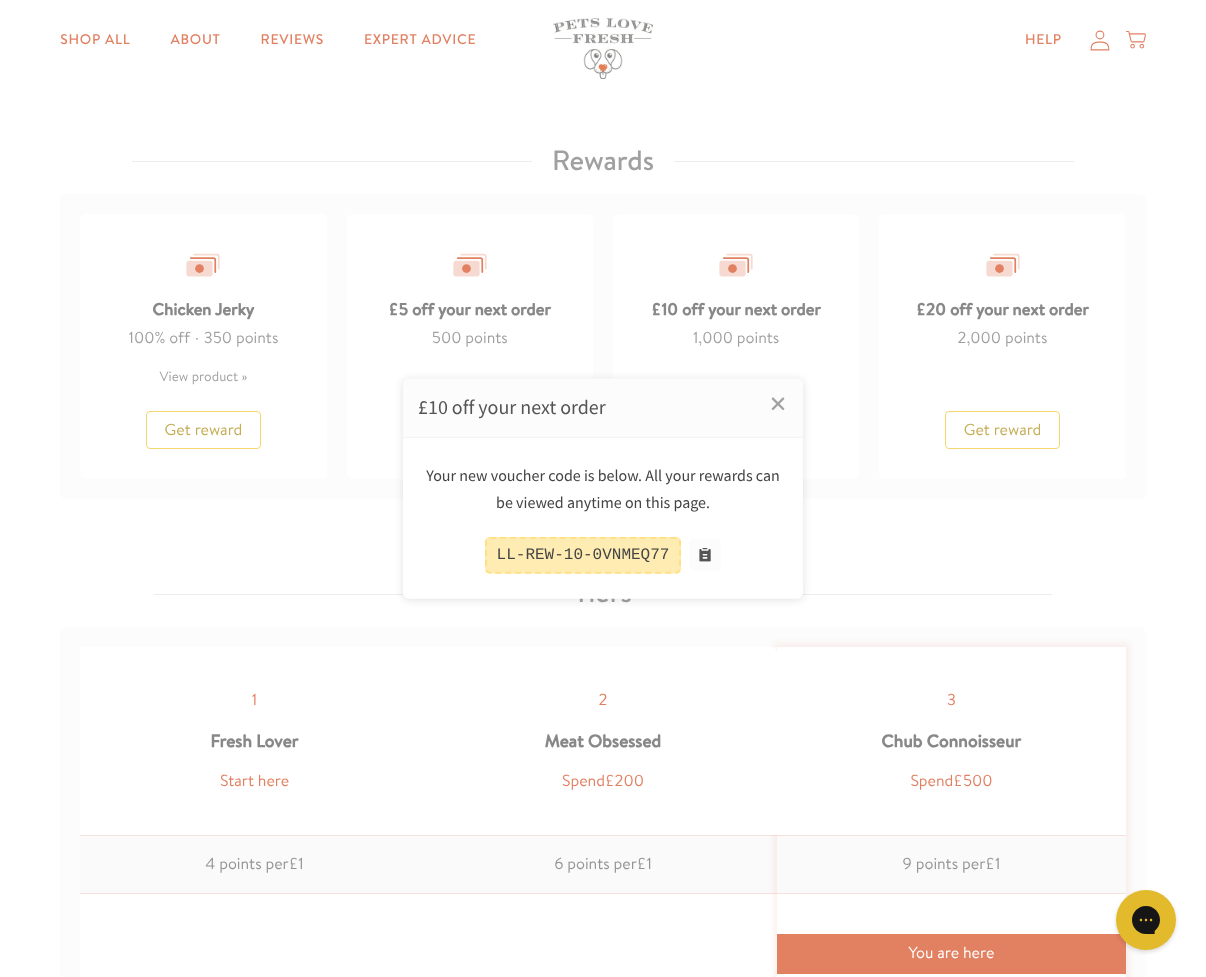 click at bounding box center (603, 488) 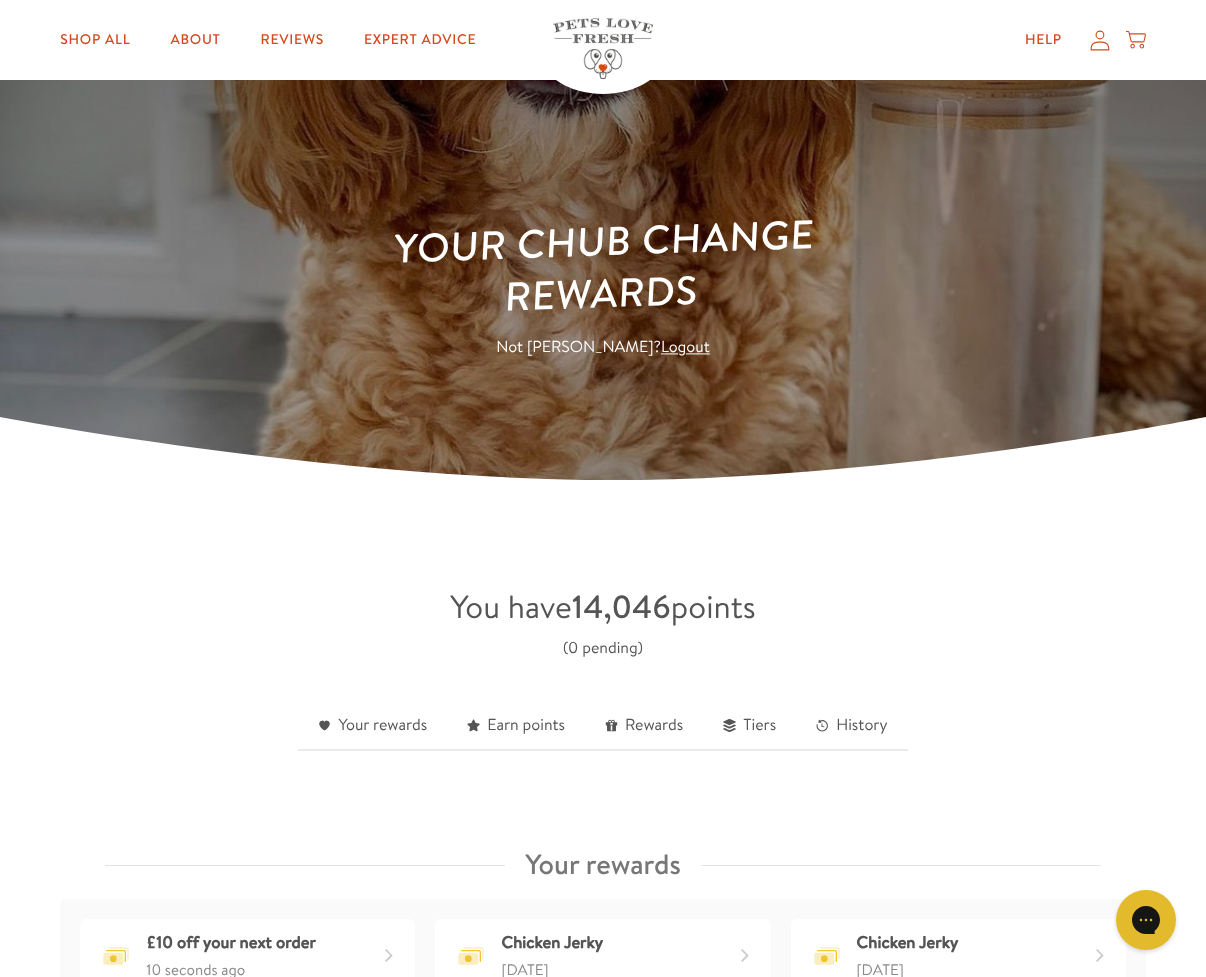 scroll, scrollTop: 0, scrollLeft: 0, axis: both 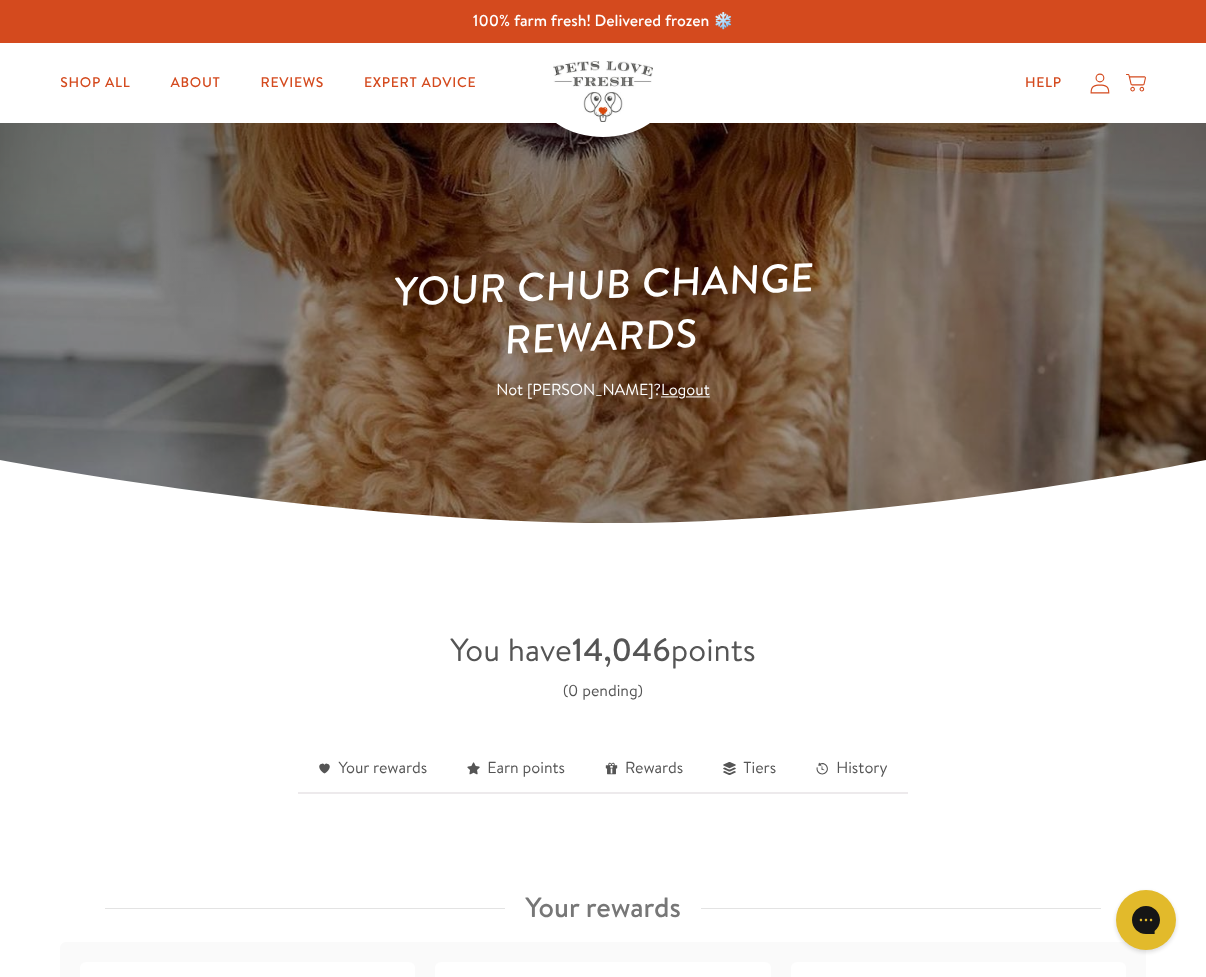 click 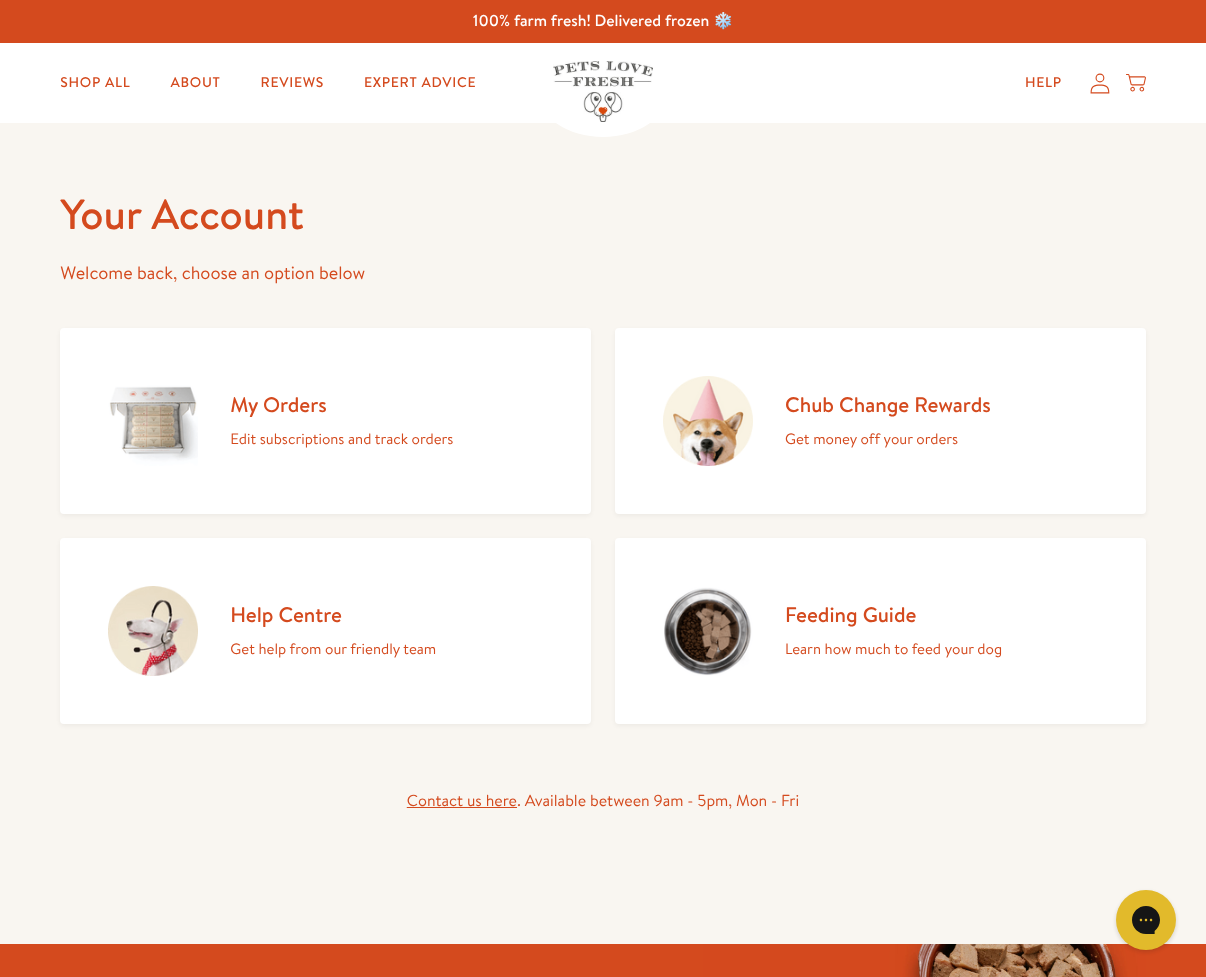 scroll, scrollTop: 0, scrollLeft: 0, axis: both 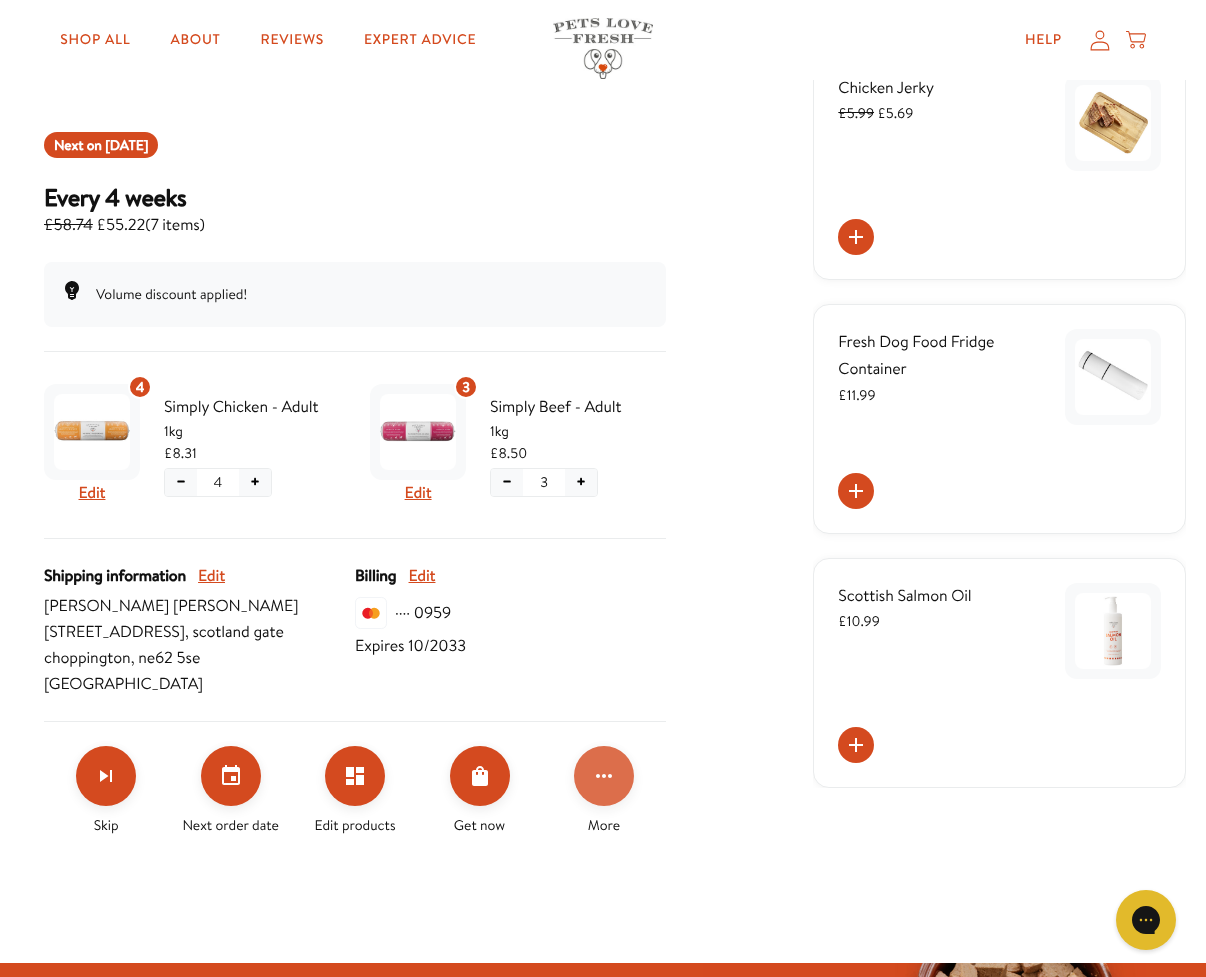 click 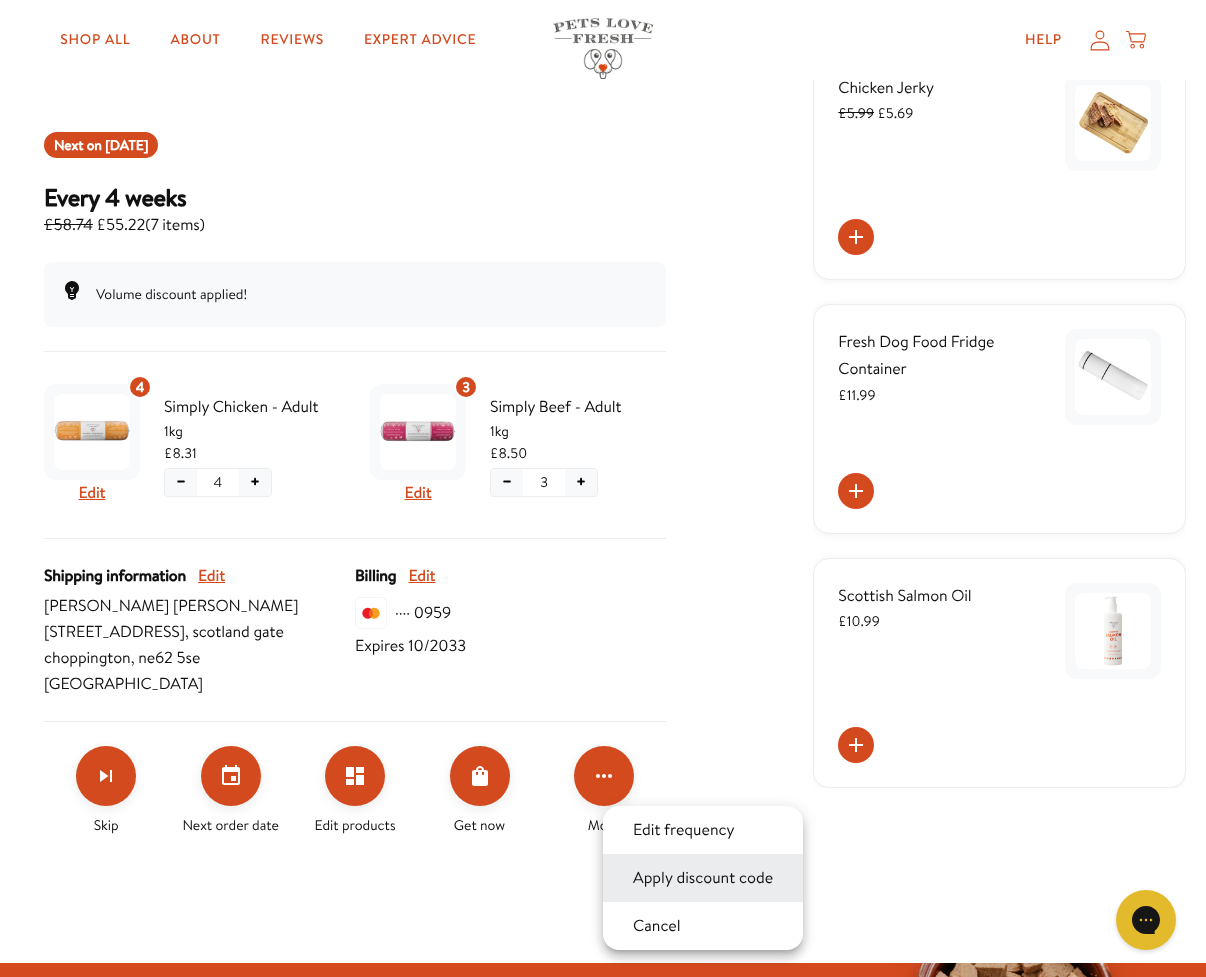 click on "Apply discount code" at bounding box center [703, 878] 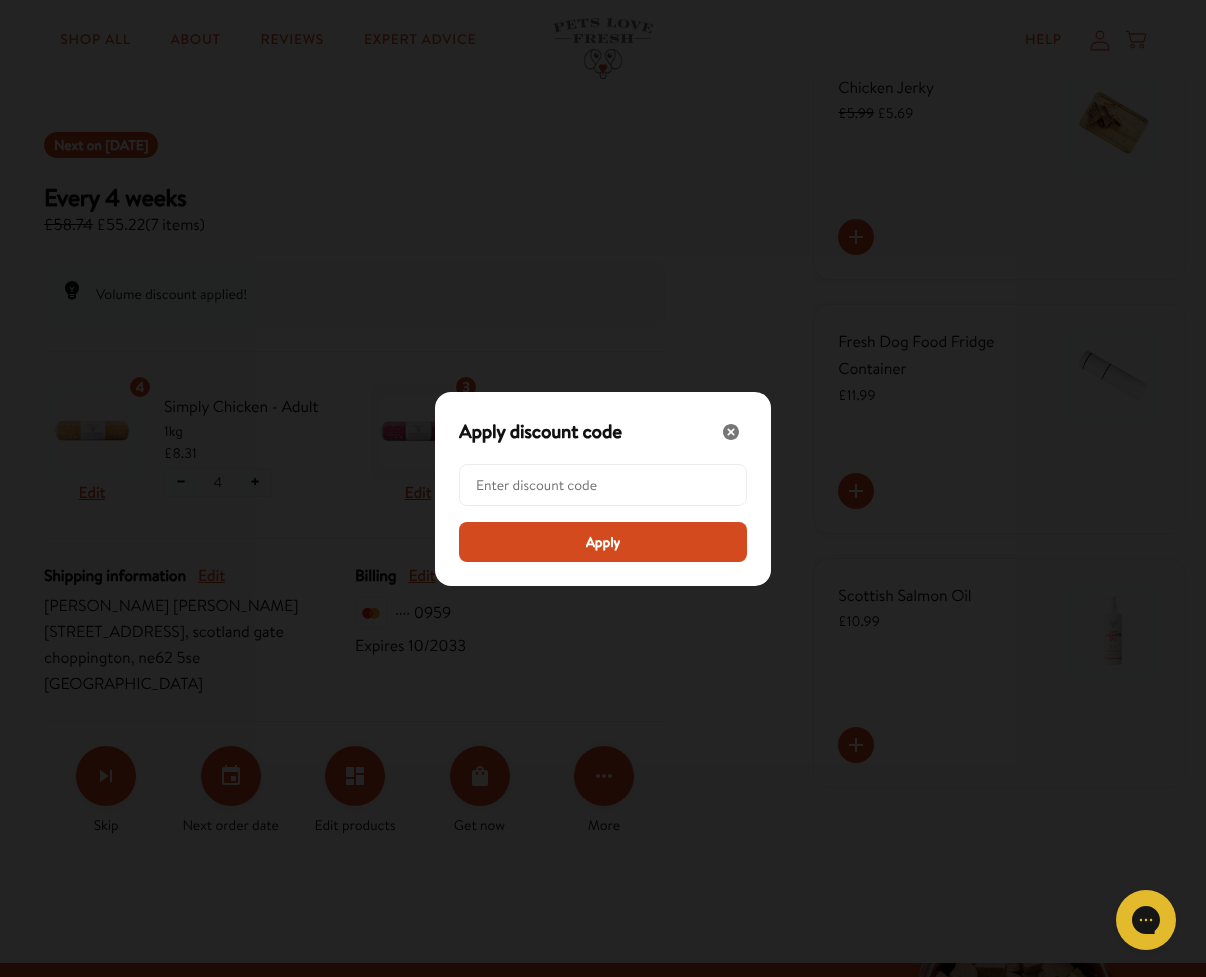 click at bounding box center [609, 485] 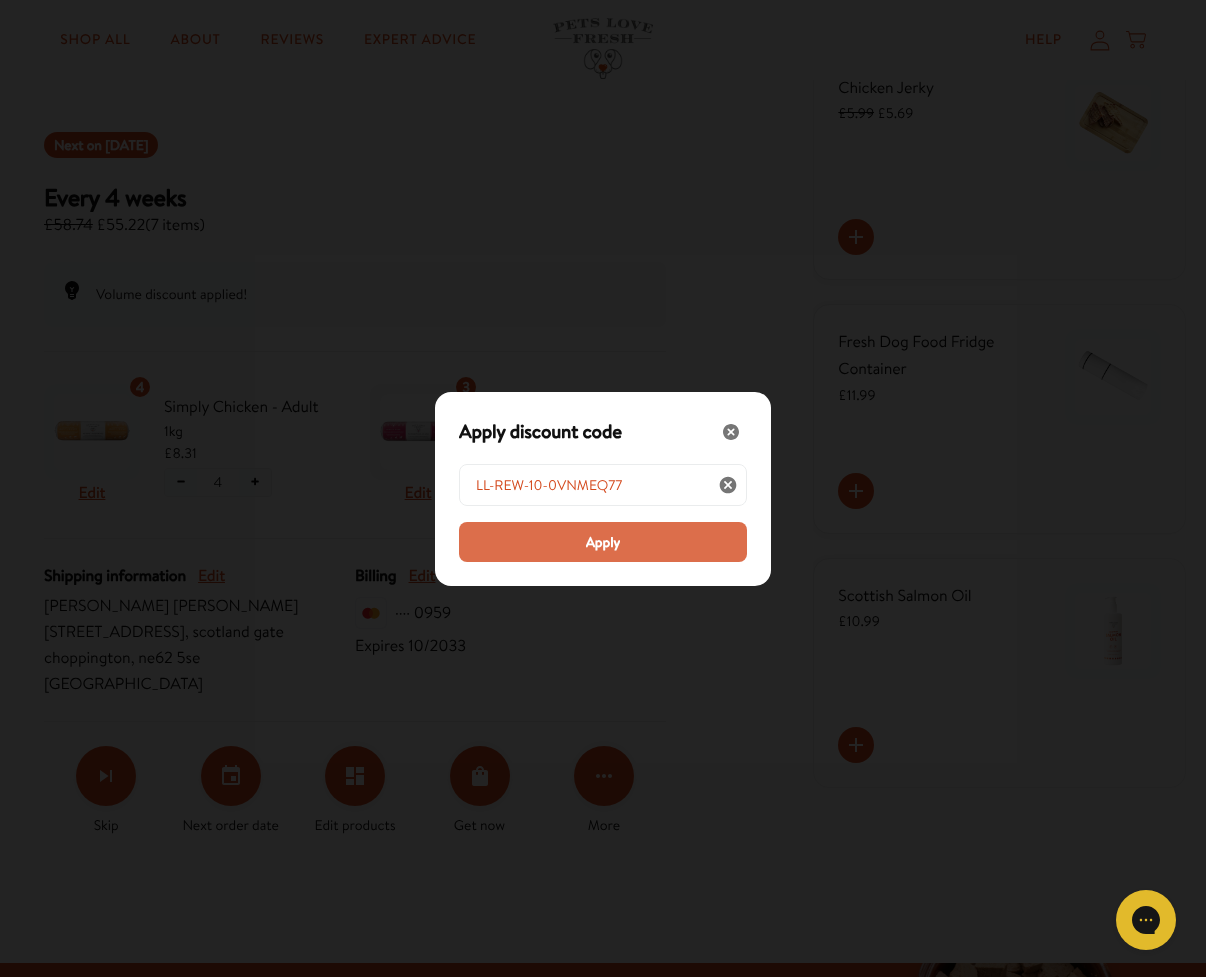 type on "LL-REW-10-0VNMEQ77" 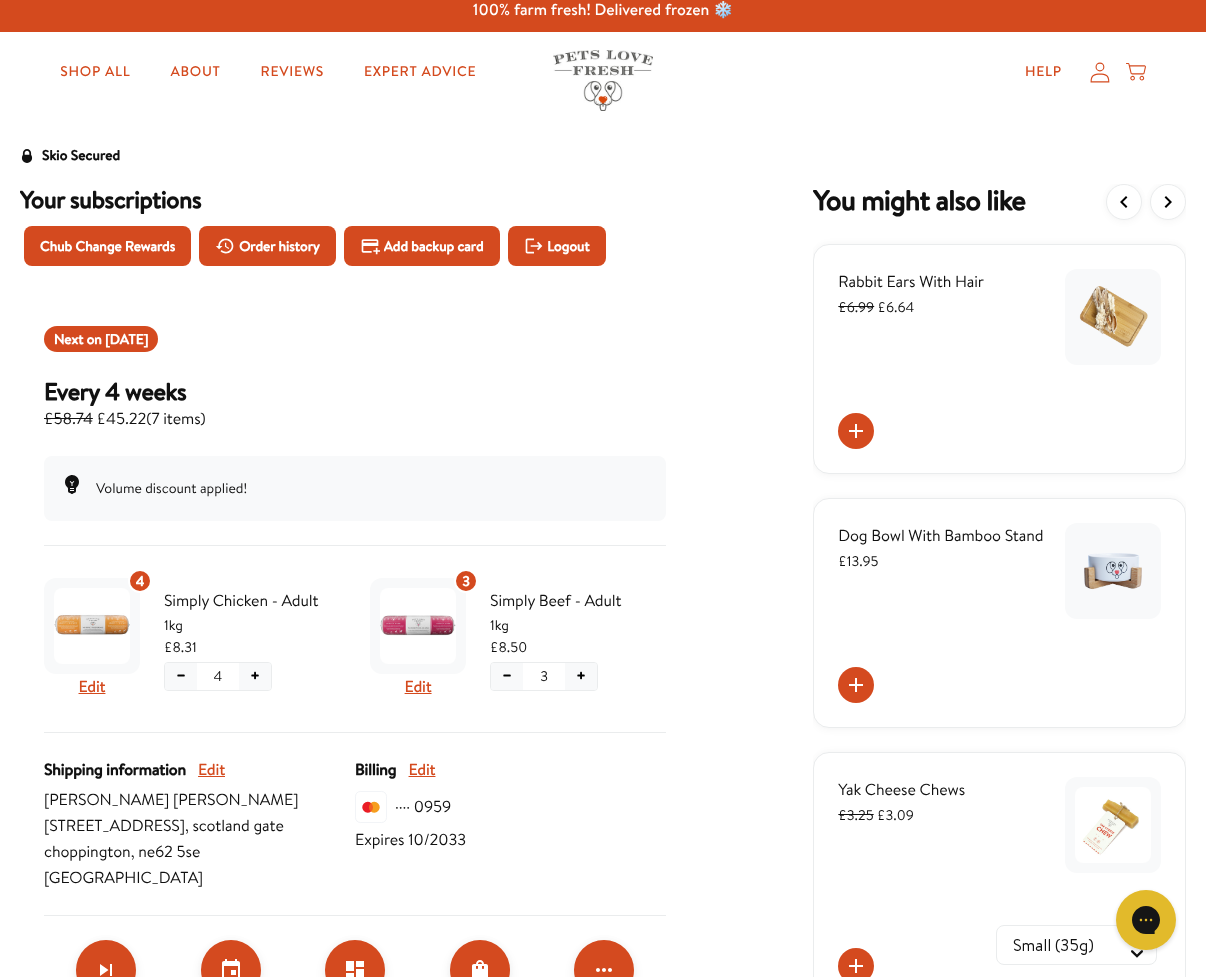 scroll, scrollTop: 0, scrollLeft: 0, axis: both 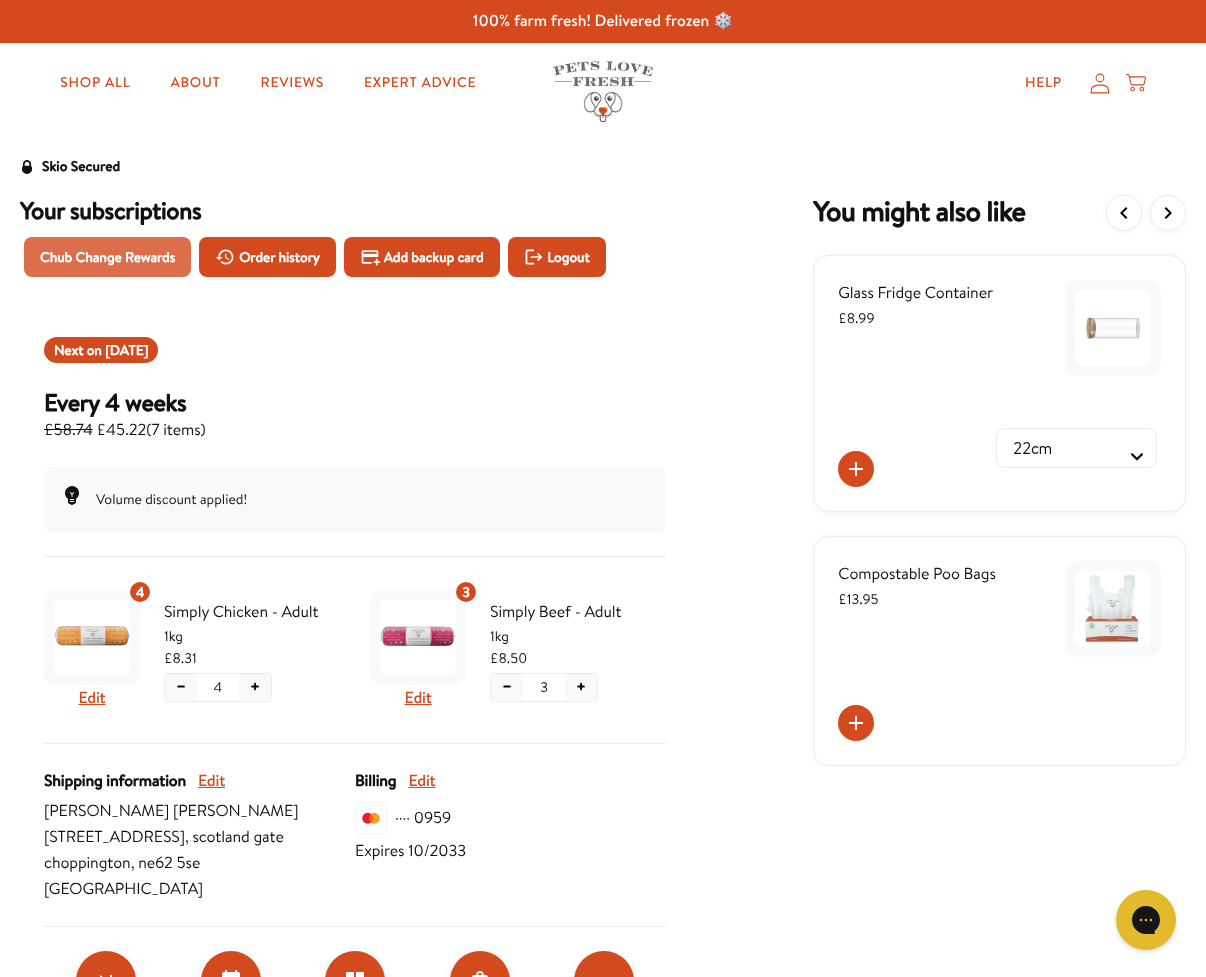 click on "Chub Change Rewards" at bounding box center [107, 257] 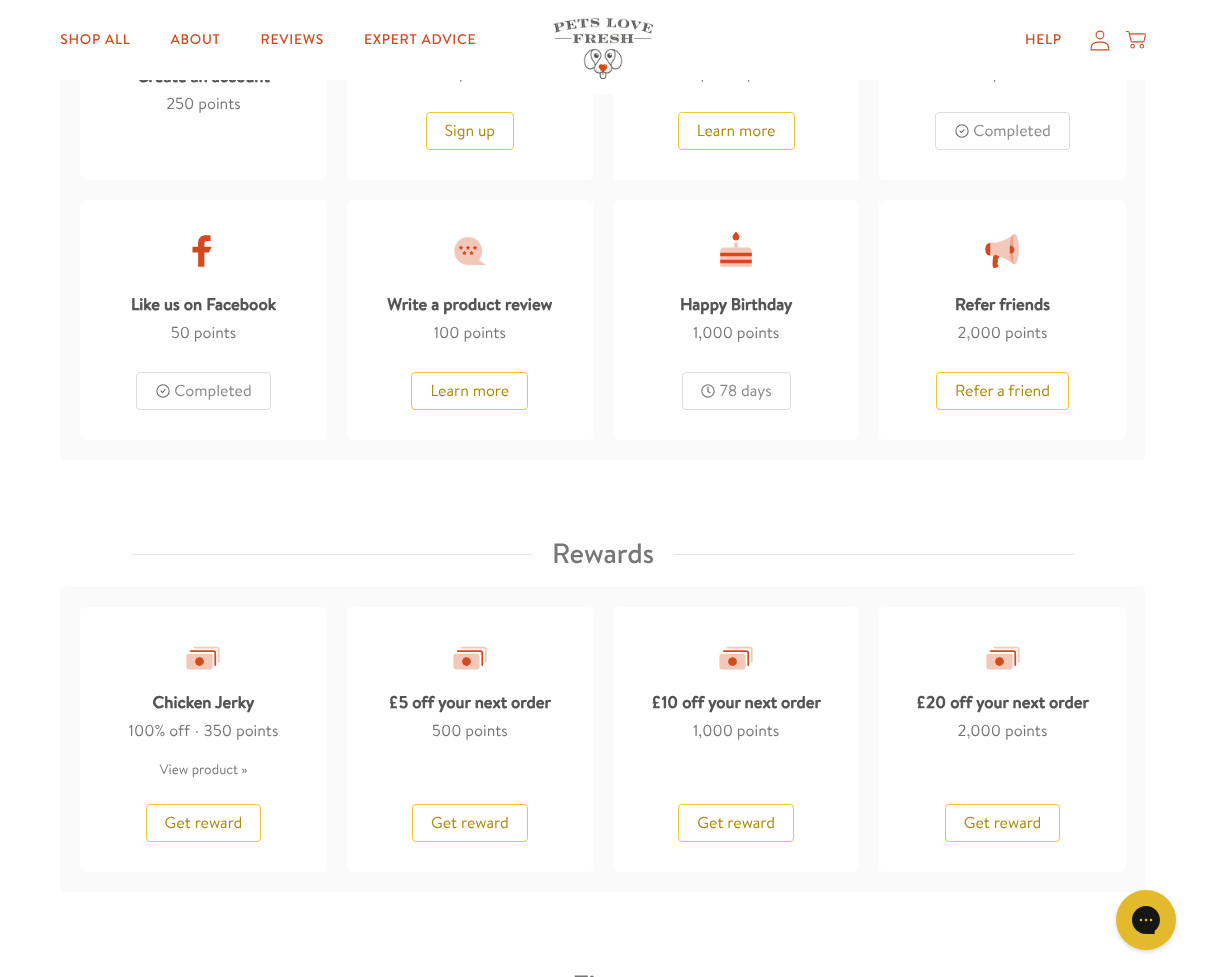 scroll, scrollTop: 1393, scrollLeft: 0, axis: vertical 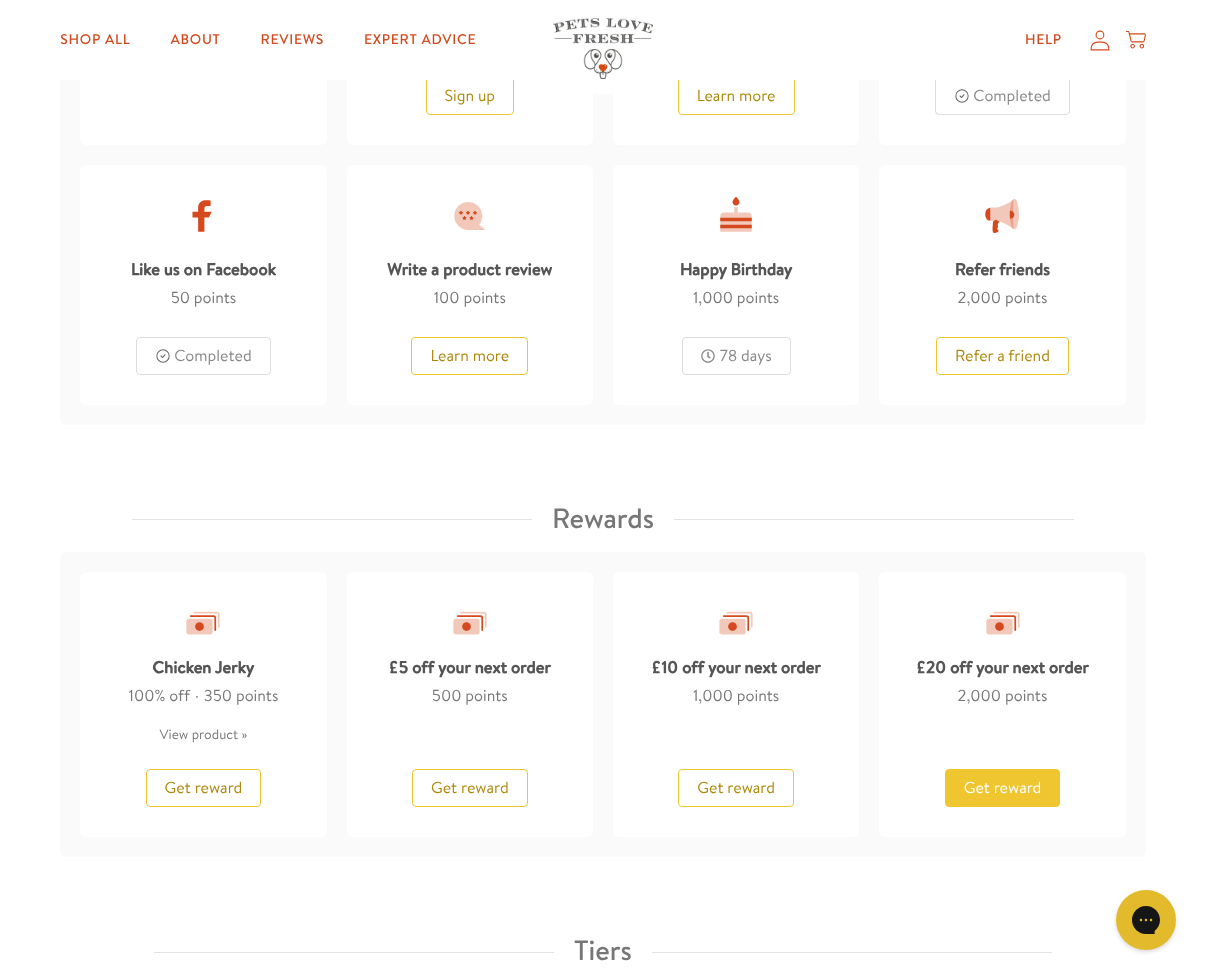 click on "Get reward" at bounding box center (1003, 788) 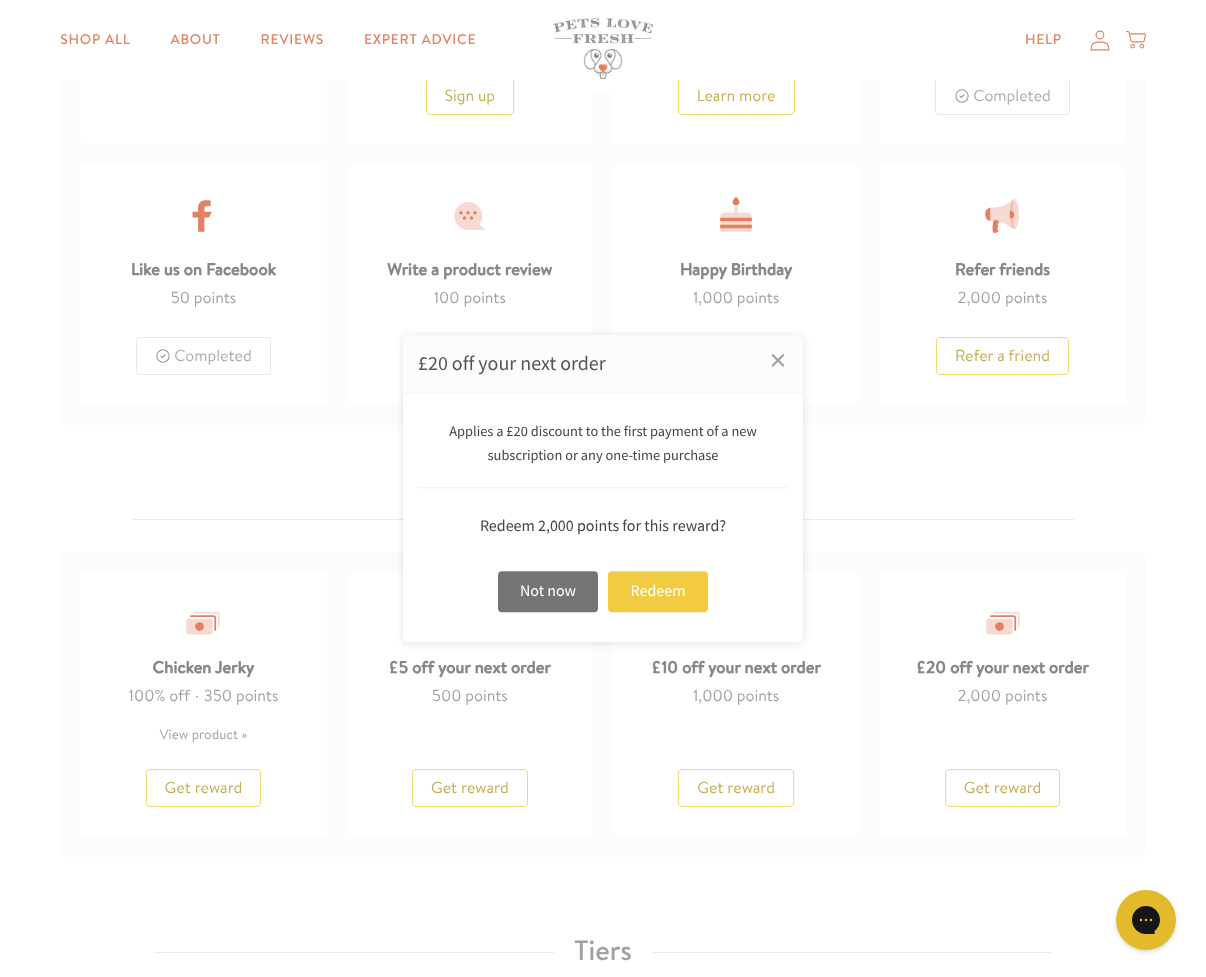 click on "Redeem" at bounding box center [658, 591] 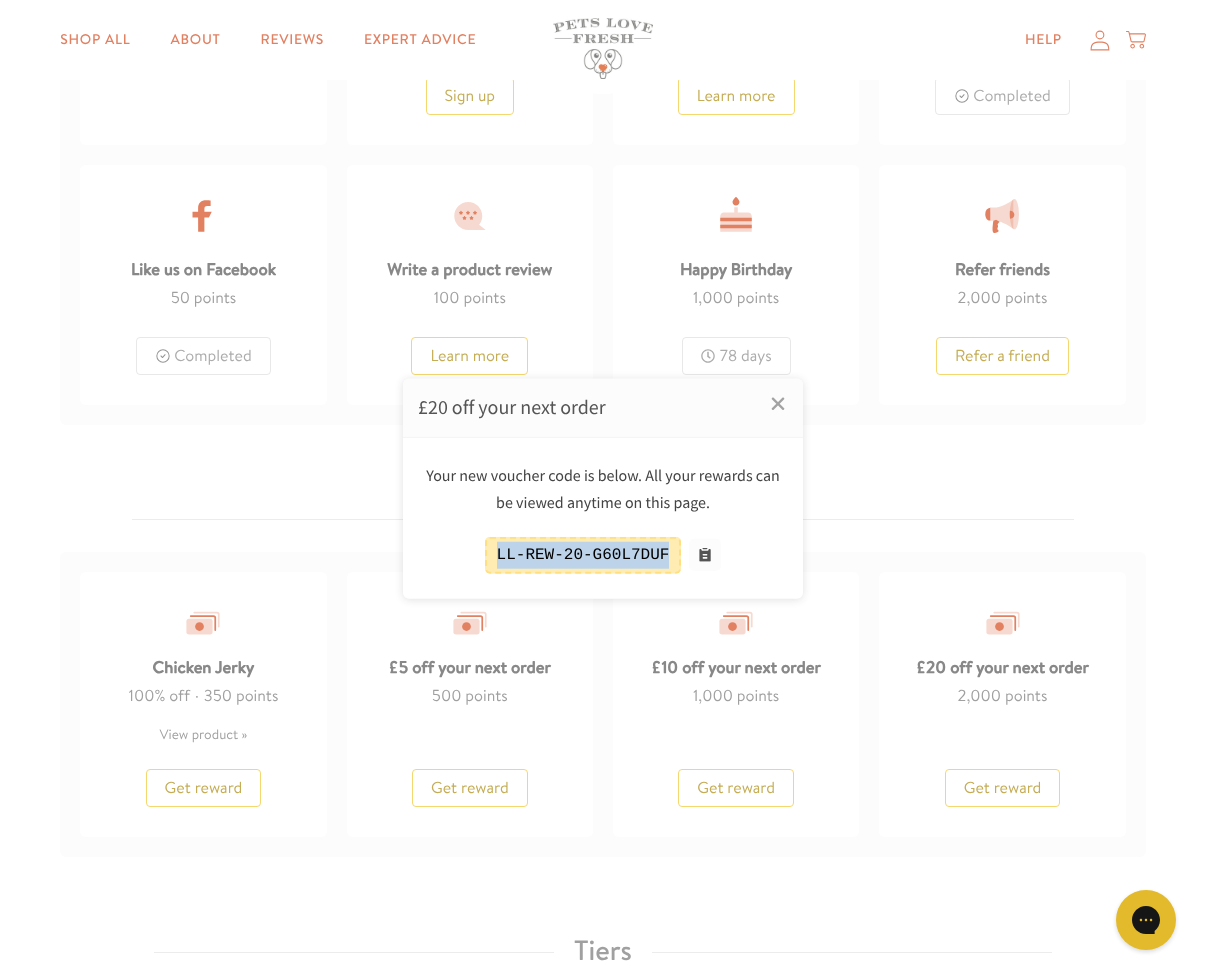 drag, startPoint x: 669, startPoint y: 555, endPoint x: 488, endPoint y: 554, distance: 181.00276 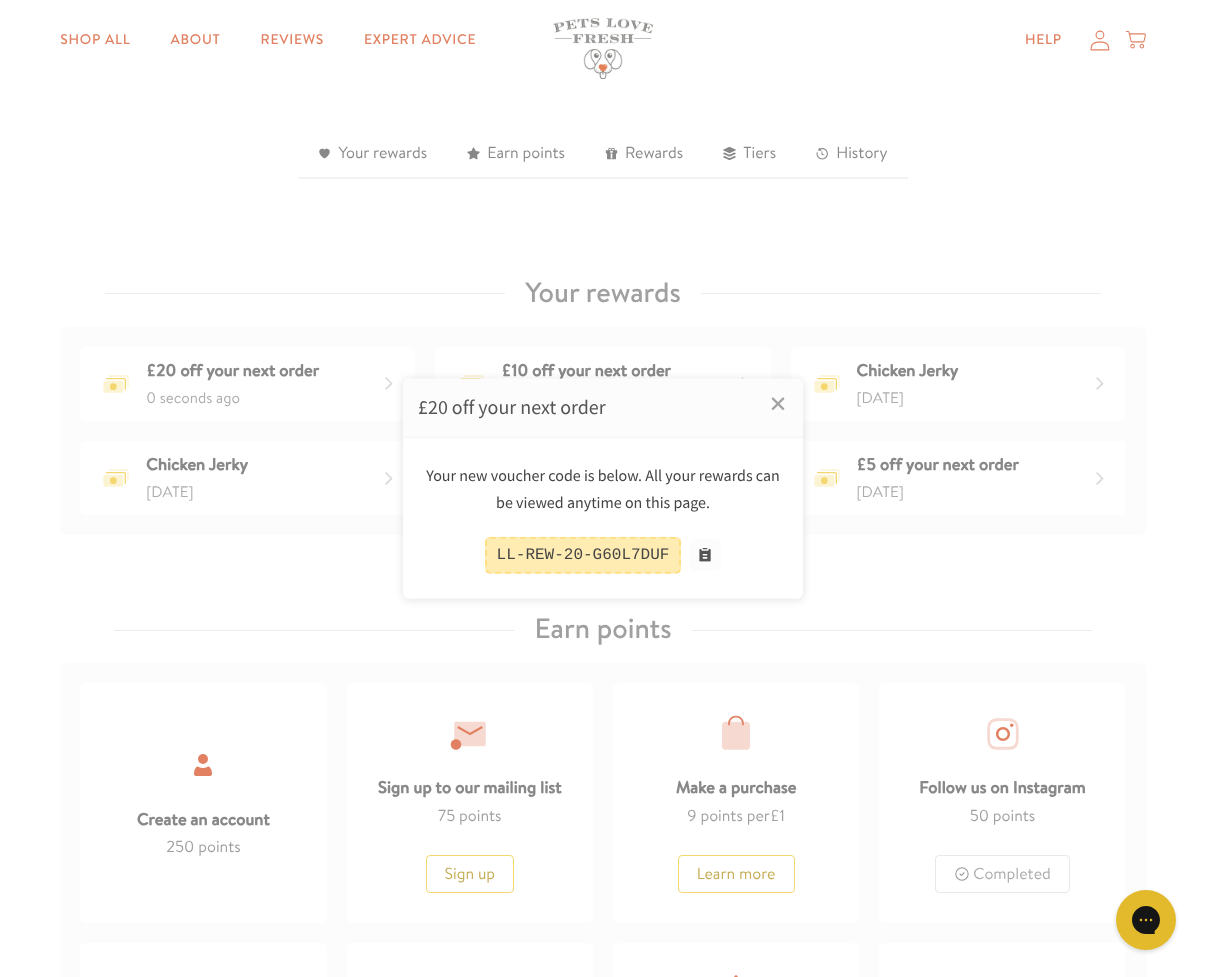 click at bounding box center (603, 488) 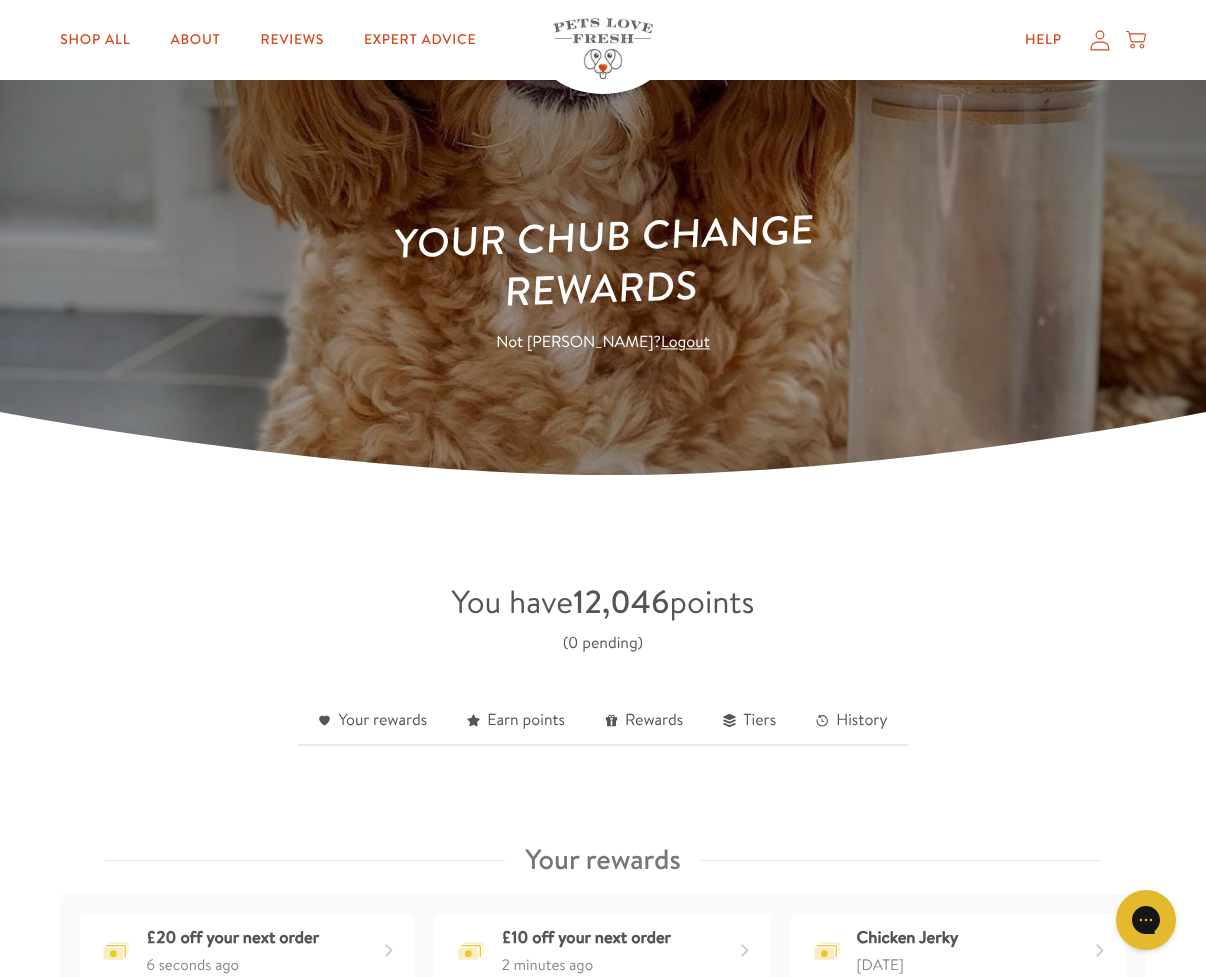 scroll, scrollTop: 0, scrollLeft: 0, axis: both 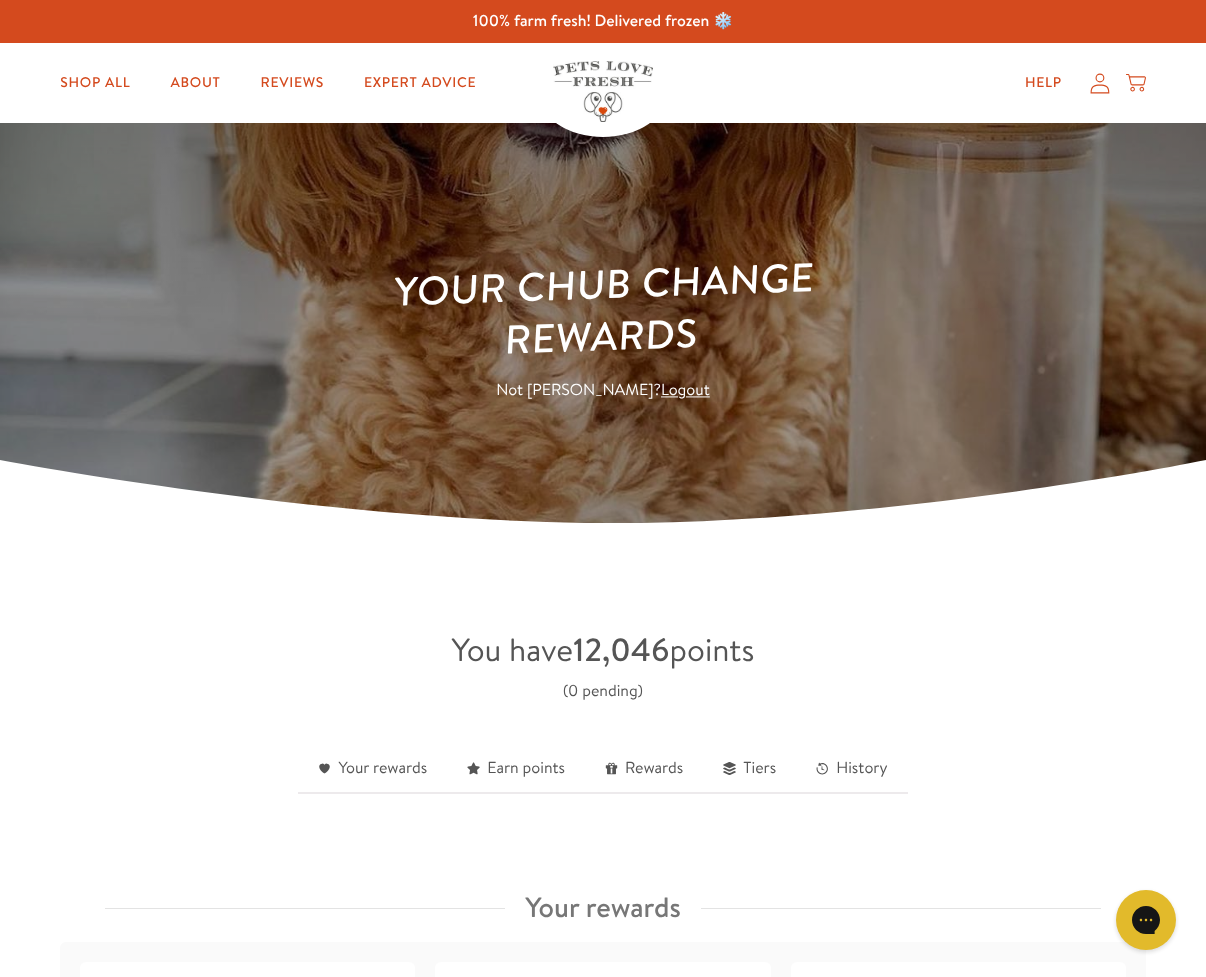 click 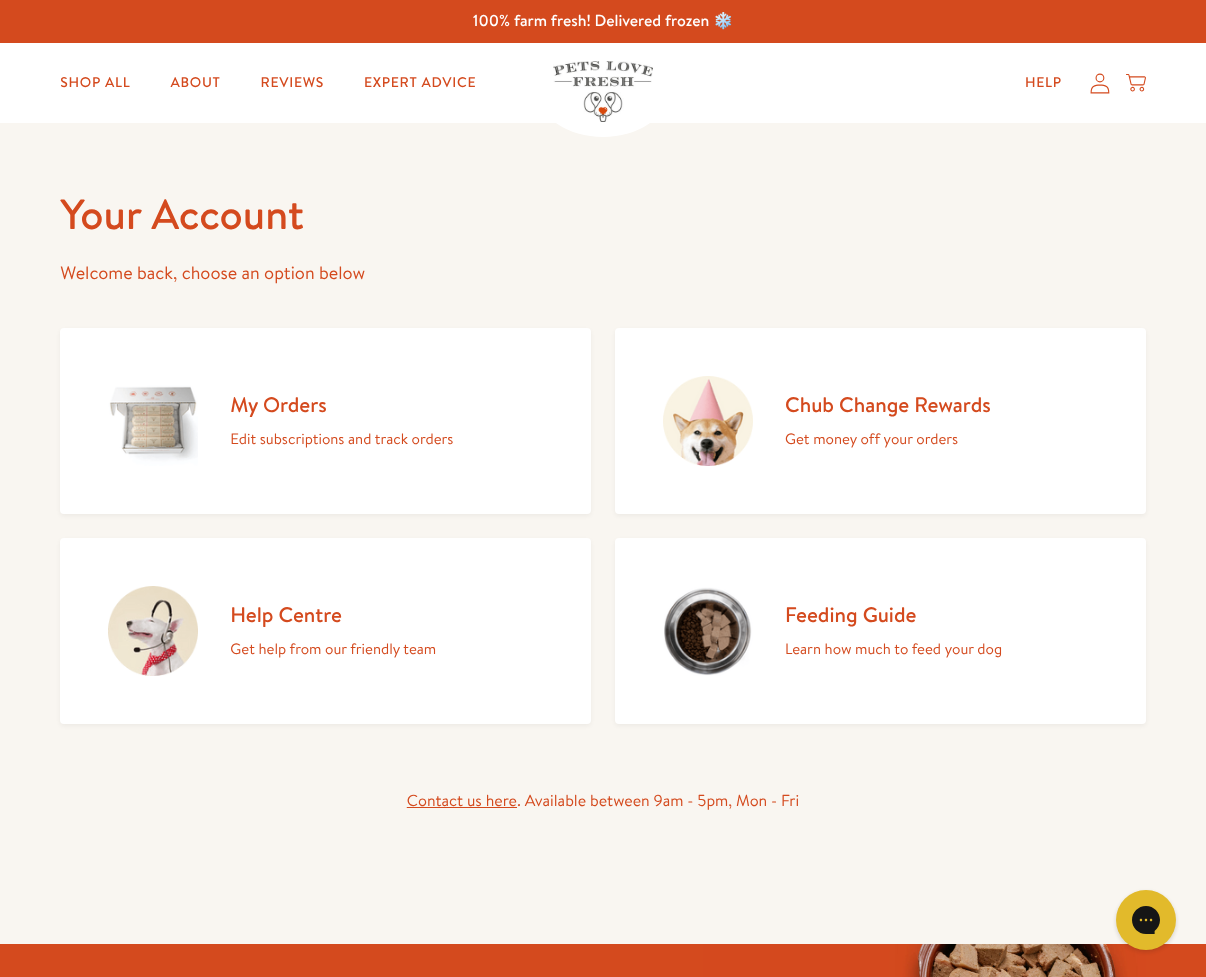 scroll, scrollTop: 0, scrollLeft: 0, axis: both 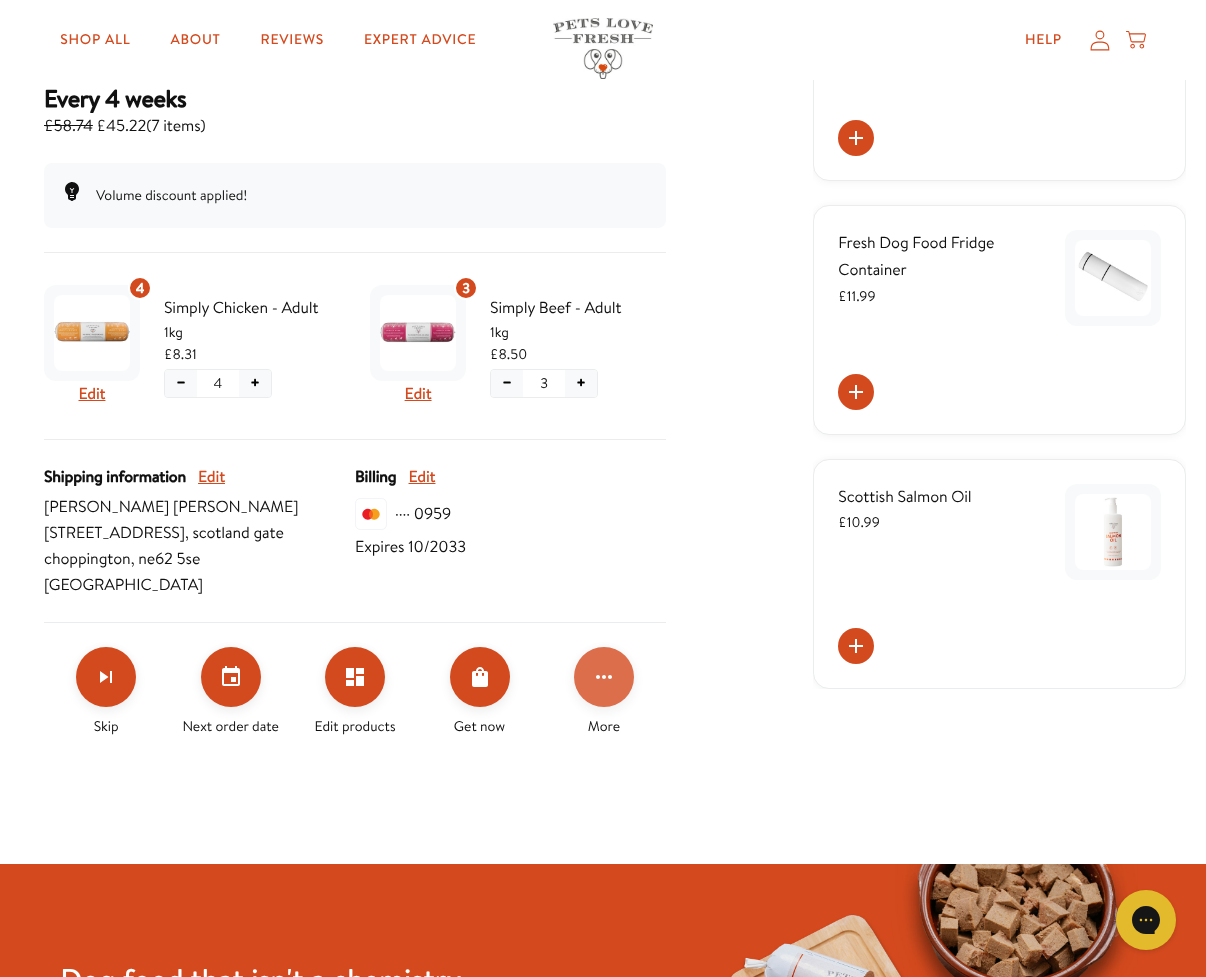click at bounding box center [604, 677] 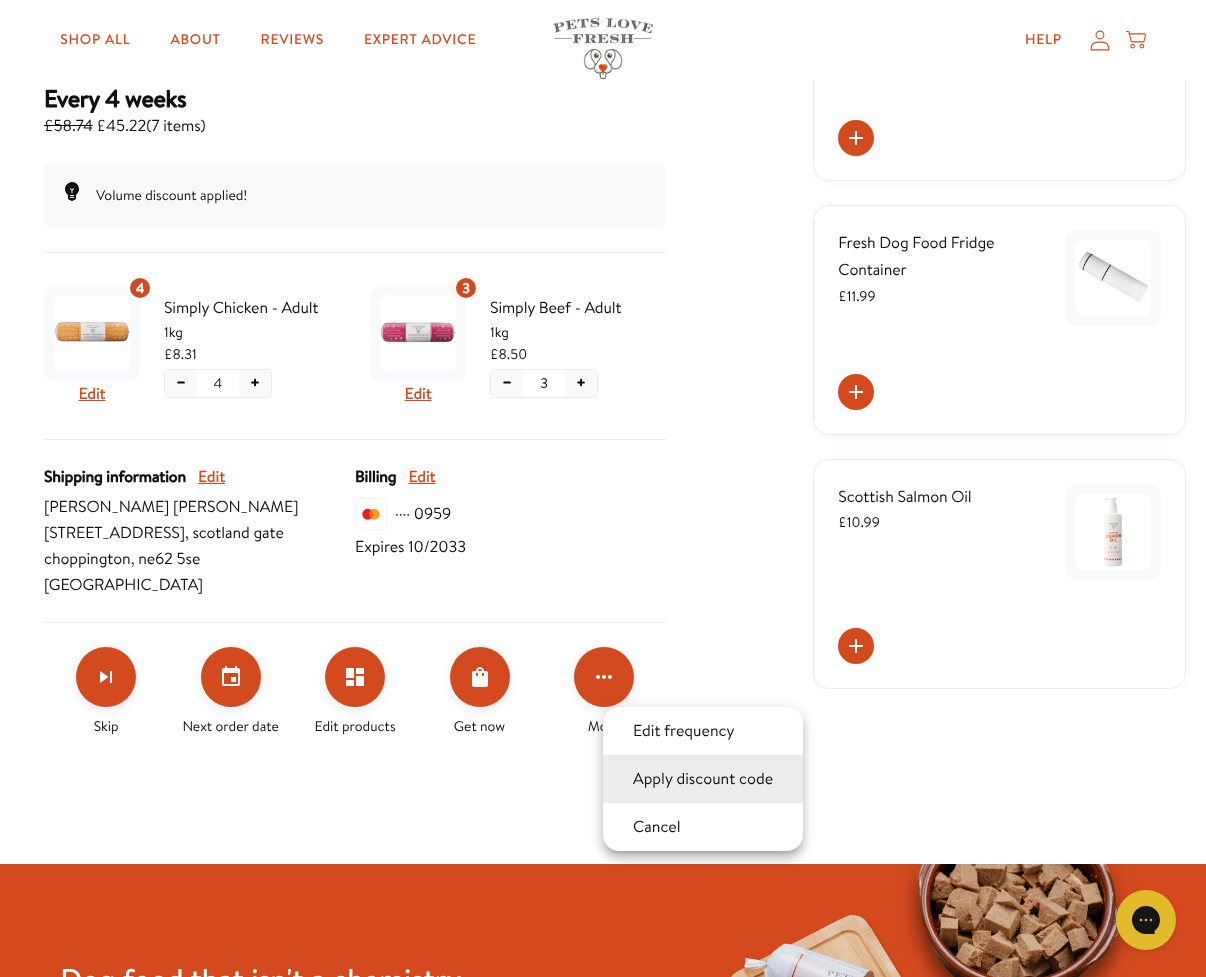 click on "Apply discount code" at bounding box center (703, 779) 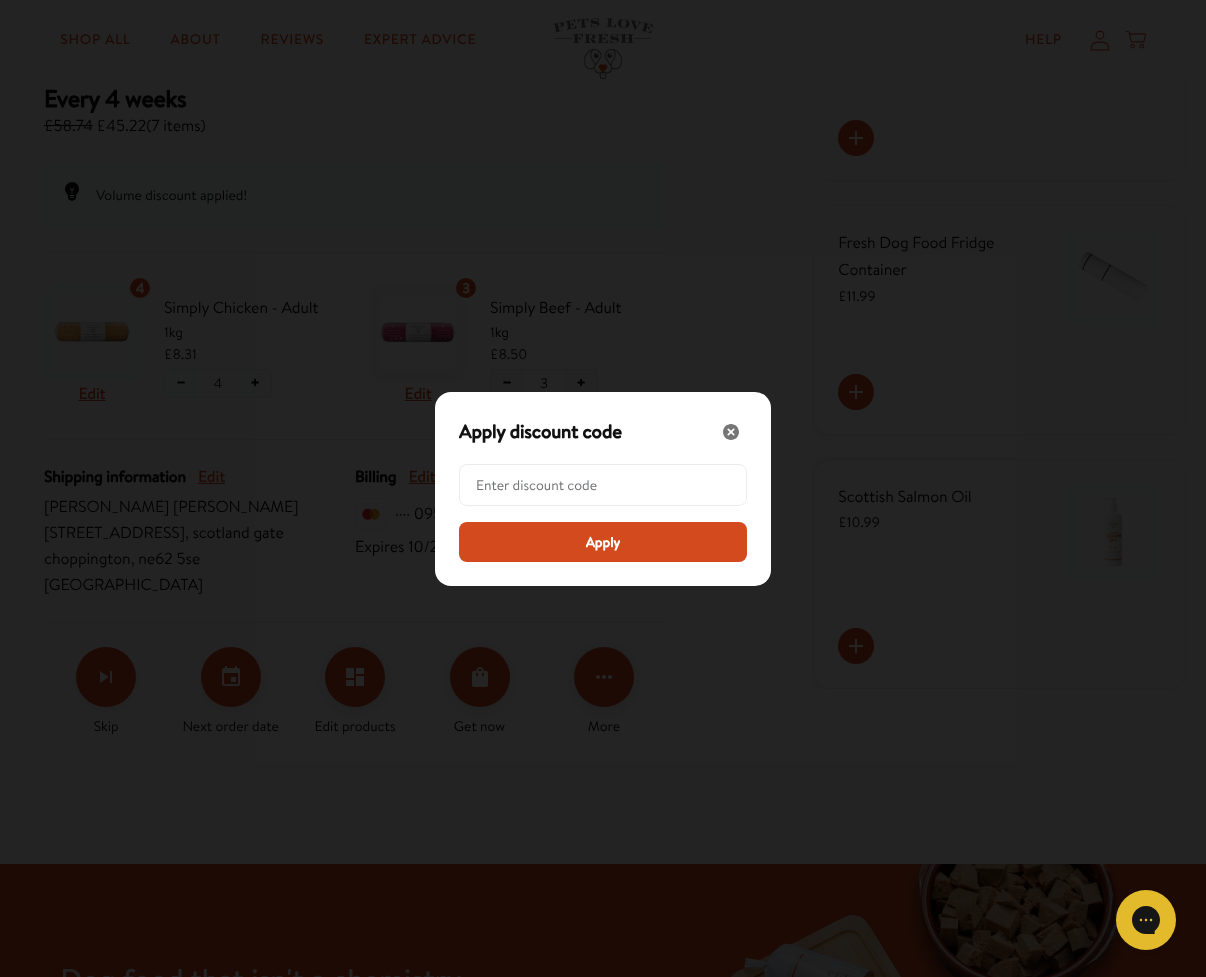 click at bounding box center (609, 485) 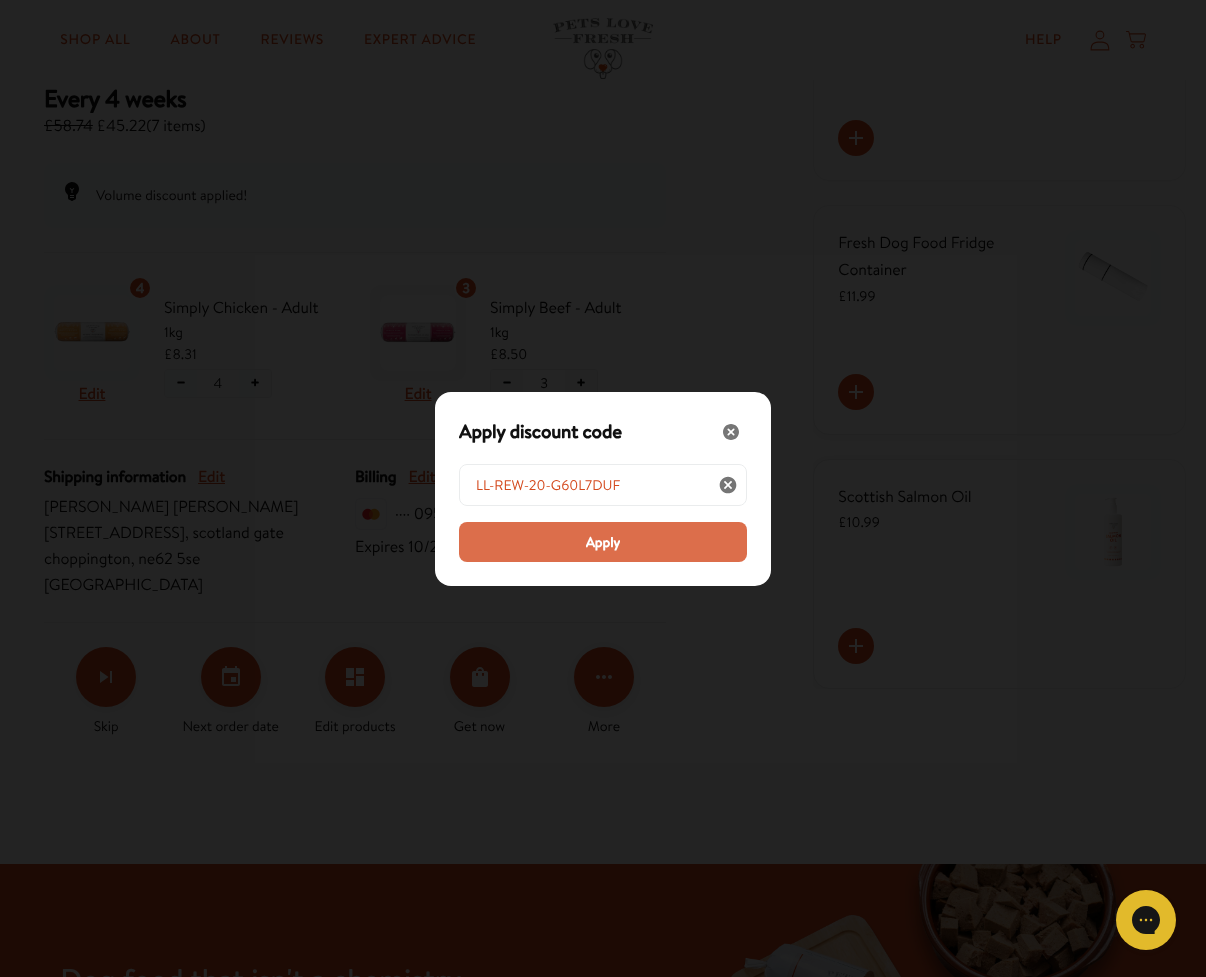 type on "LL-REW-20-G60L7DUF" 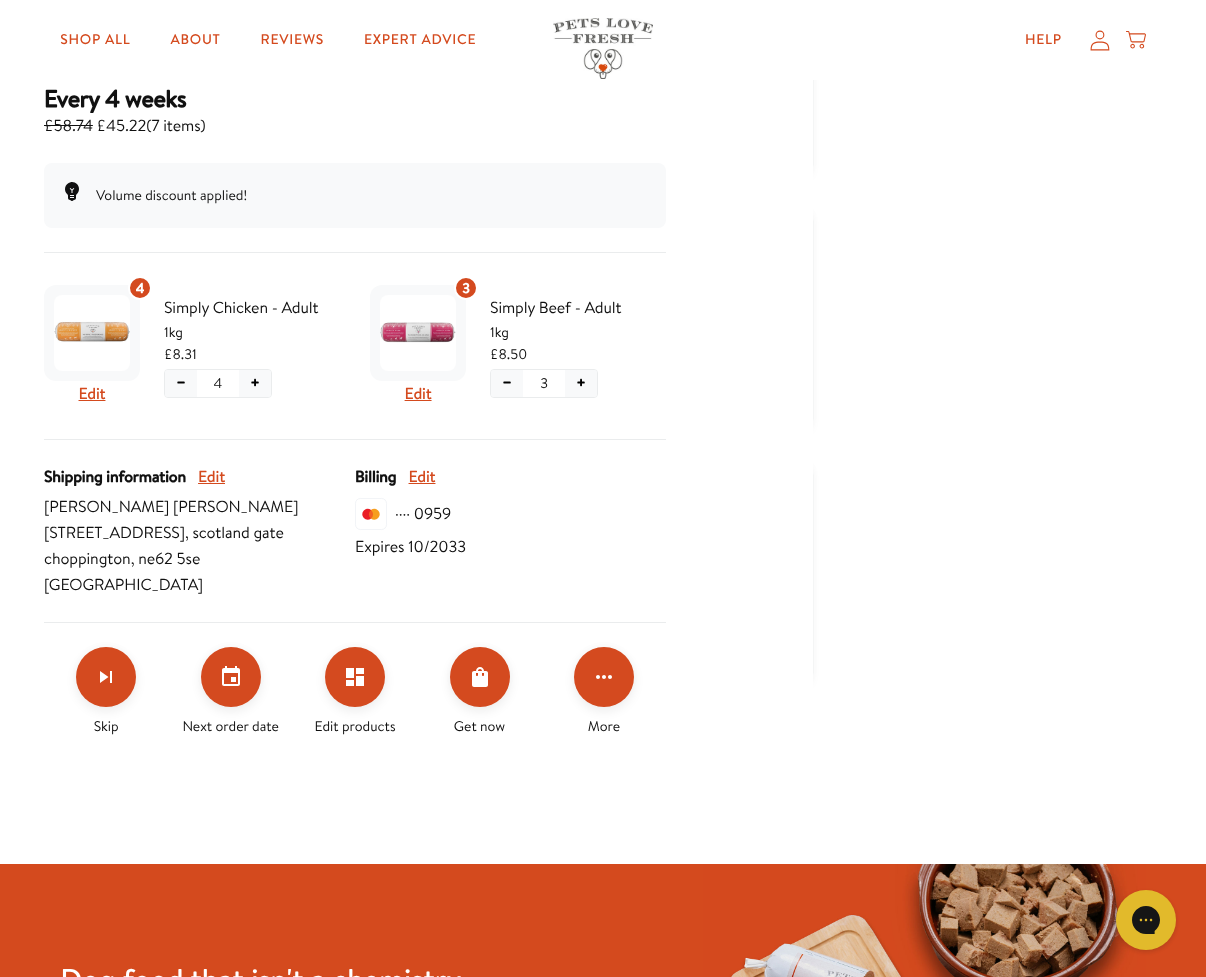 click on "Volume discount applied!" at bounding box center (171, 195) 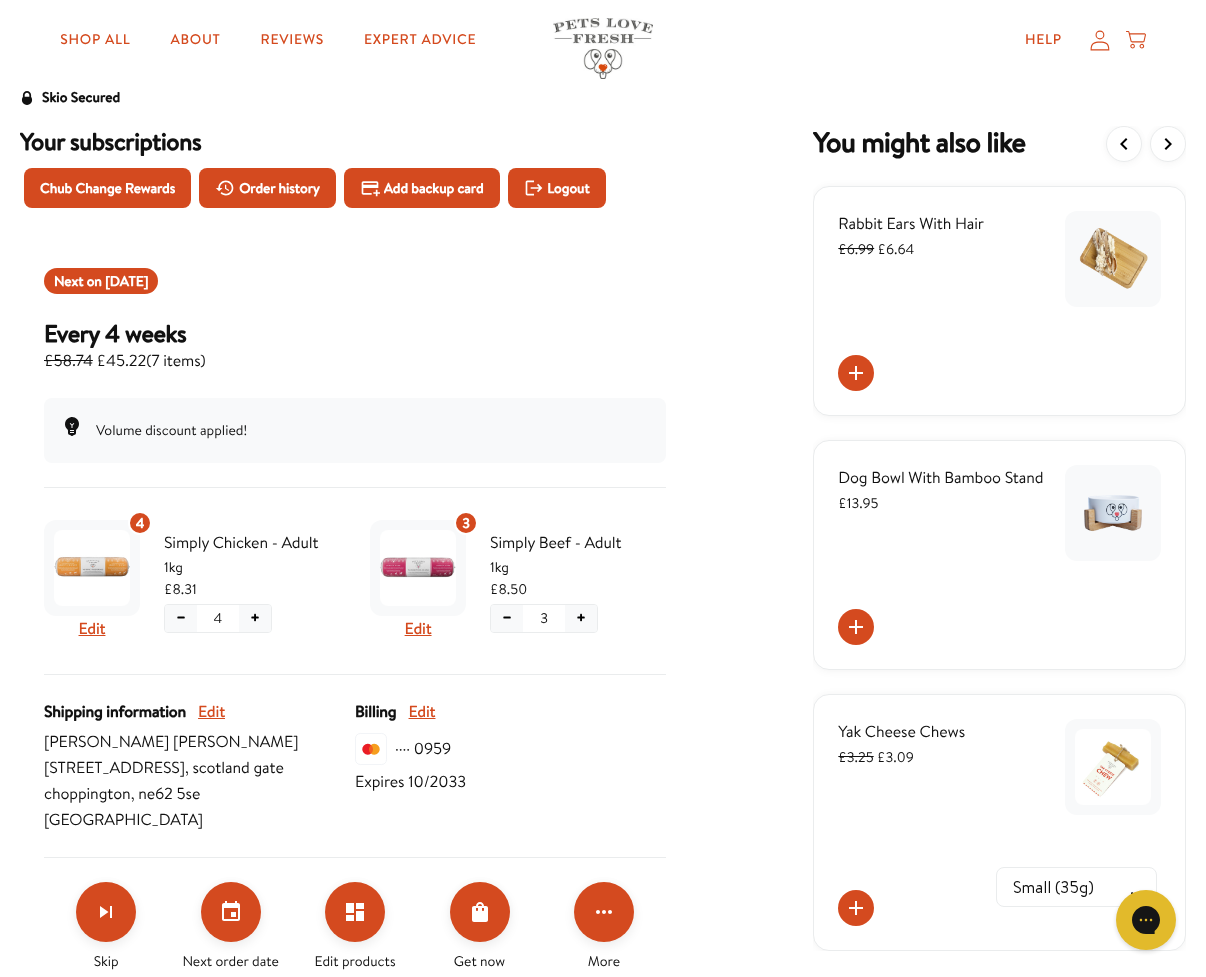 scroll, scrollTop: 0, scrollLeft: 0, axis: both 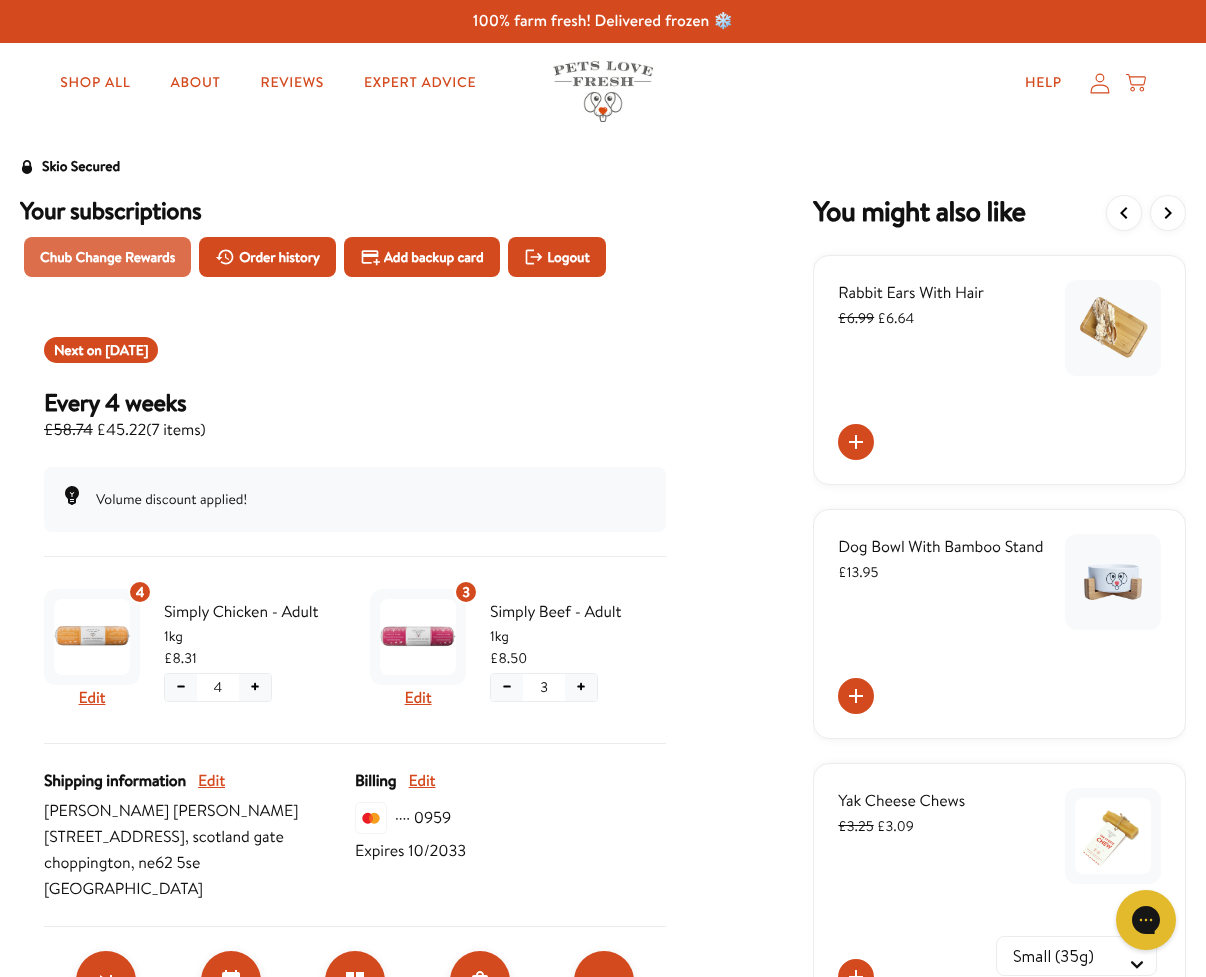 click on "Chub Change Rewards" at bounding box center [107, 257] 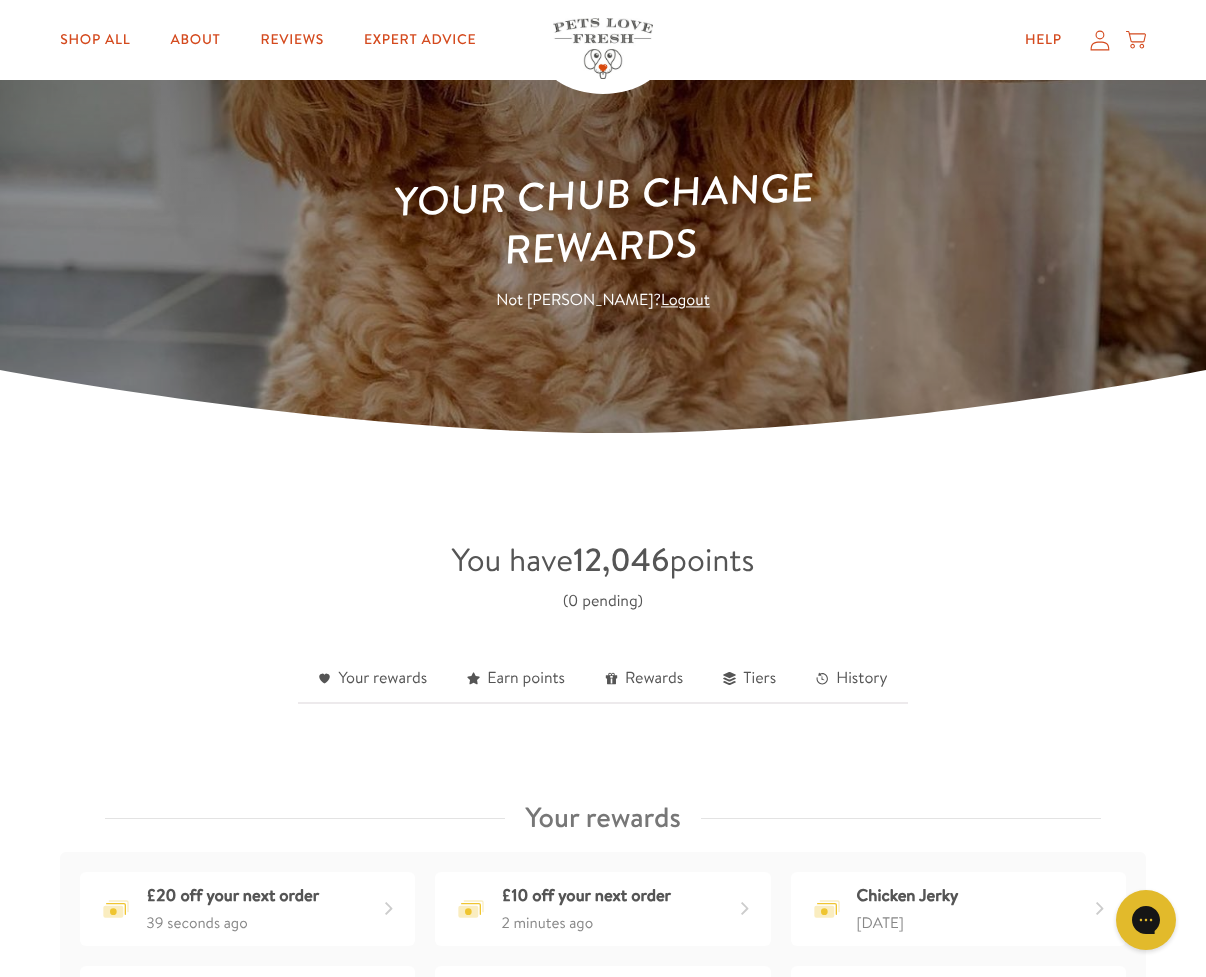 scroll, scrollTop: 0, scrollLeft: 0, axis: both 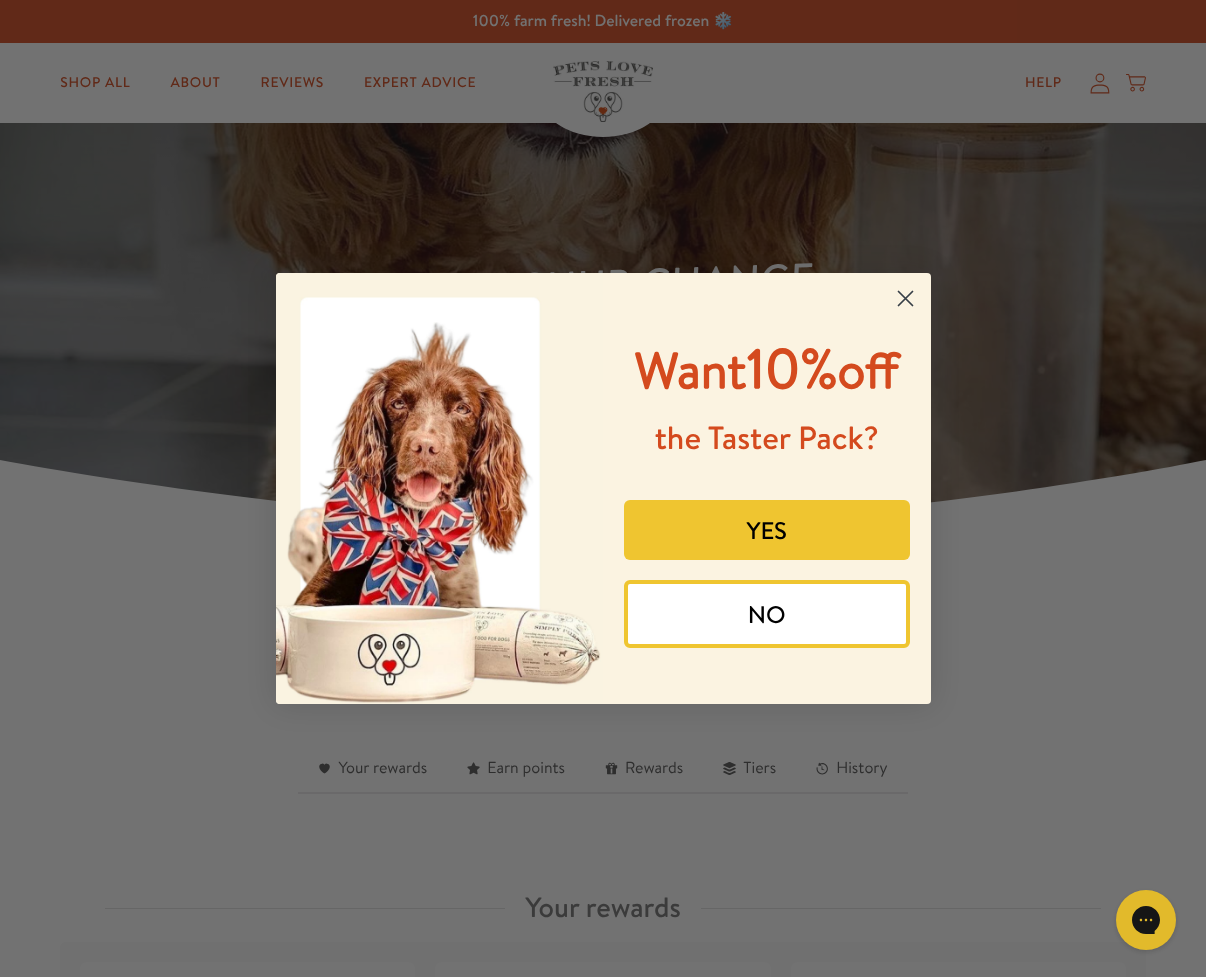 click 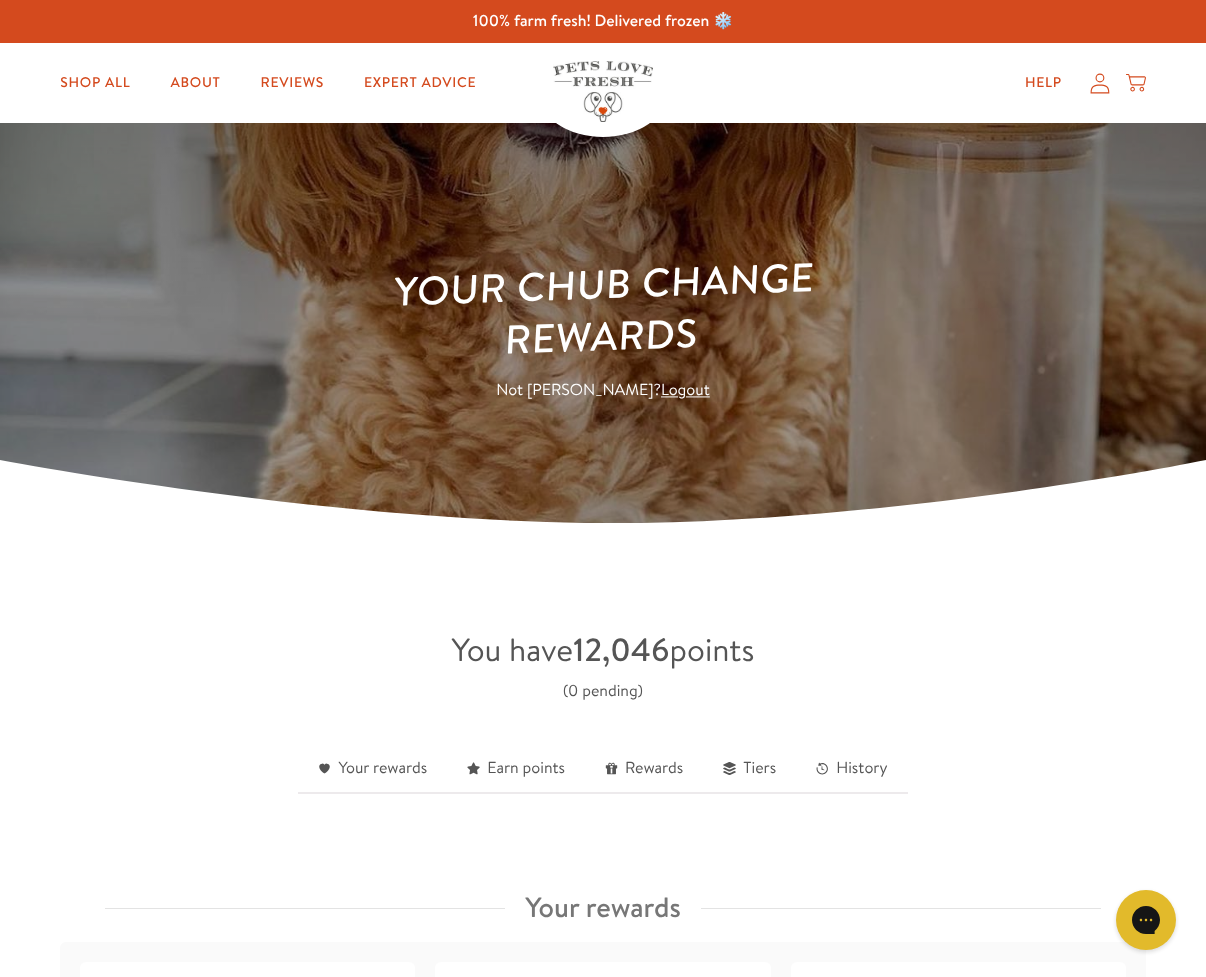 click 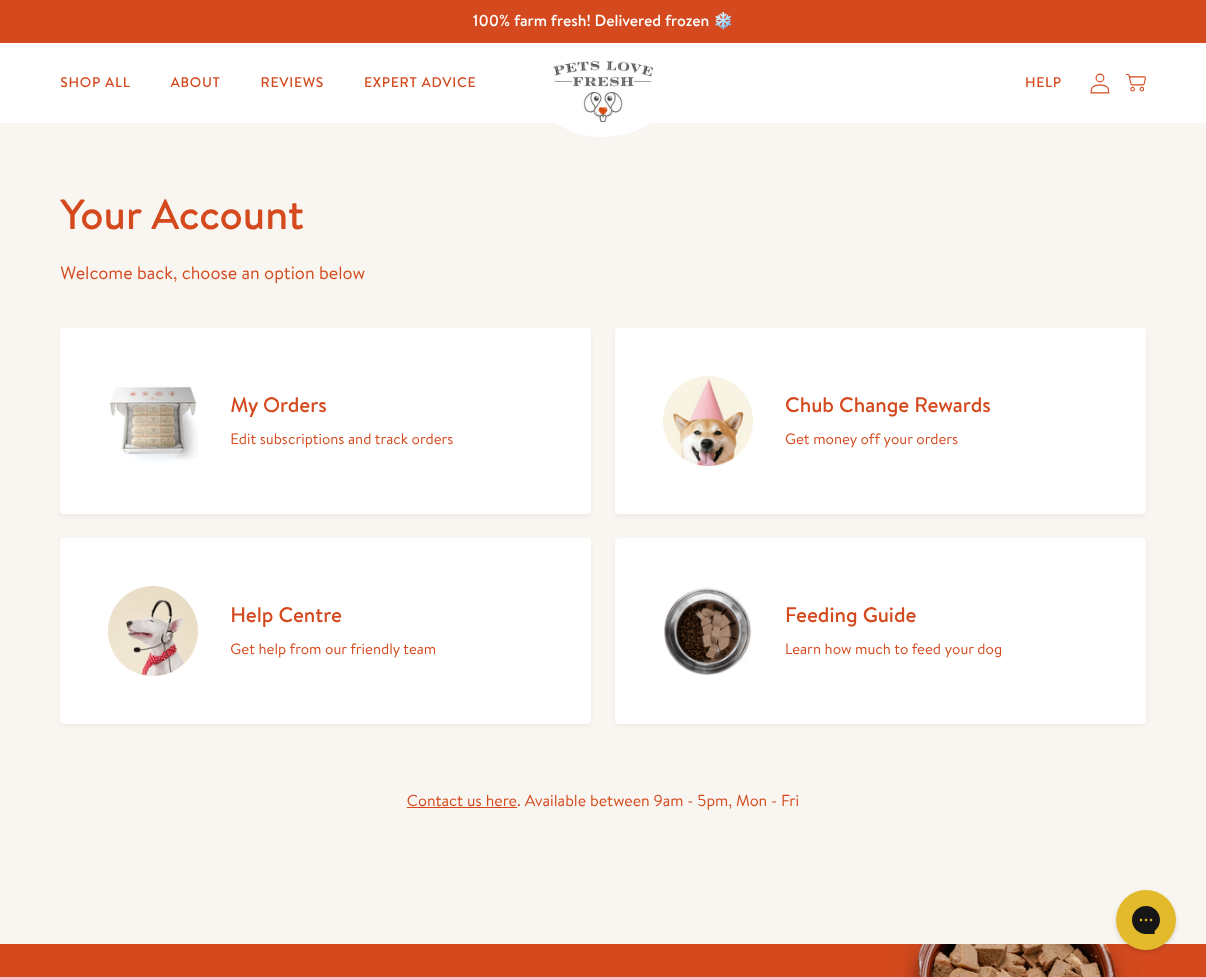 scroll, scrollTop: 0, scrollLeft: 0, axis: both 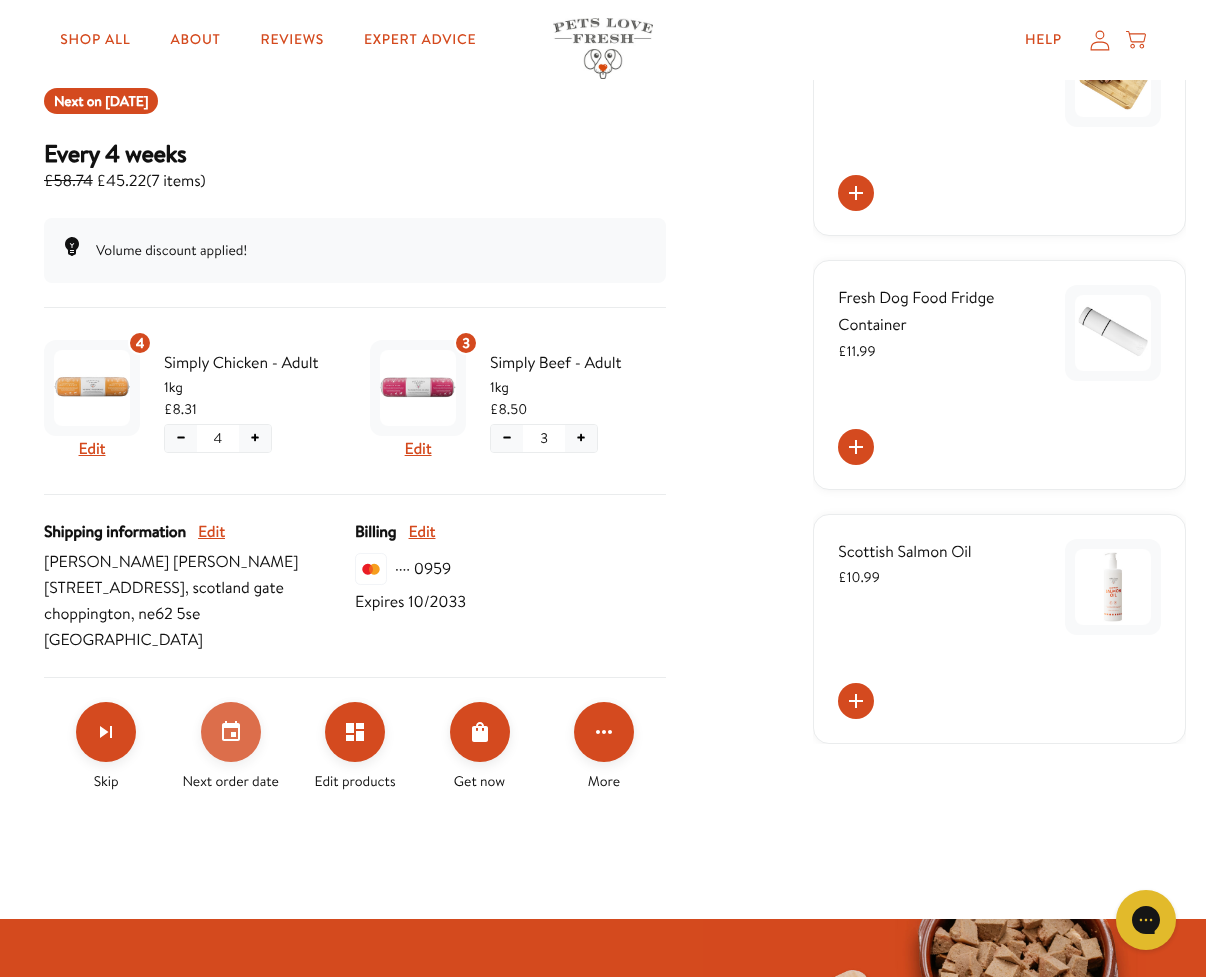click at bounding box center [231, 732] 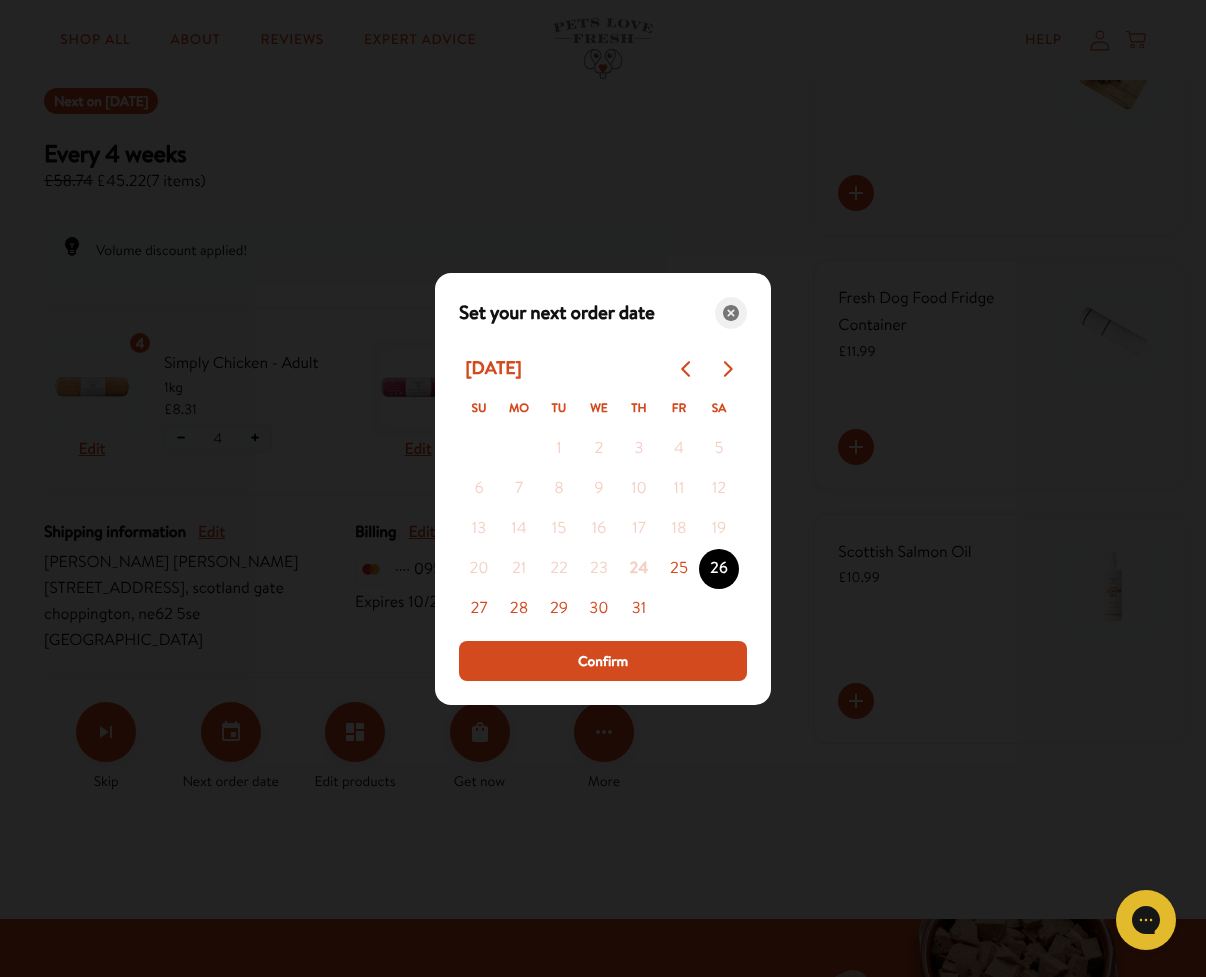 click 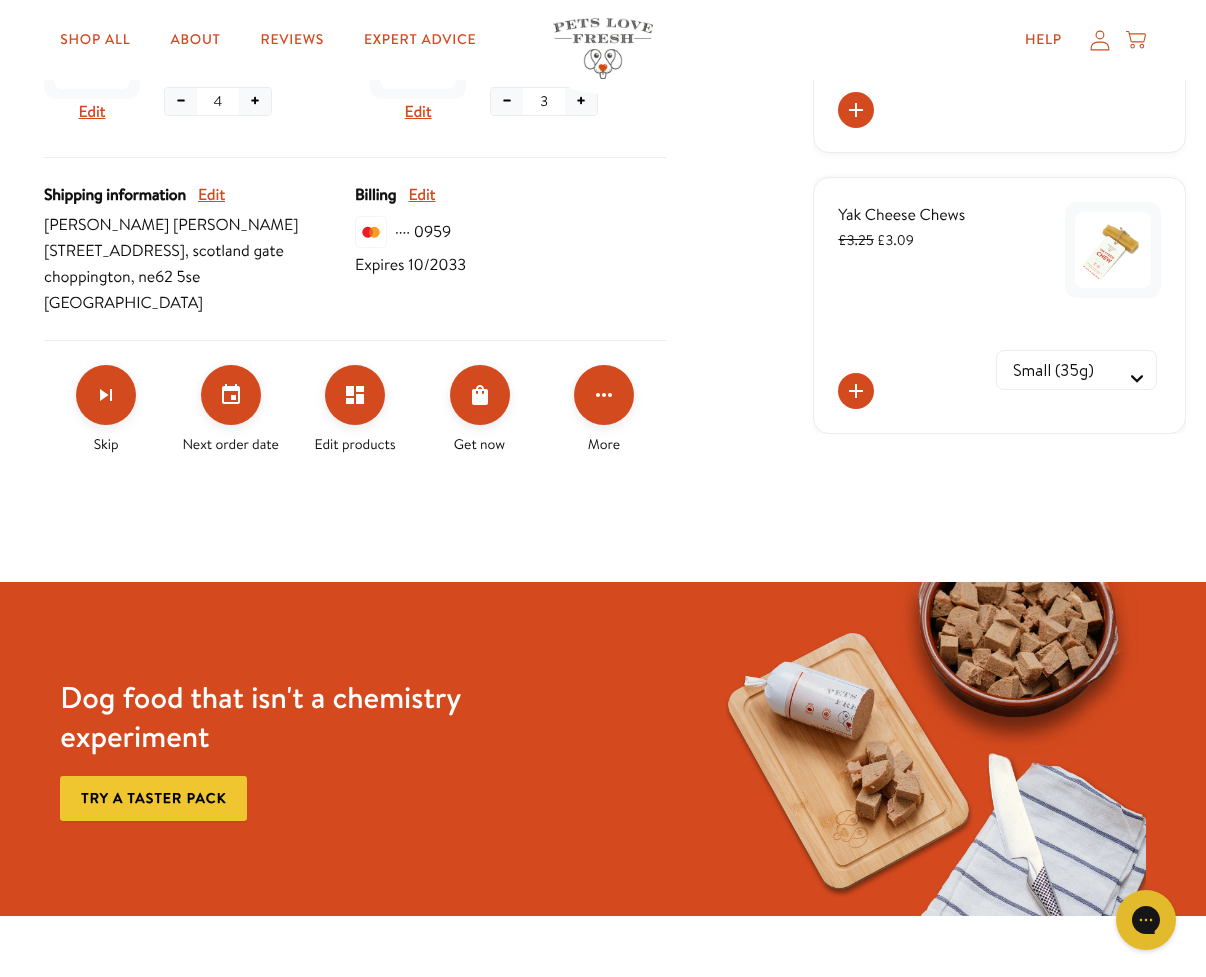 scroll, scrollTop: 0, scrollLeft: 0, axis: both 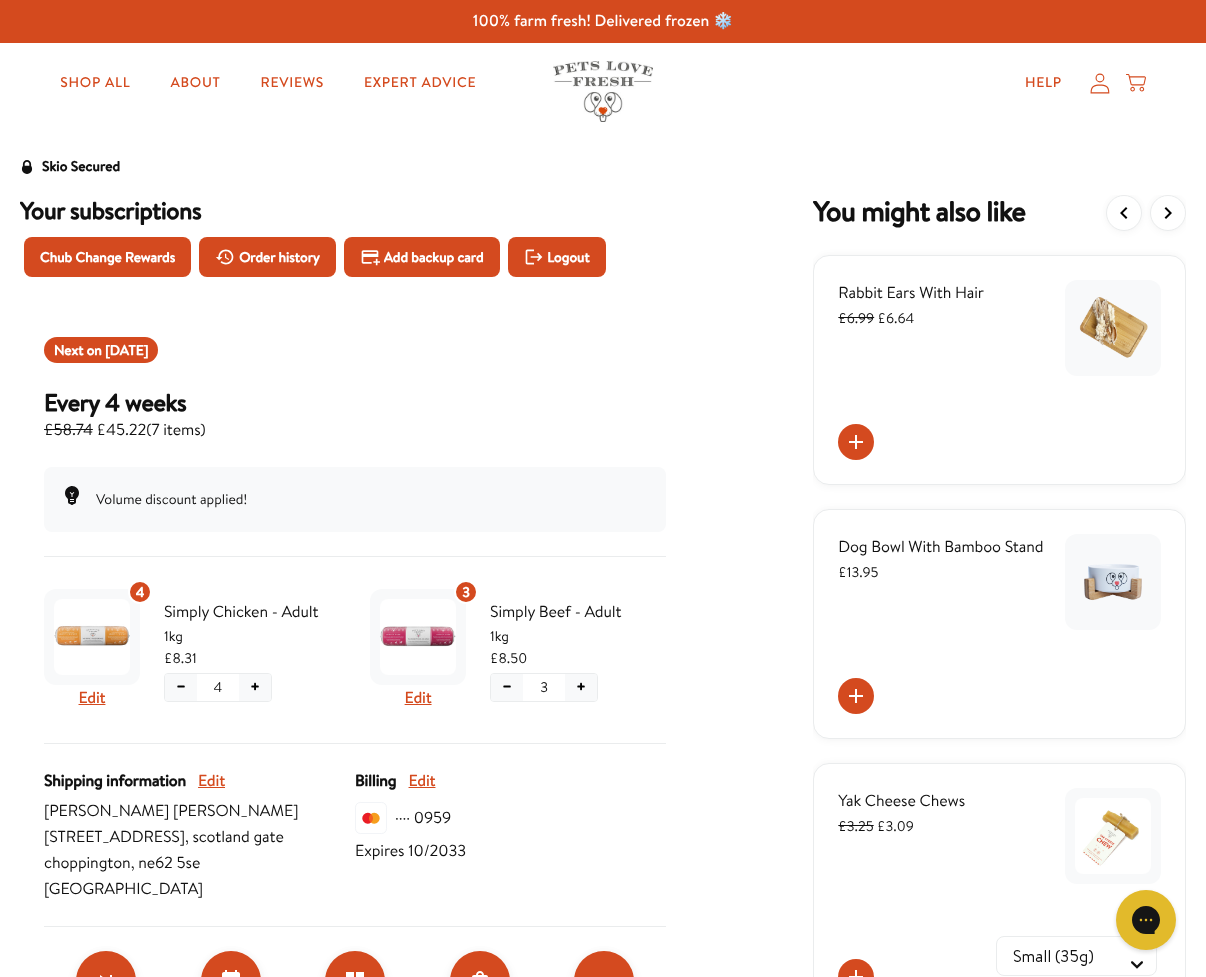 click 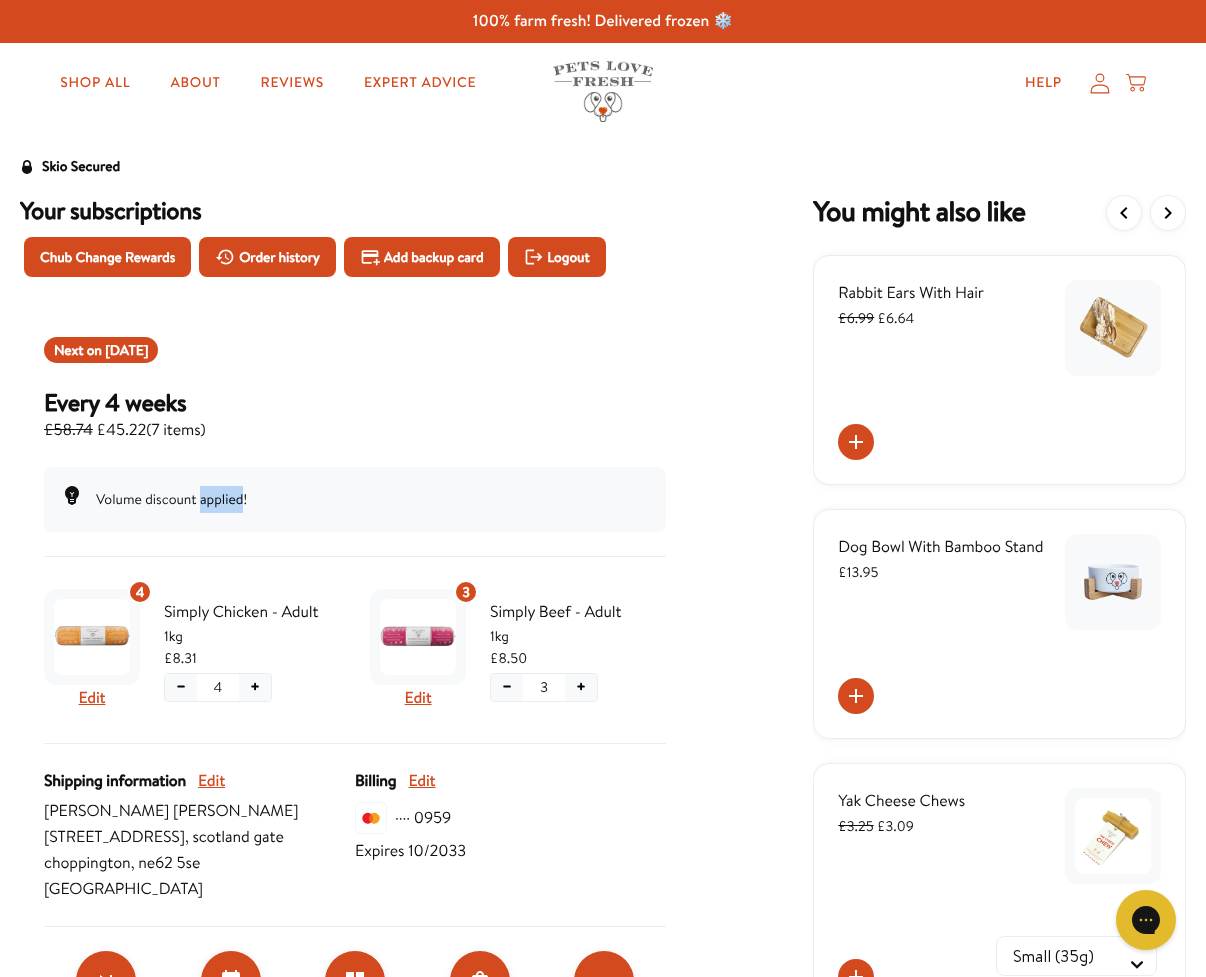 click on "Volume discount applied!" at bounding box center (171, 499) 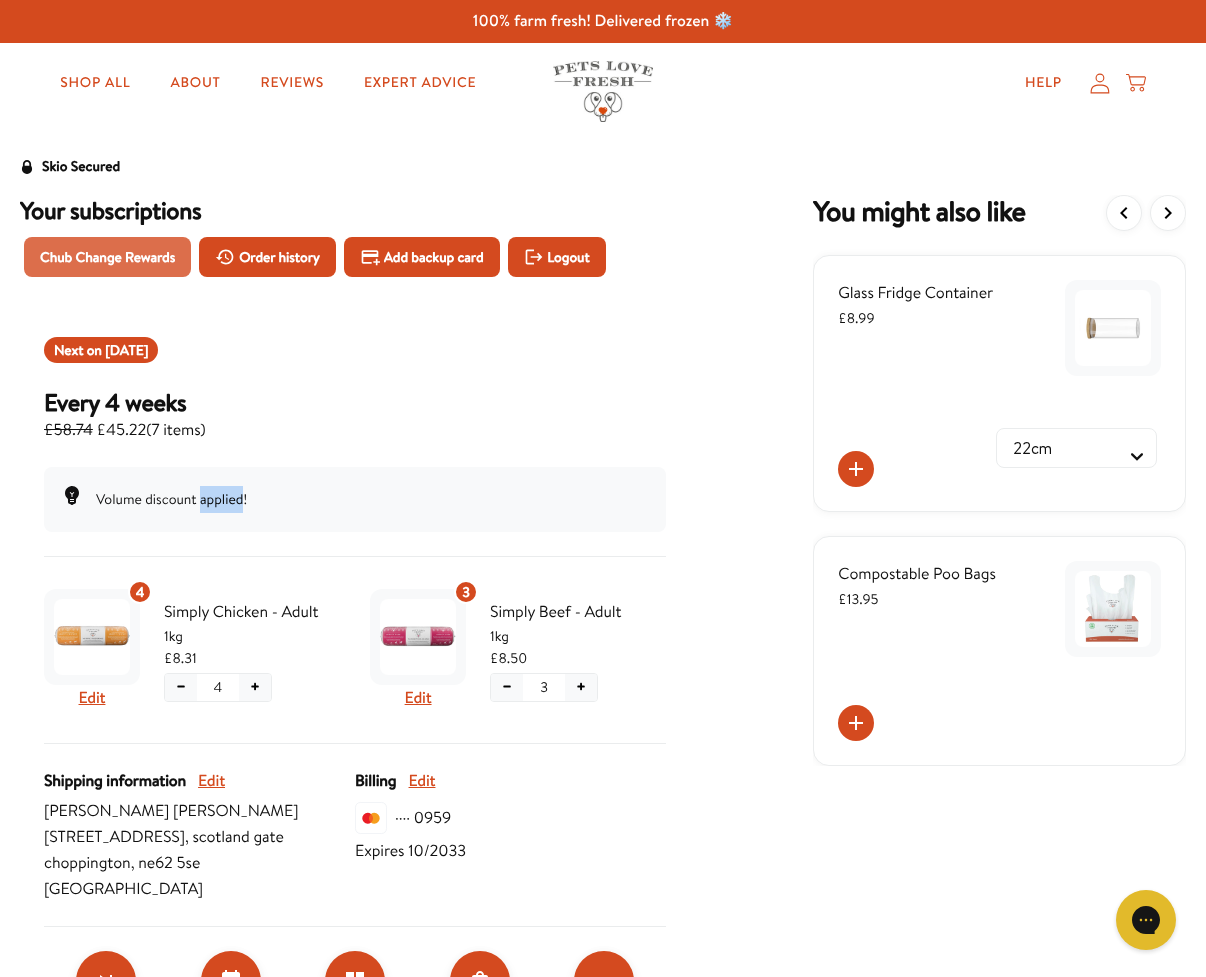 click on "Chub Change Rewards" at bounding box center [107, 257] 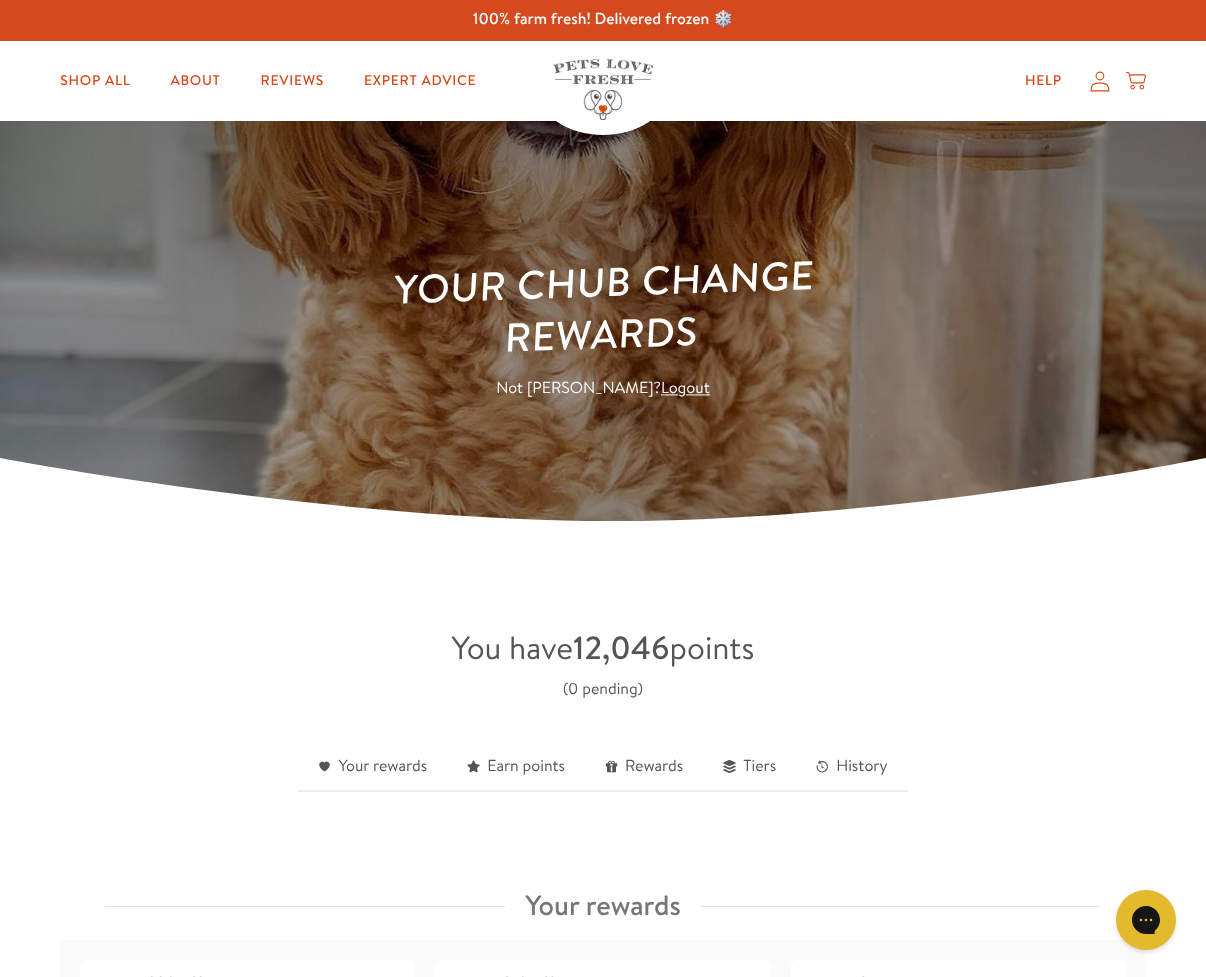 scroll, scrollTop: 0, scrollLeft: 0, axis: both 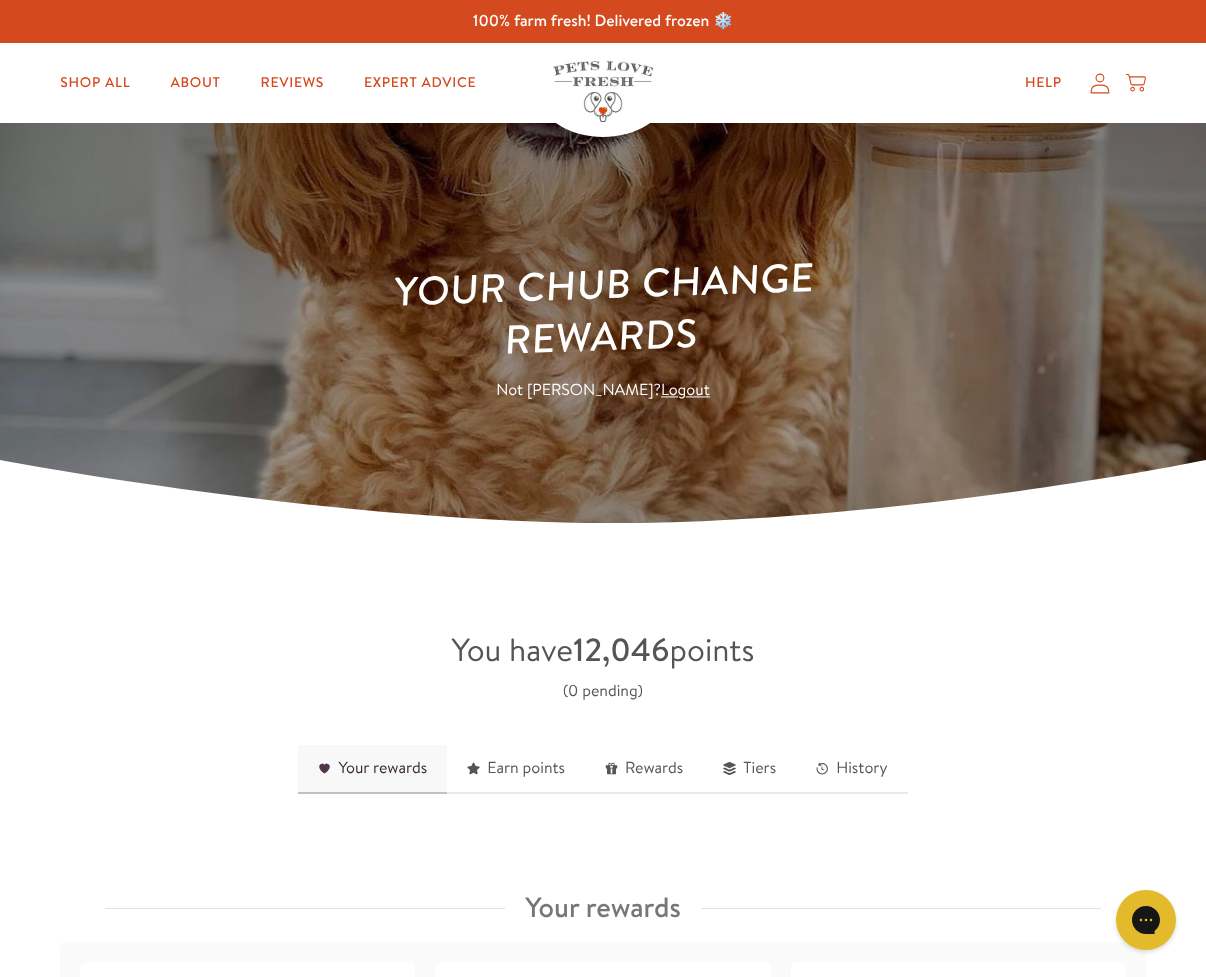 click on "Your rewards" at bounding box center [372, 769] 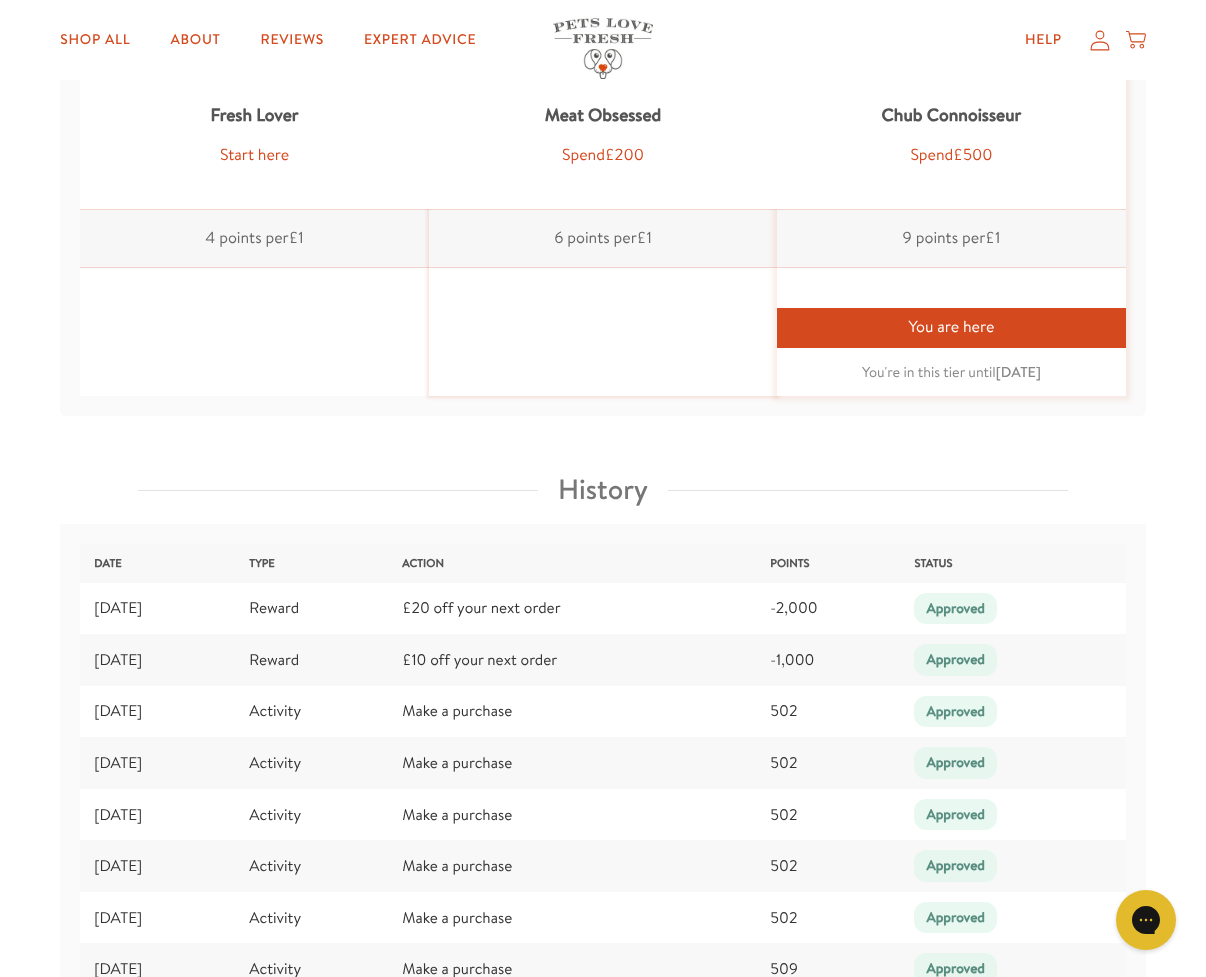 scroll, scrollTop: 2379, scrollLeft: 0, axis: vertical 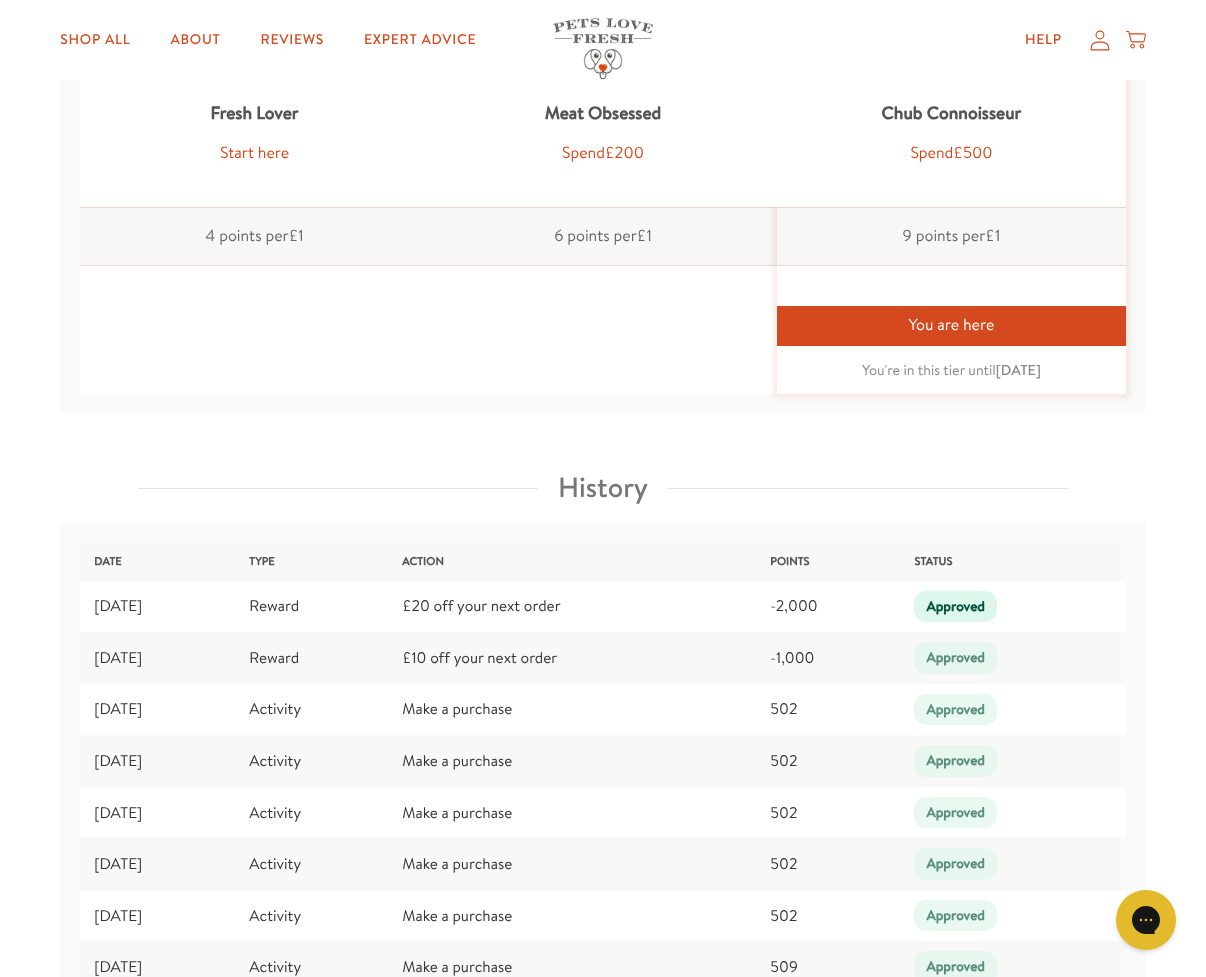 click on "Approved" at bounding box center (955, 607) 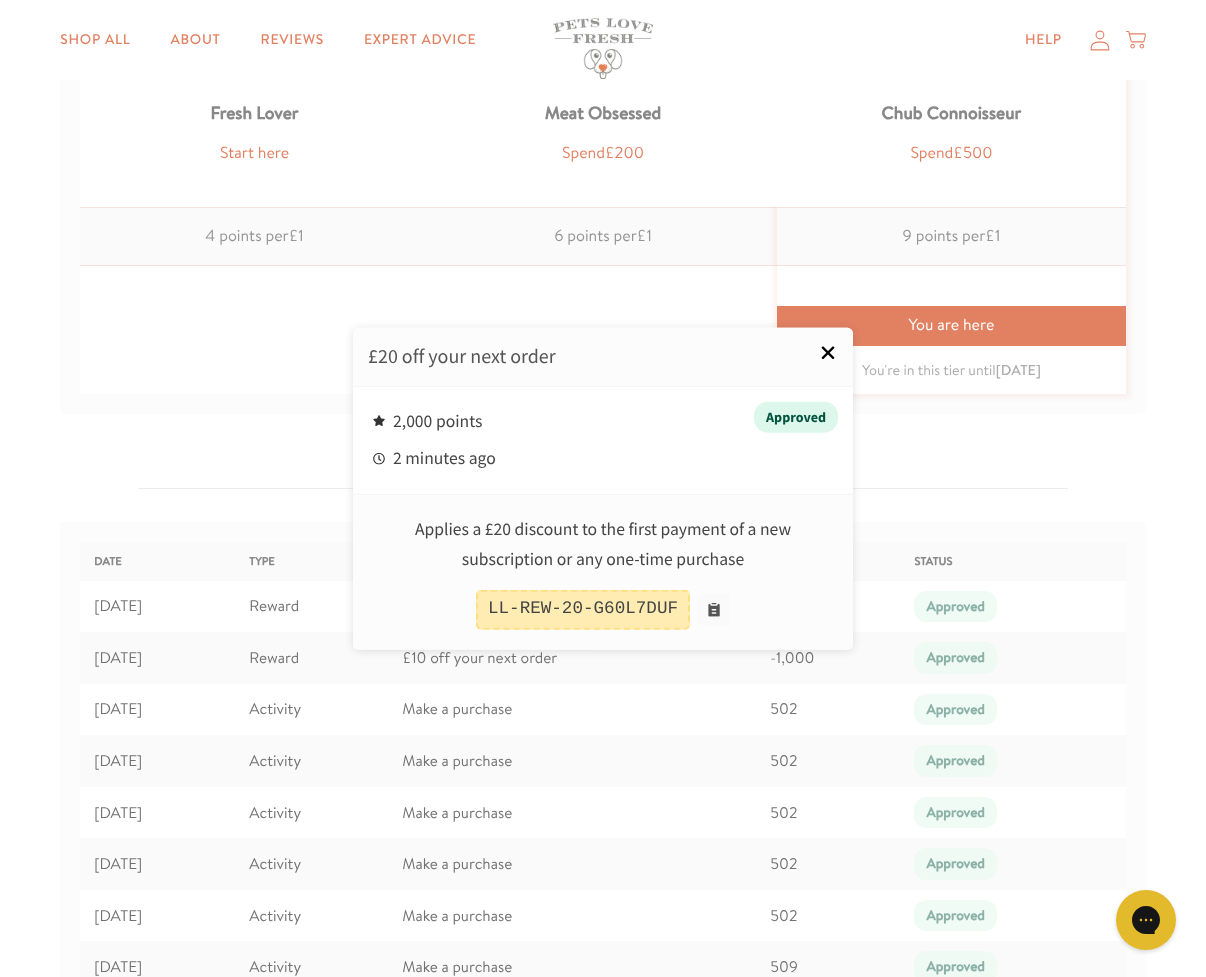 click on "×" at bounding box center (828, 352) 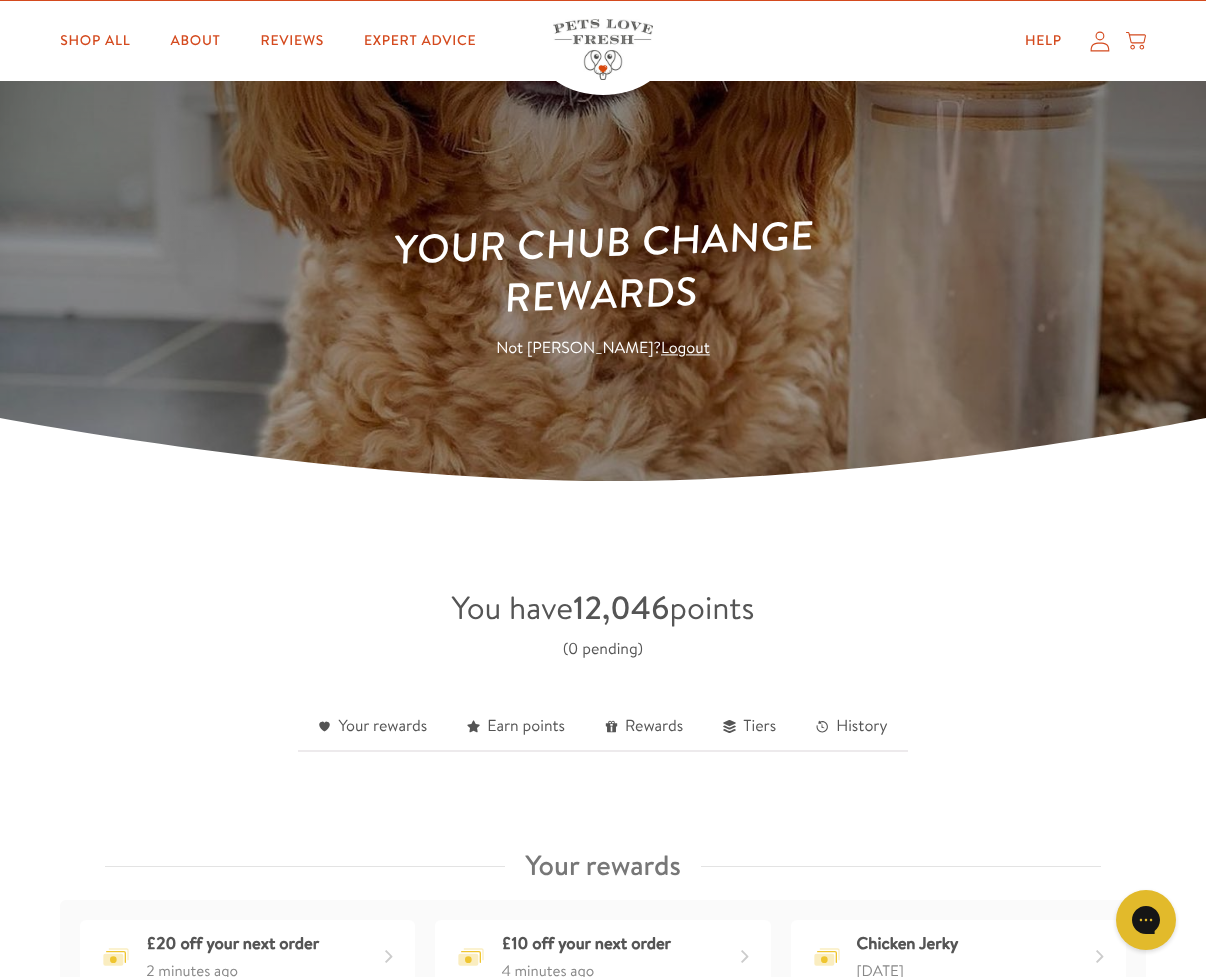 scroll, scrollTop: 0, scrollLeft: 0, axis: both 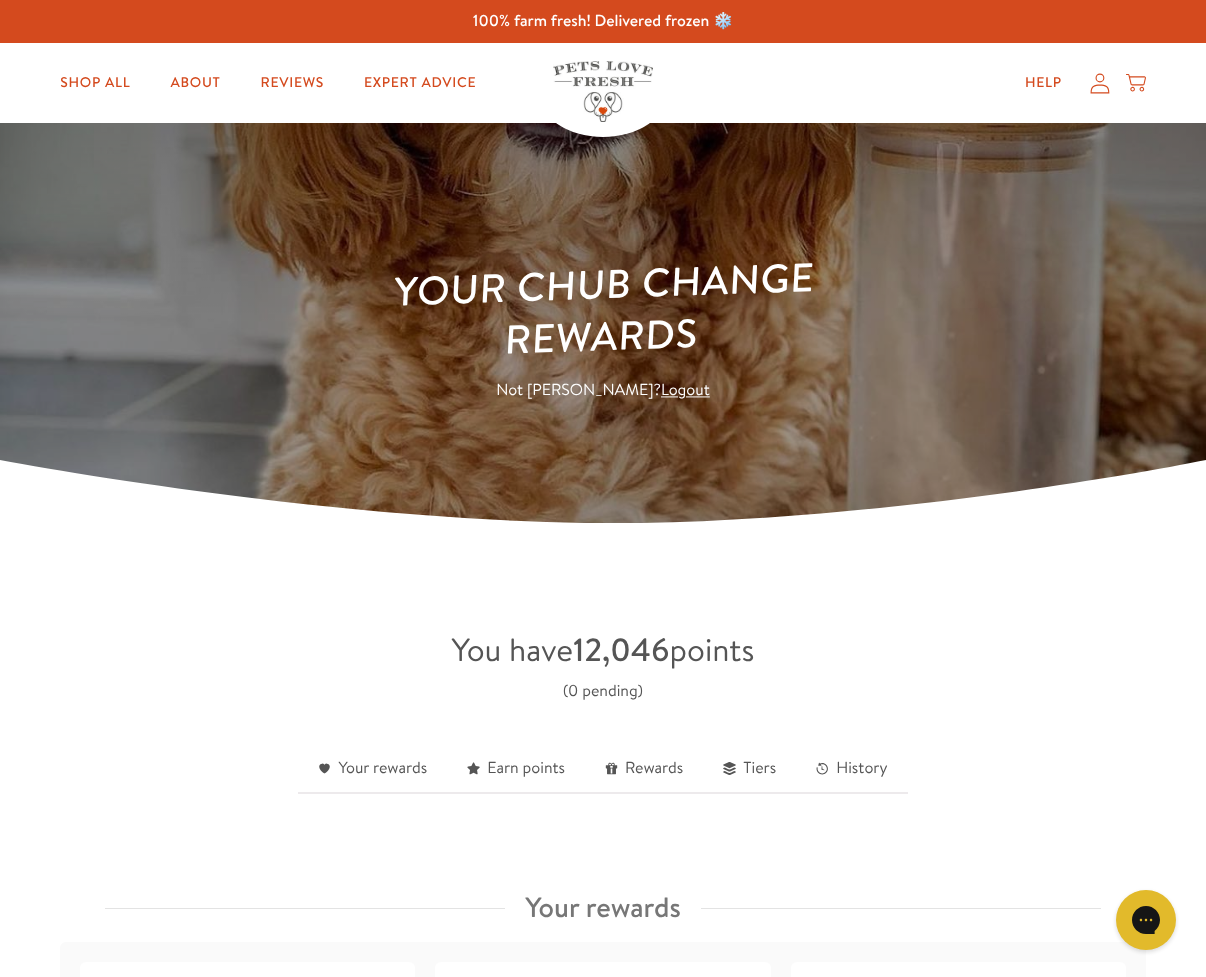 click 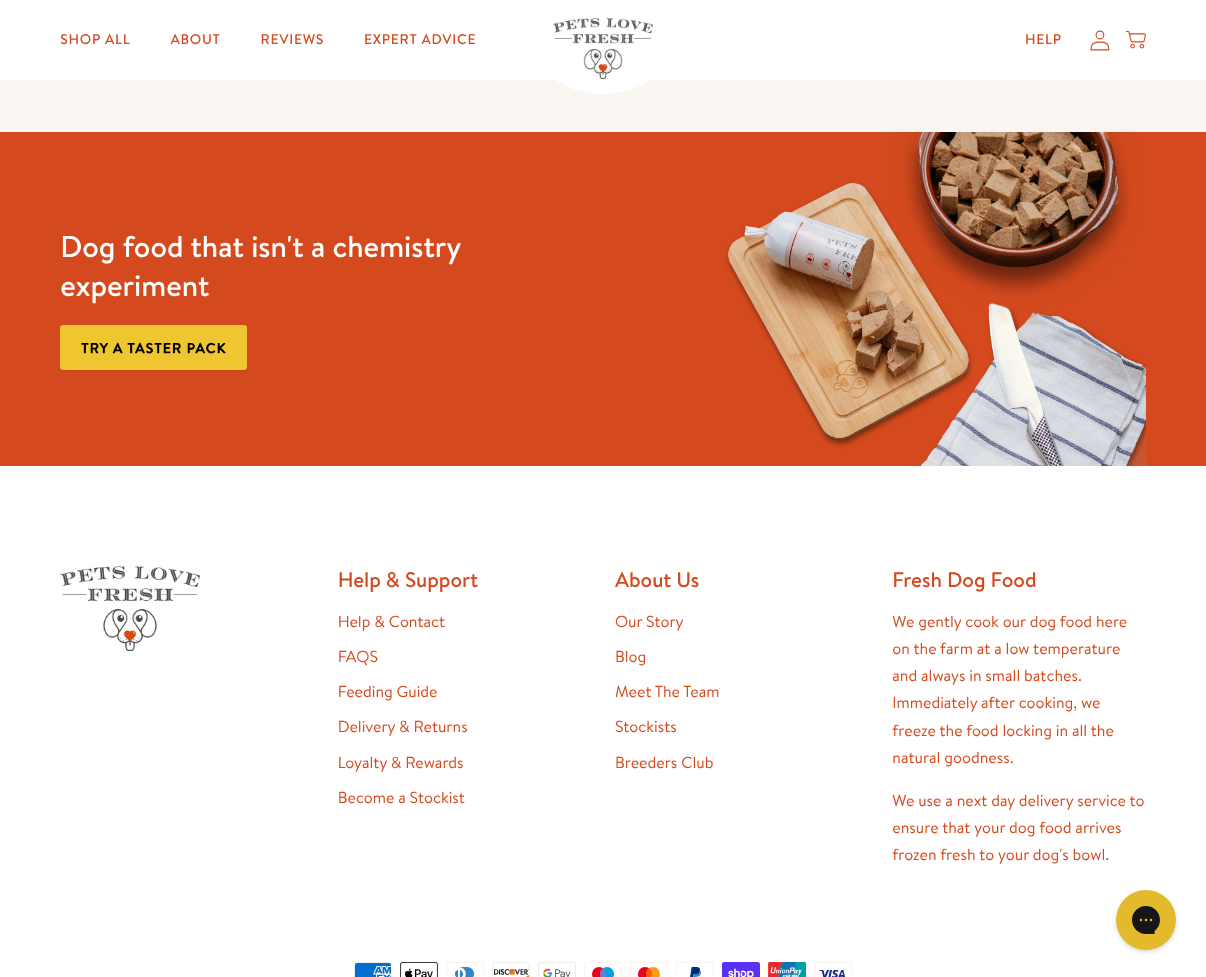 scroll, scrollTop: 813, scrollLeft: 0, axis: vertical 